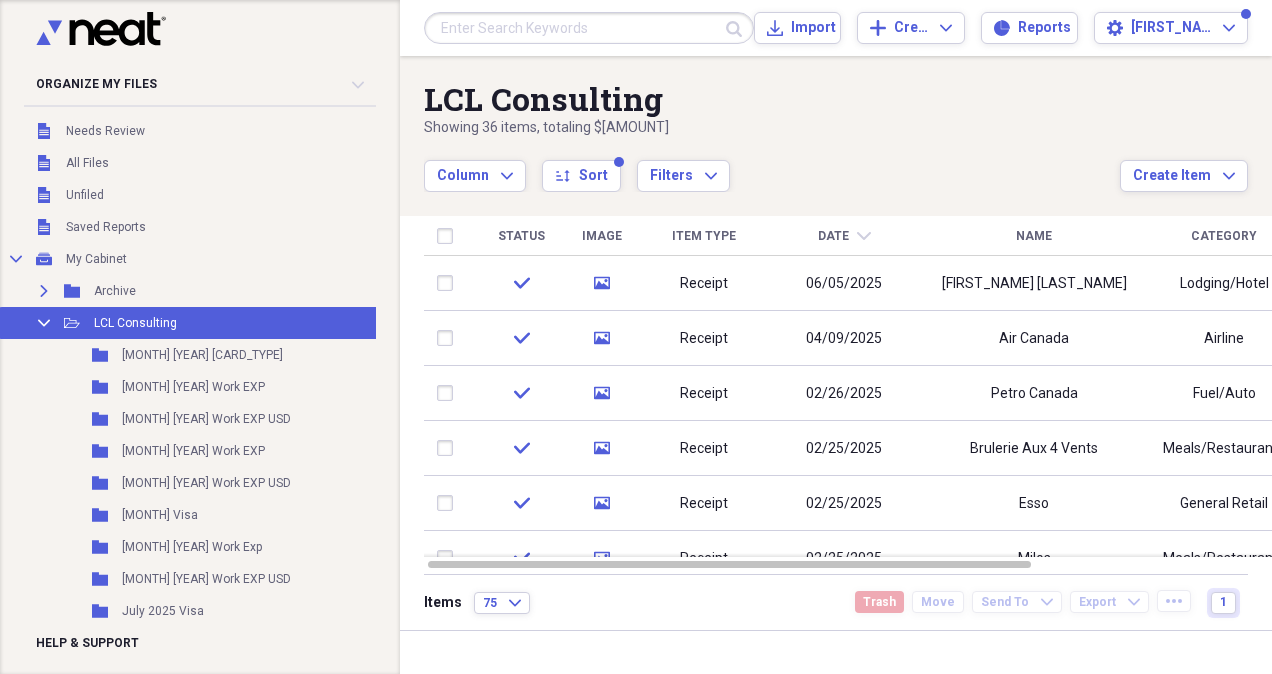 scroll, scrollTop: 0, scrollLeft: 0, axis: both 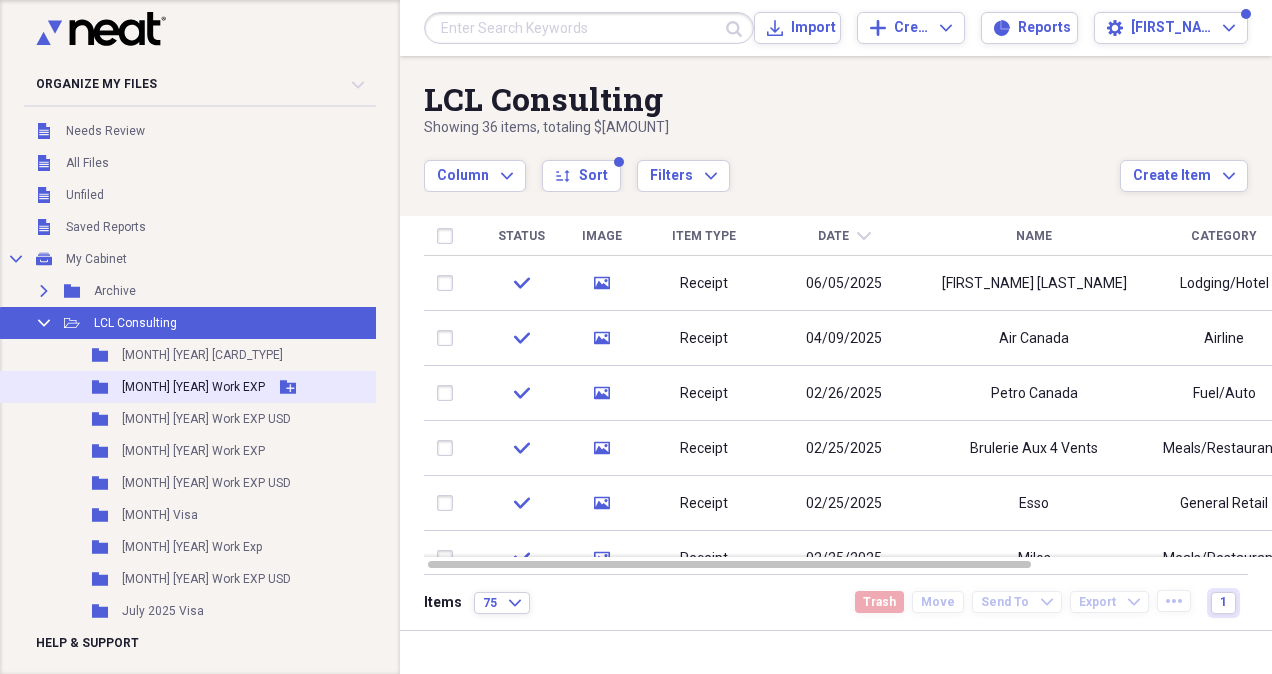 click on "[MONTH] [YEAR] Work EXP" at bounding box center [193, 387] 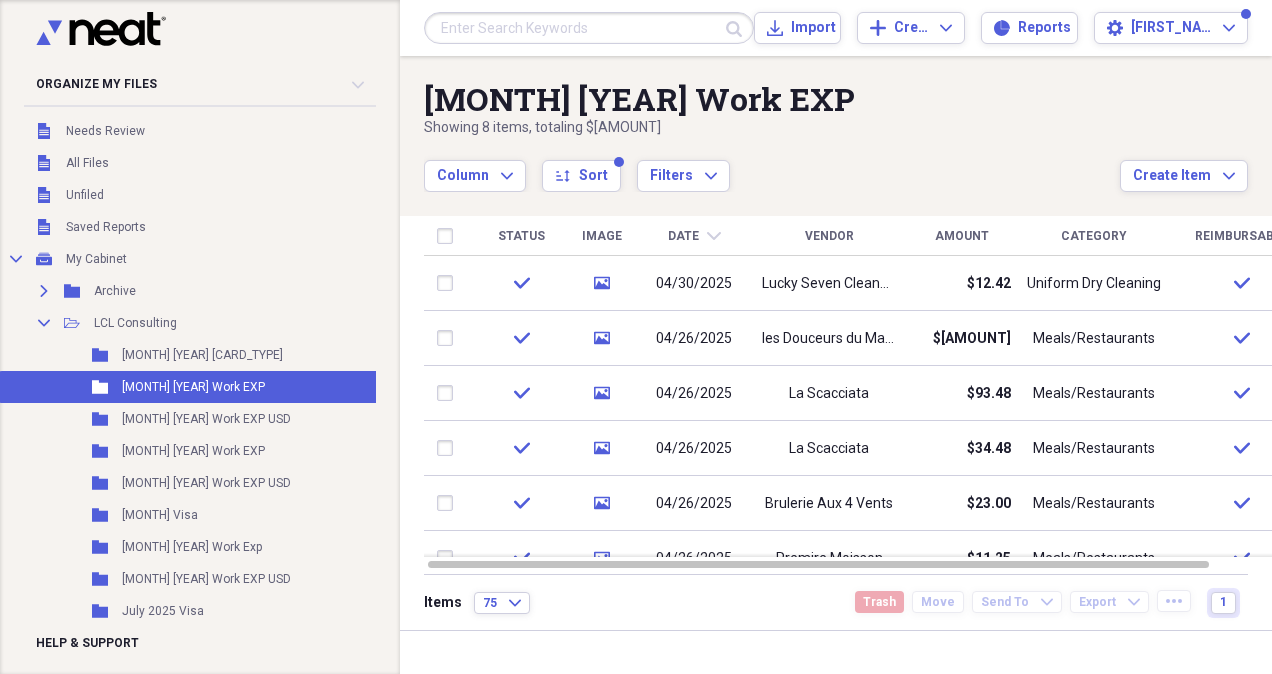 drag, startPoint x: 1268, startPoint y: 374, endPoint x: 1268, endPoint y: 314, distance: 60 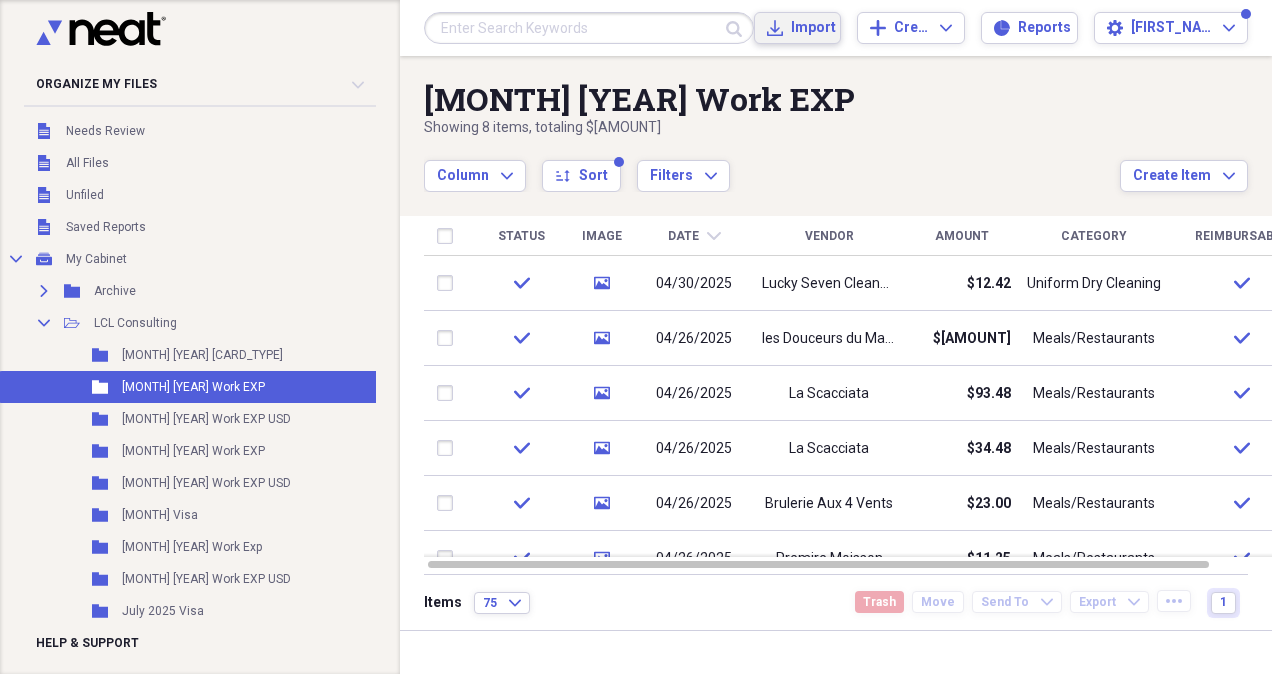 click on "Import" 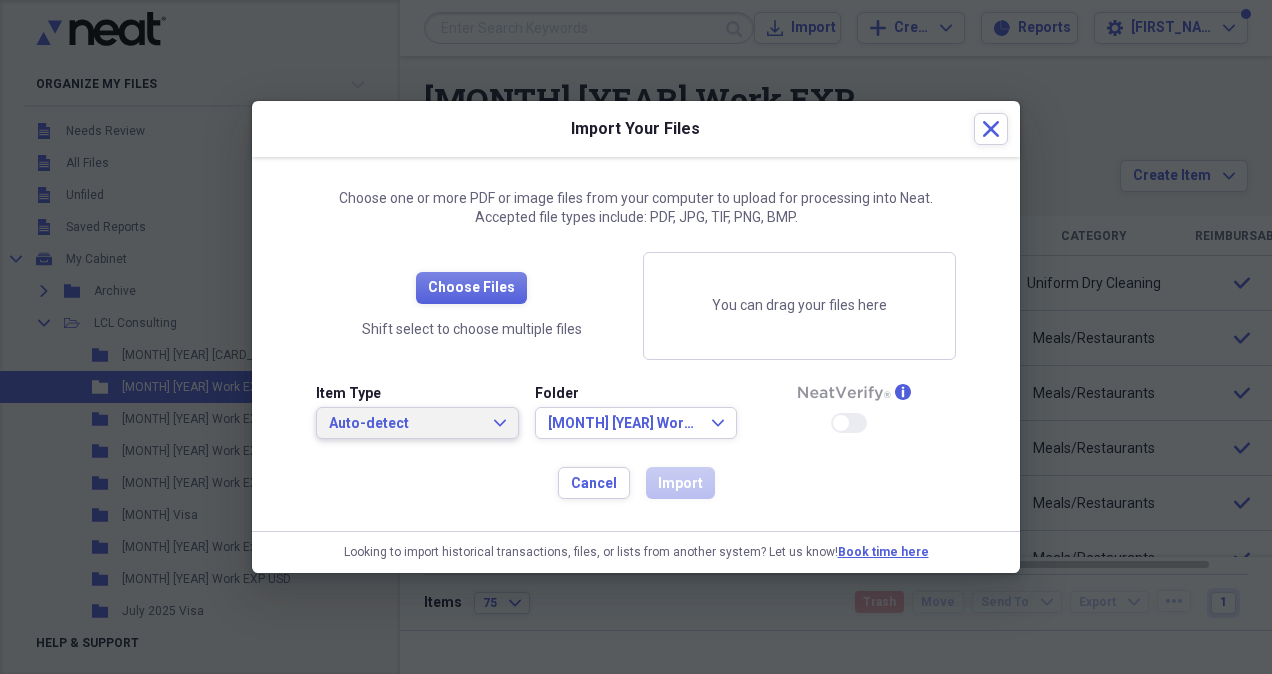 click on "Auto-detect" at bounding box center [405, 424] 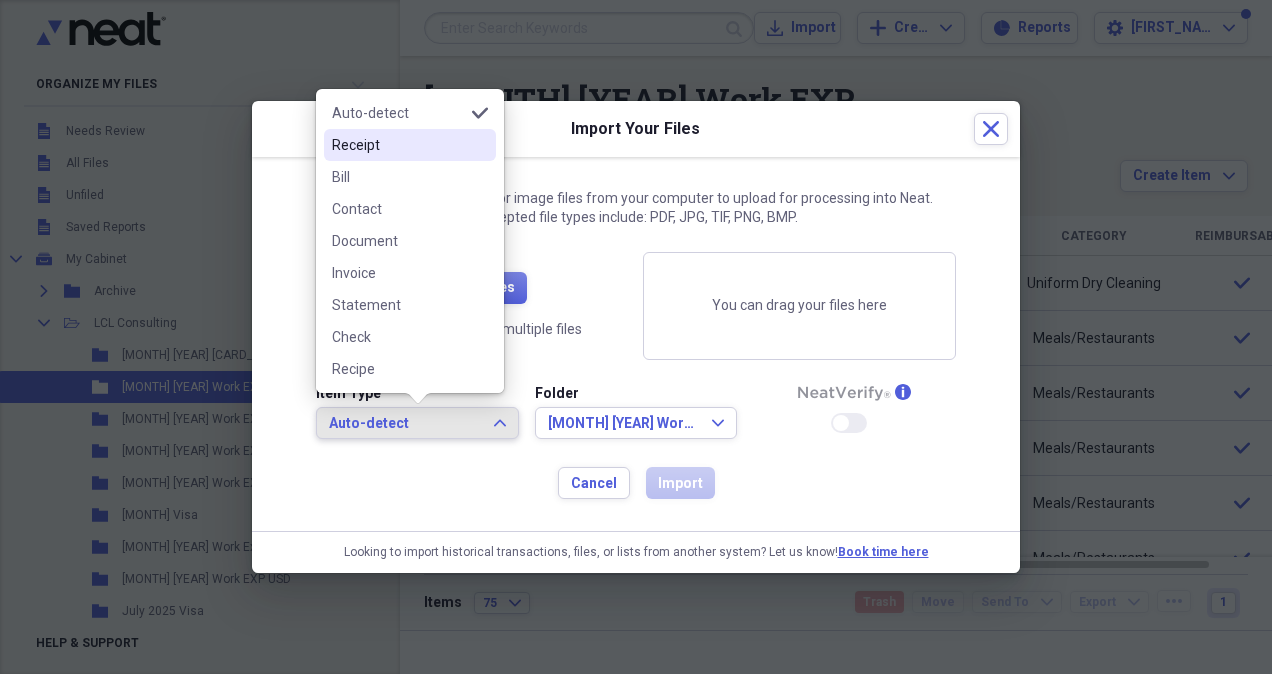 click on "Receipt" at bounding box center (398, 145) 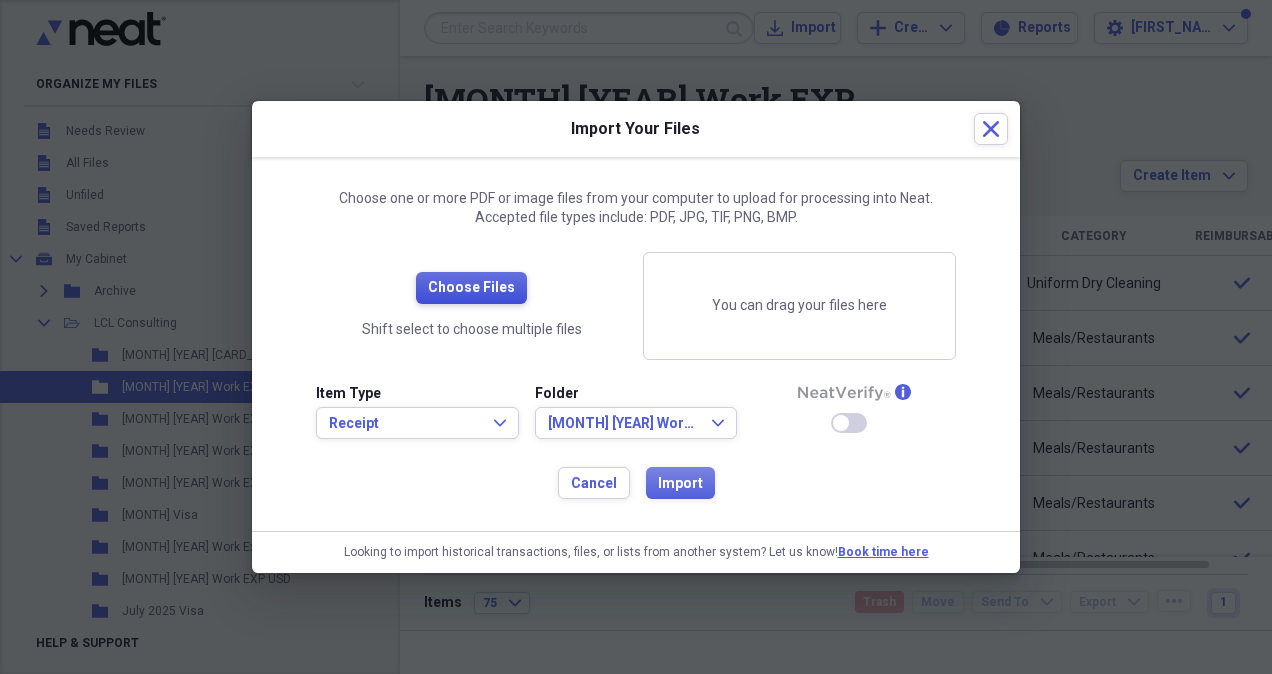 click on "Choose Files" at bounding box center [471, 288] 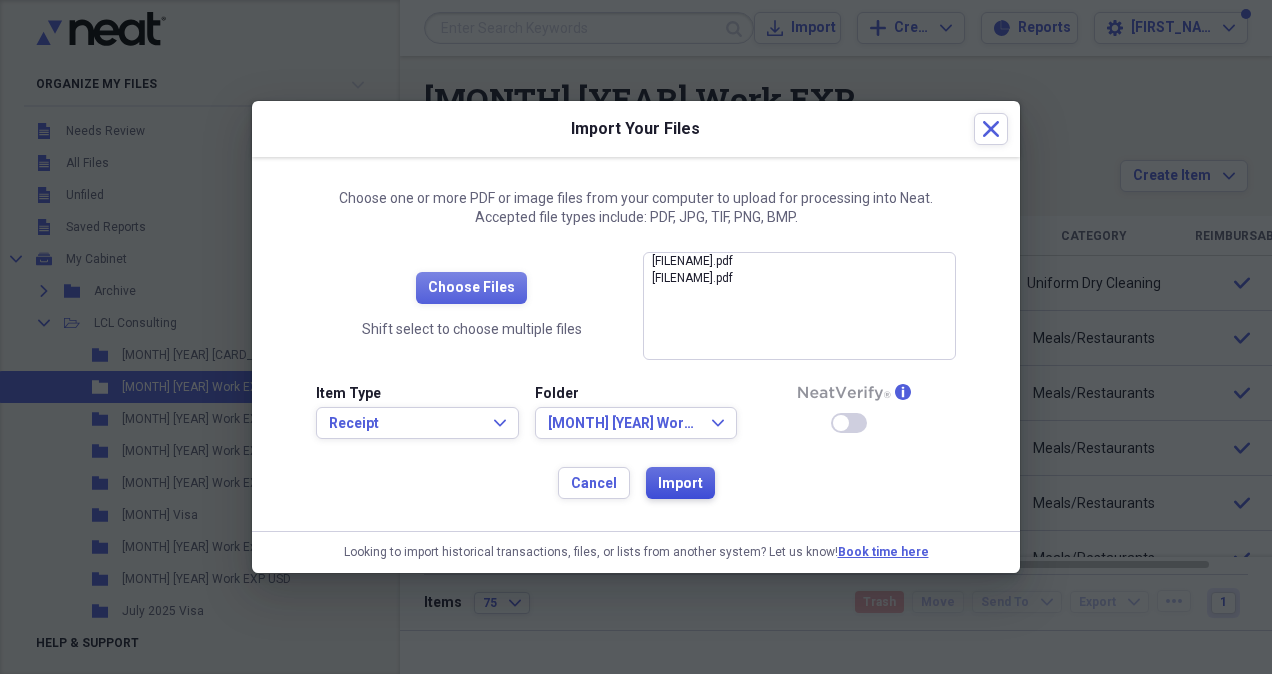 click on "Import" at bounding box center [680, 484] 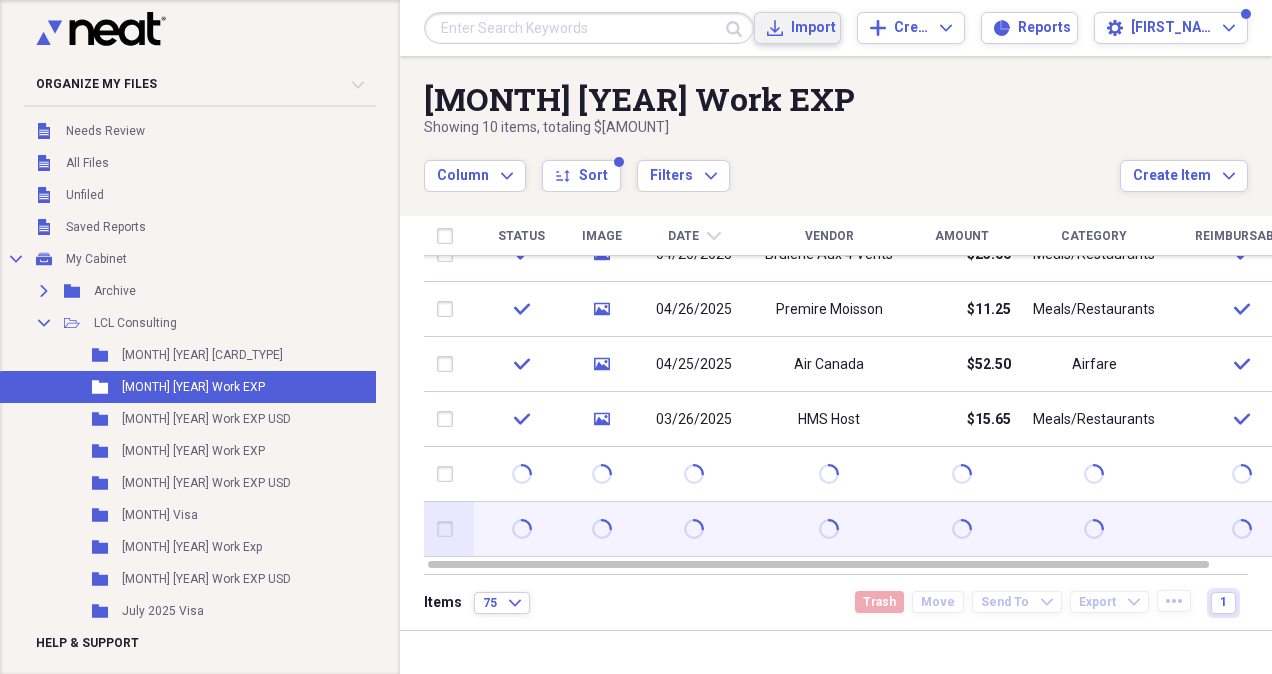 drag, startPoint x: 1264, startPoint y: 370, endPoint x: 1254, endPoint y: 505, distance: 135.36986 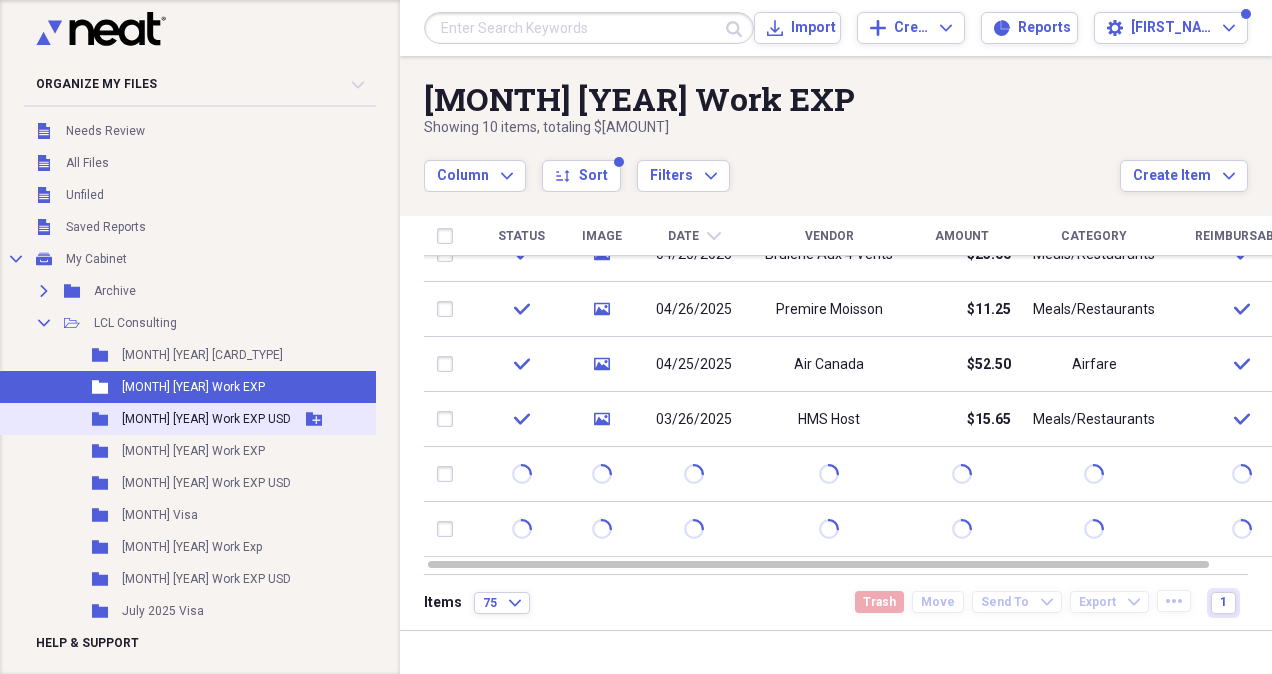 click on "Folder [MONTH] [YEAR] Work EXP USD Add Folder" at bounding box center (197, 419) 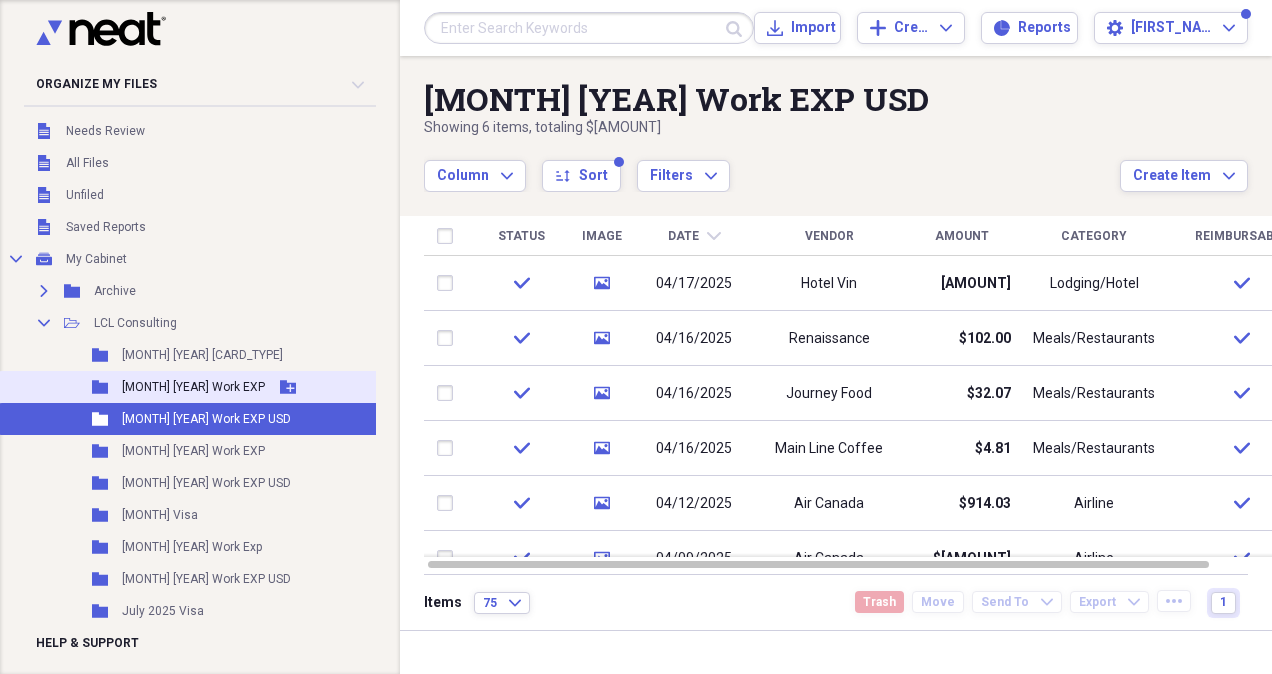 click on "Folder [MONTH] [YEAR] Work EXP Add Folder" at bounding box center (197, 387) 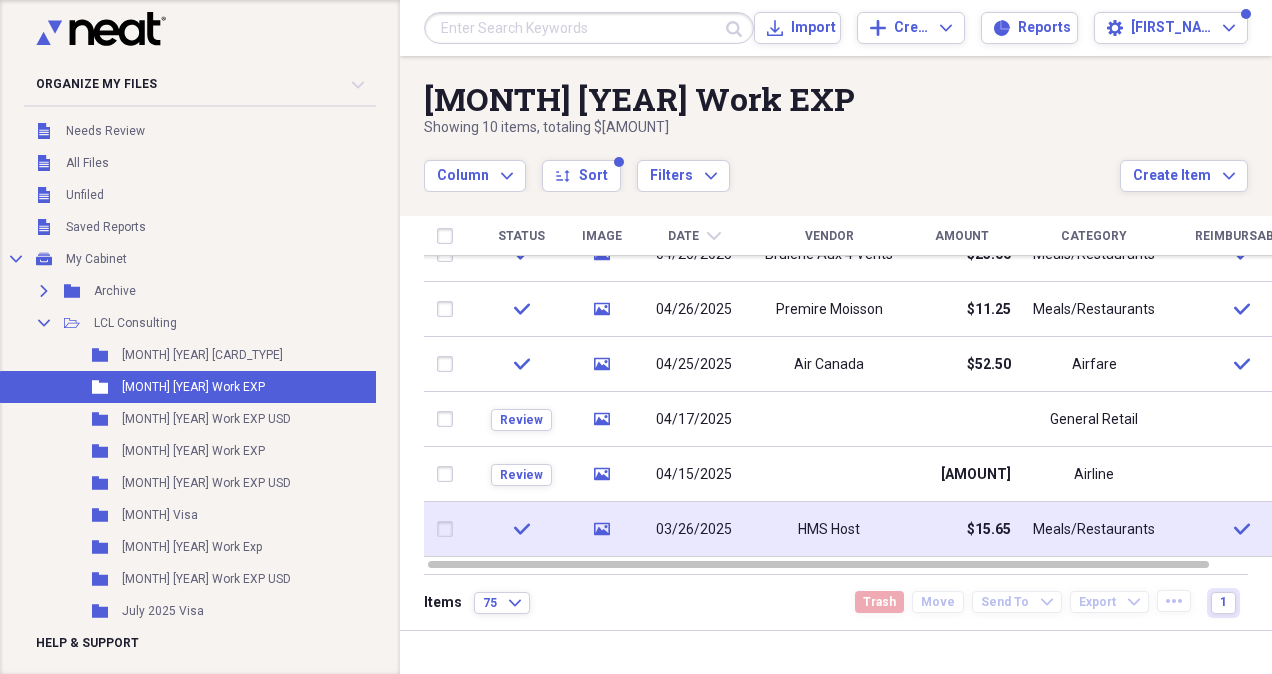 drag, startPoint x: 1262, startPoint y: 386, endPoint x: 1249, endPoint y: 522, distance: 136.6199 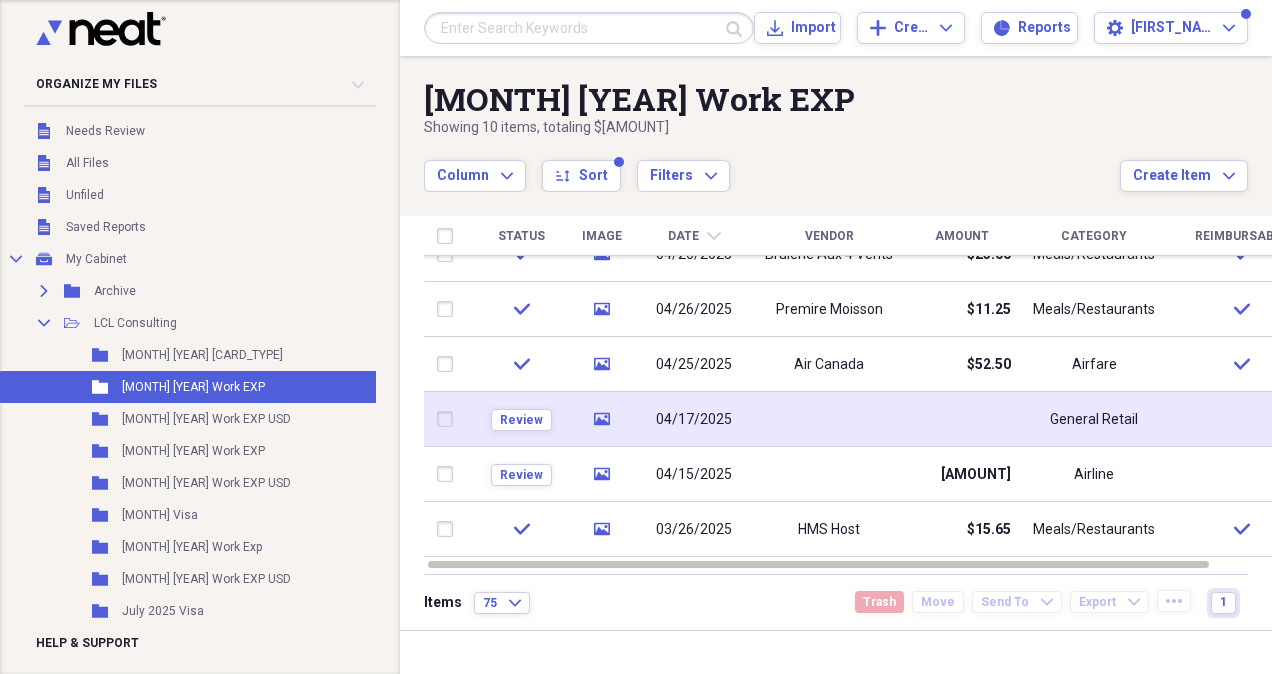 click on "04/17/2025" at bounding box center [694, 419] 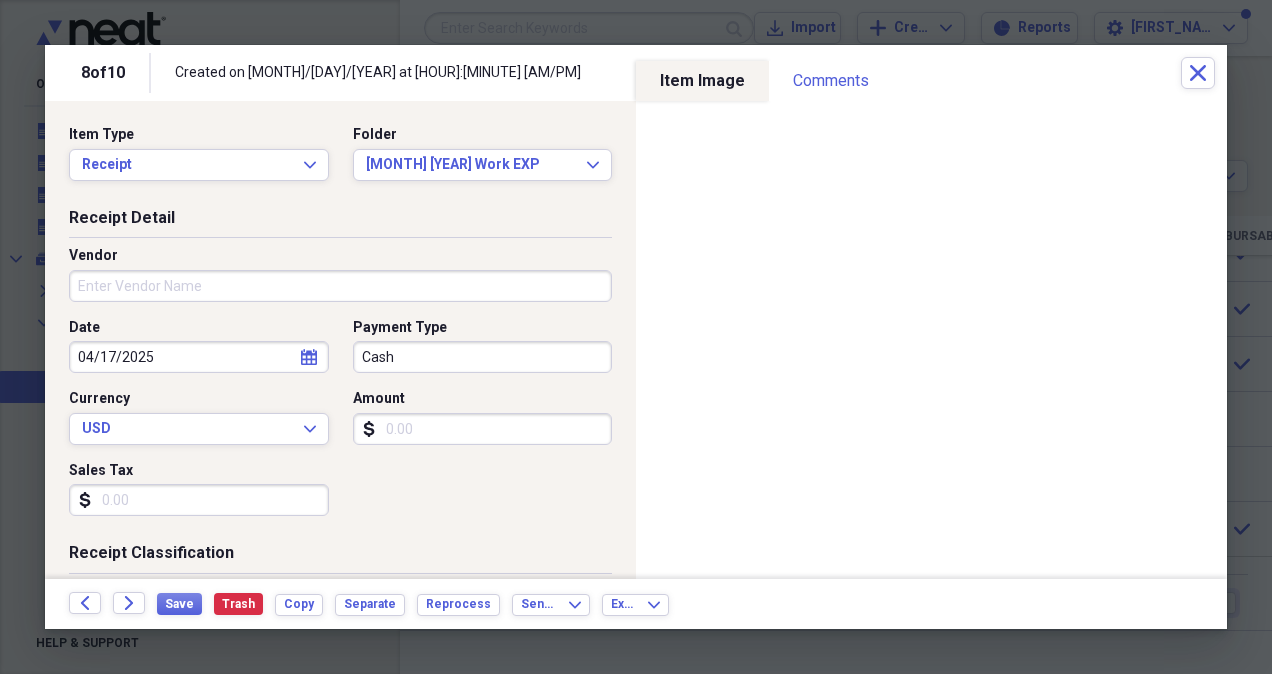 click on "Vendor" at bounding box center [340, 286] 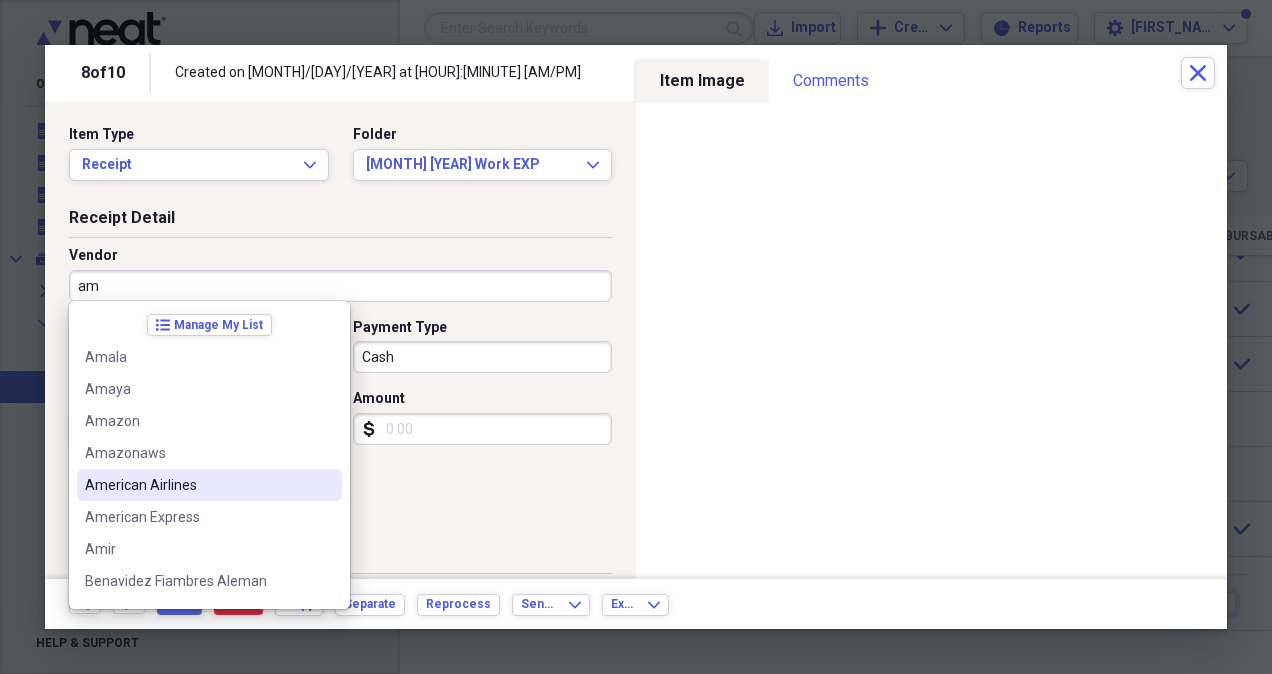 click on "American Airlines" at bounding box center (197, 485) 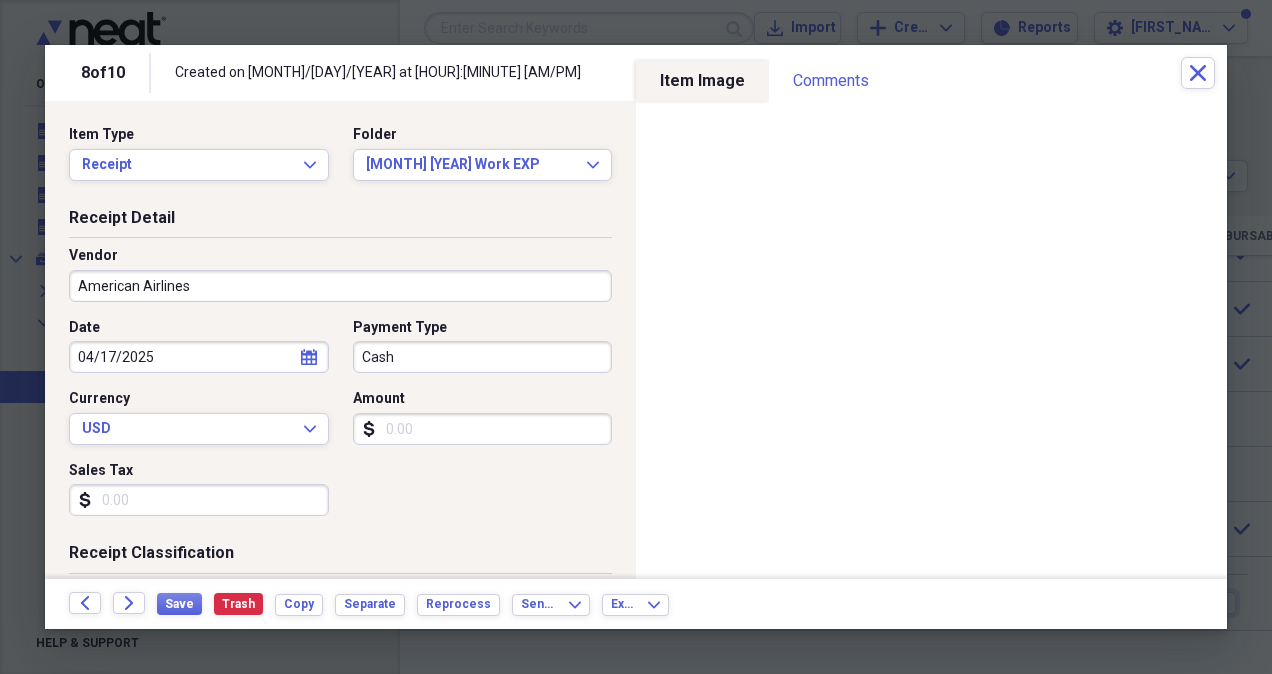 type on "Airfare" 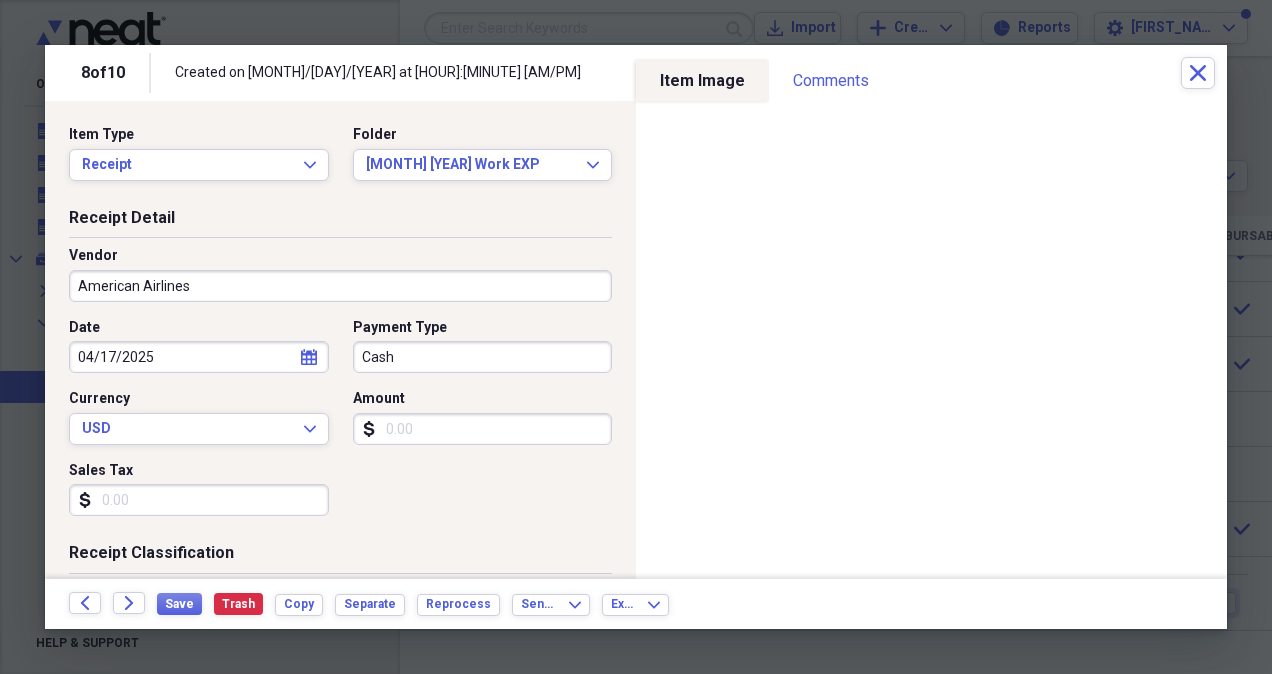 click on "Cash" at bounding box center [483, 357] 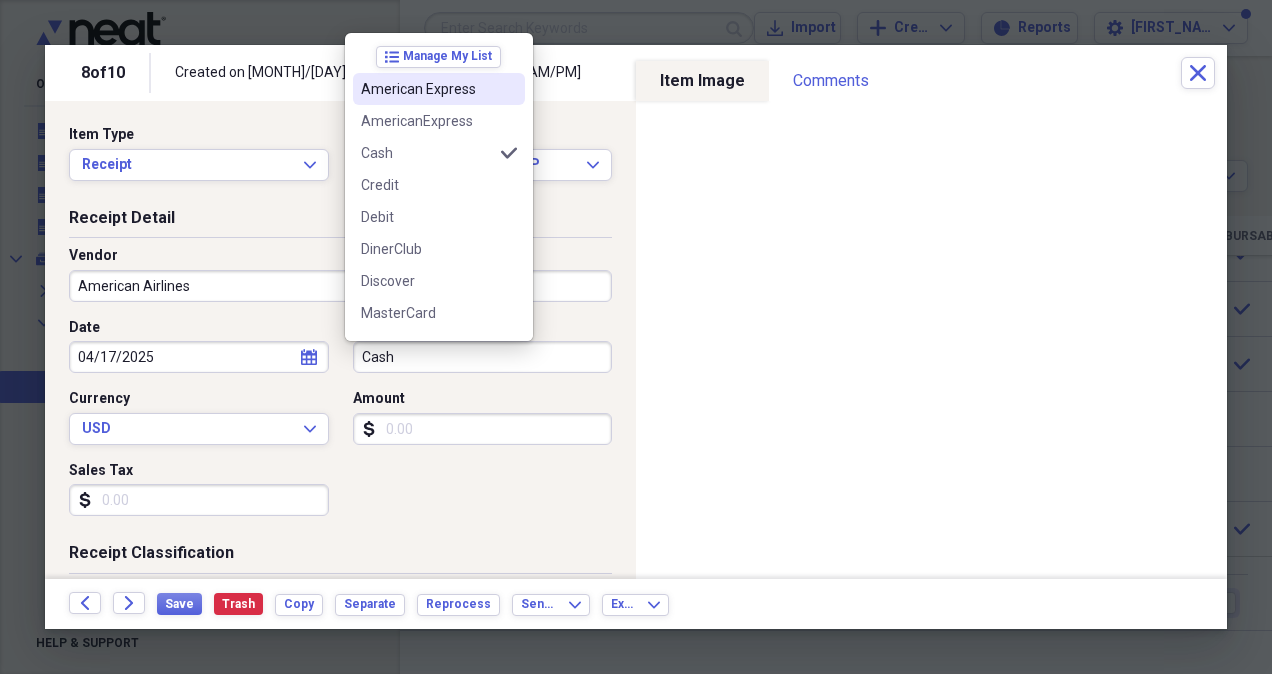 click on "American Express" at bounding box center [427, 89] 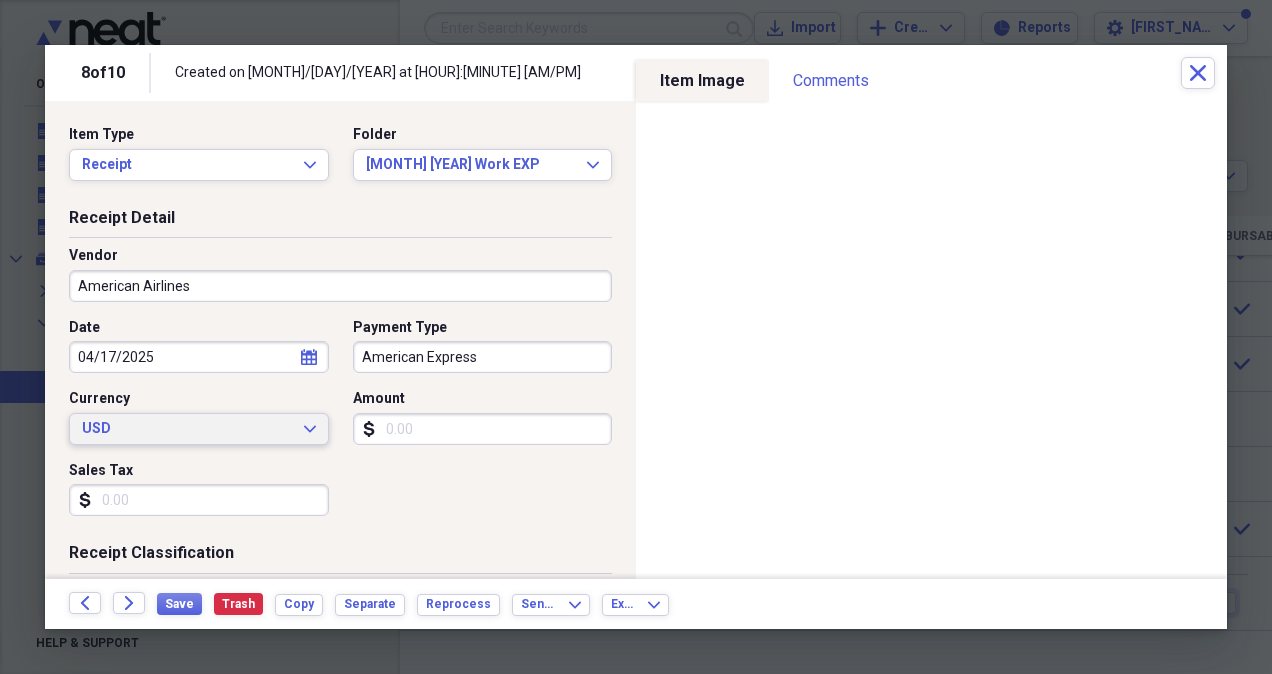 click on "Expand" 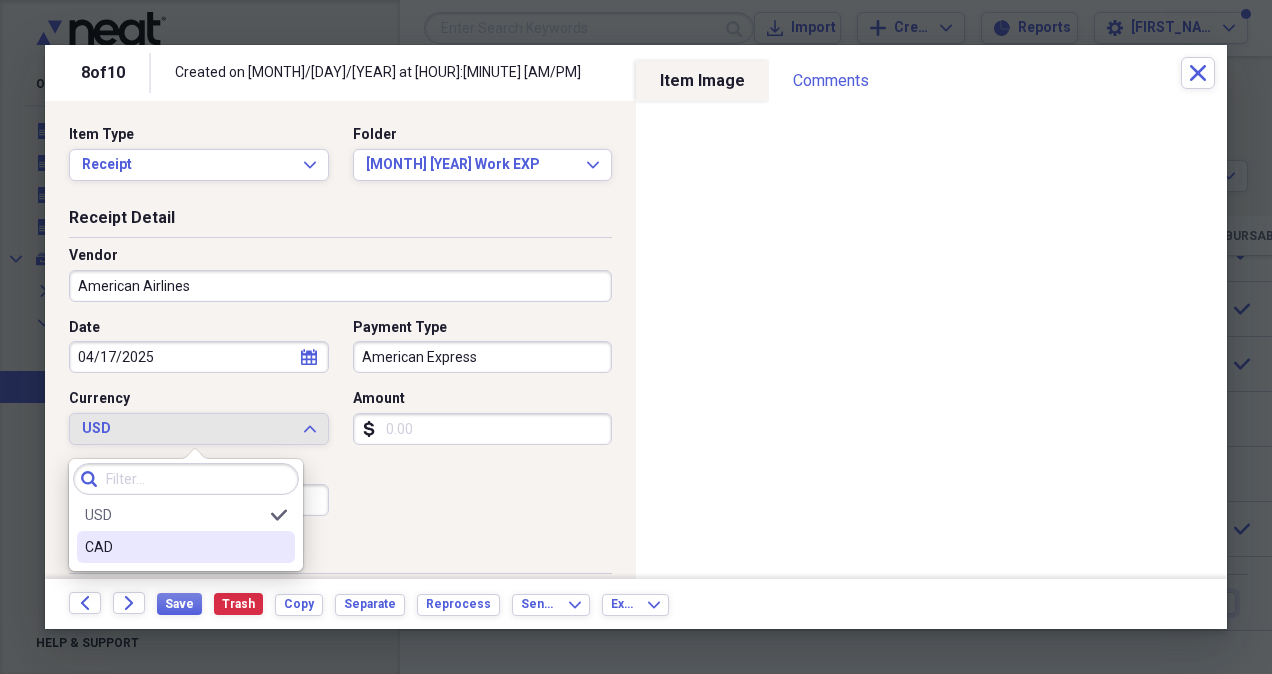 click on "CAD" at bounding box center [174, 547] 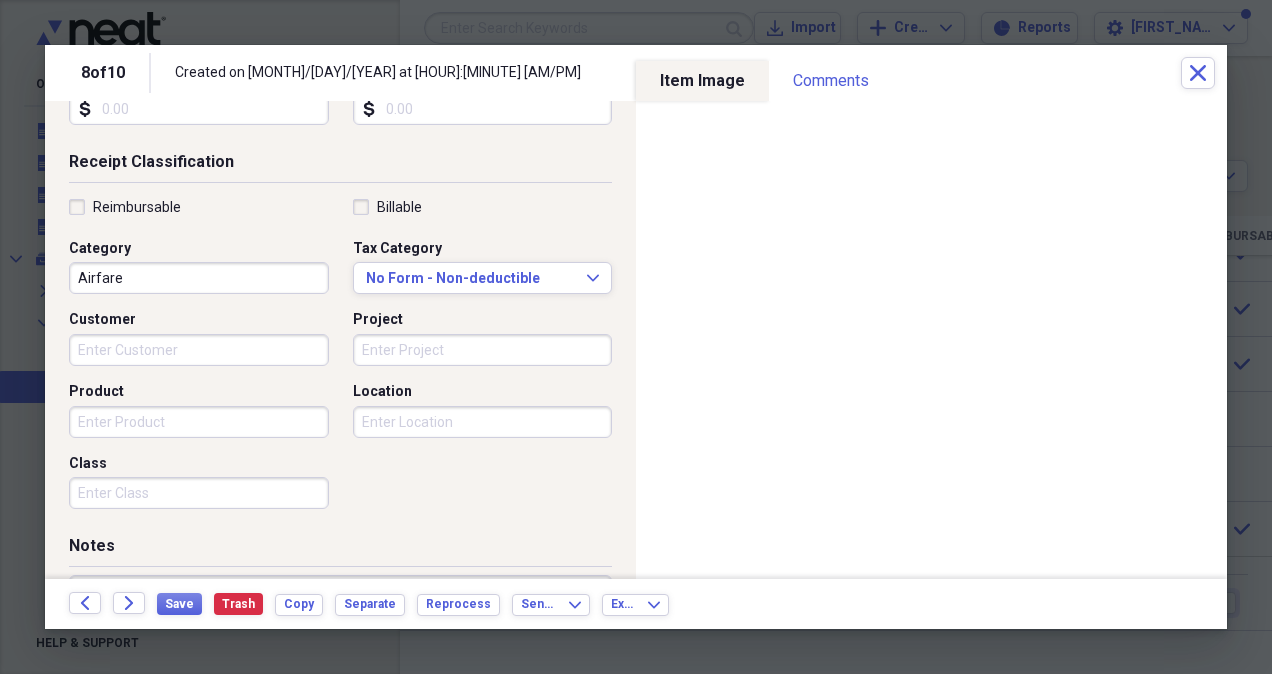 scroll, scrollTop: 394, scrollLeft: 0, axis: vertical 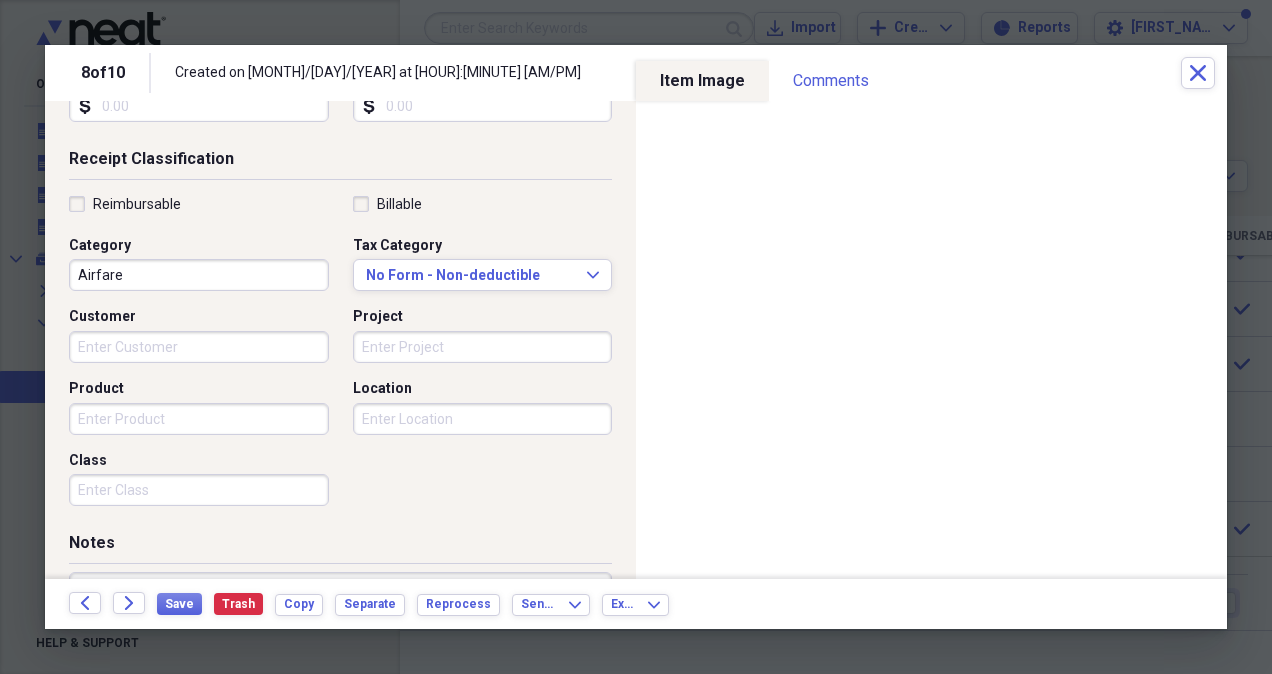 click on "Reimbursable" at bounding box center (125, 204) 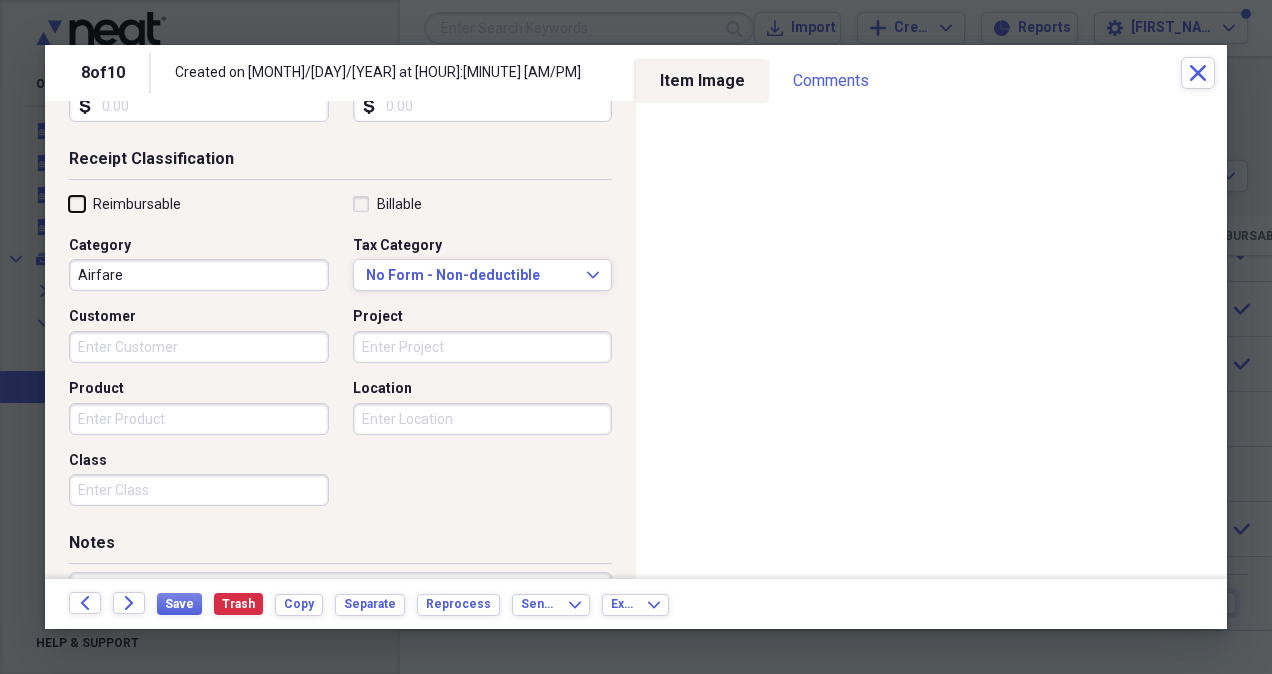 click on "Reimbursable" at bounding box center (69, 203) 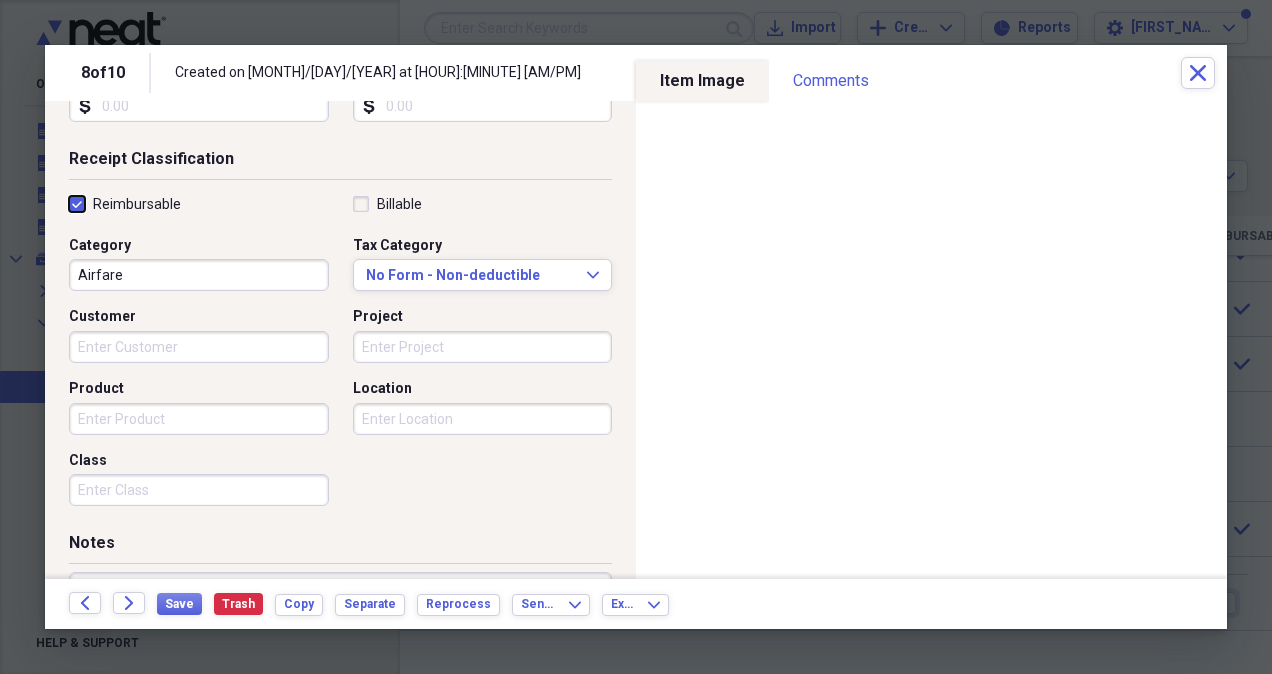 checkbox on "true" 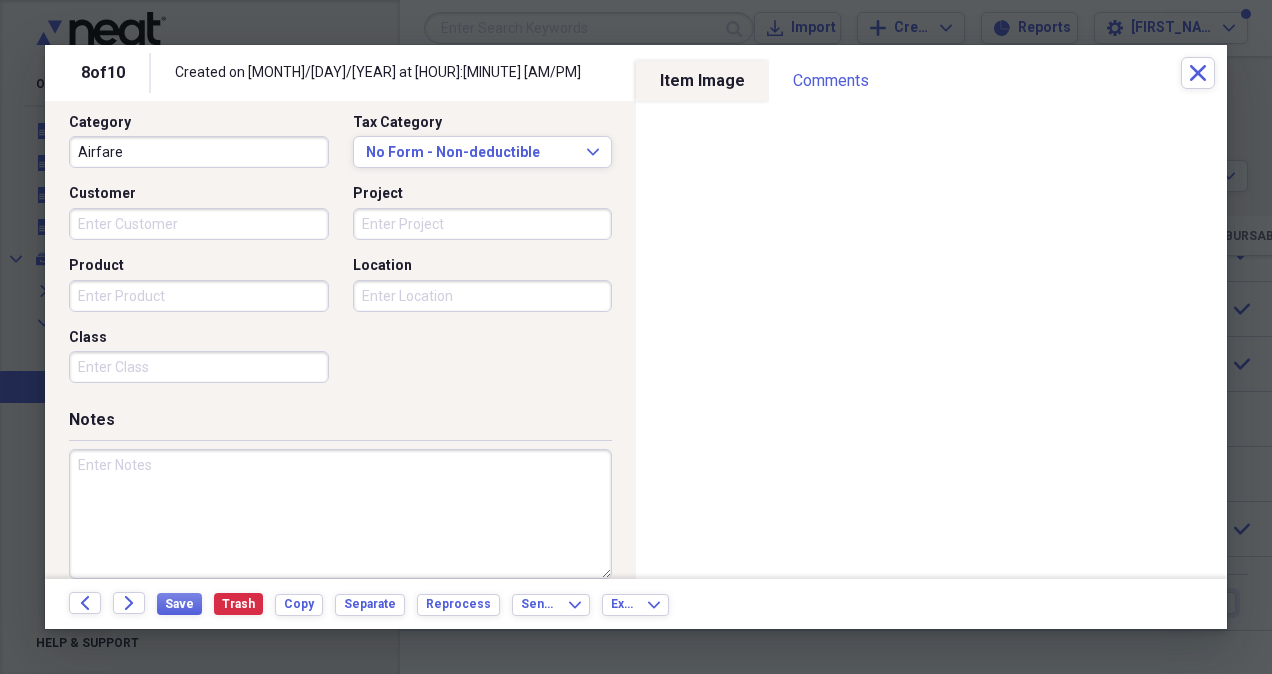 scroll, scrollTop: 540, scrollLeft: 0, axis: vertical 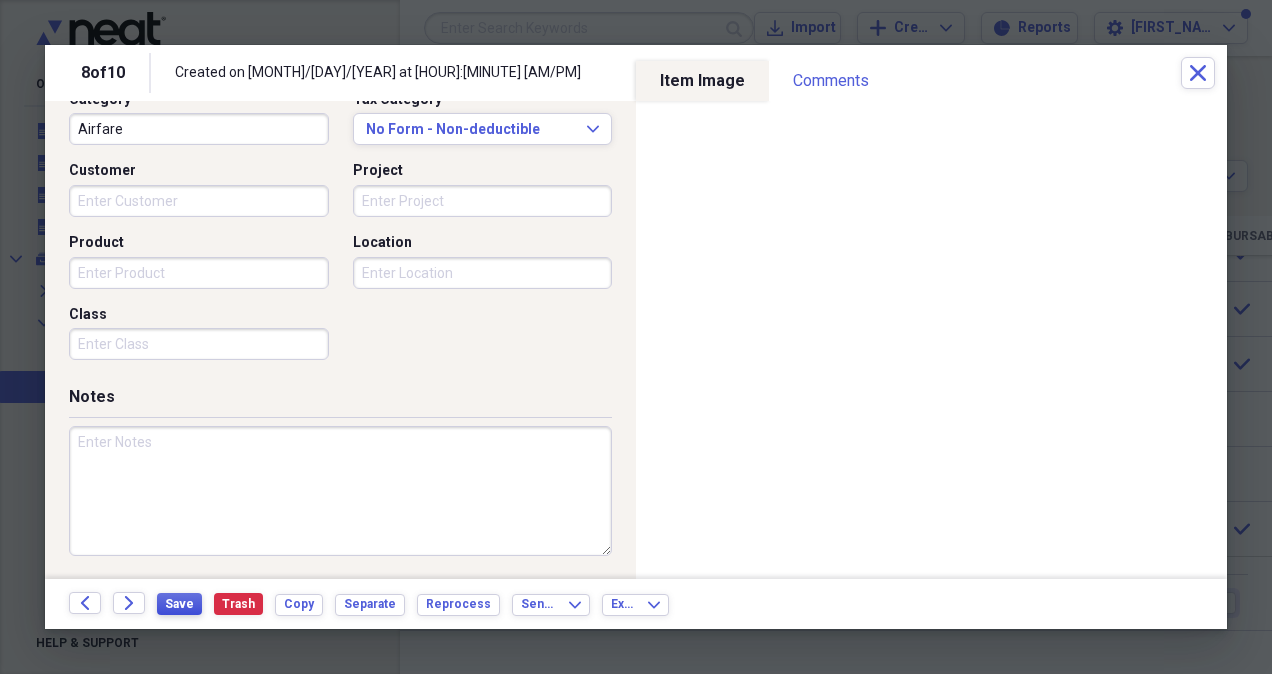 click on "Save" at bounding box center (179, 604) 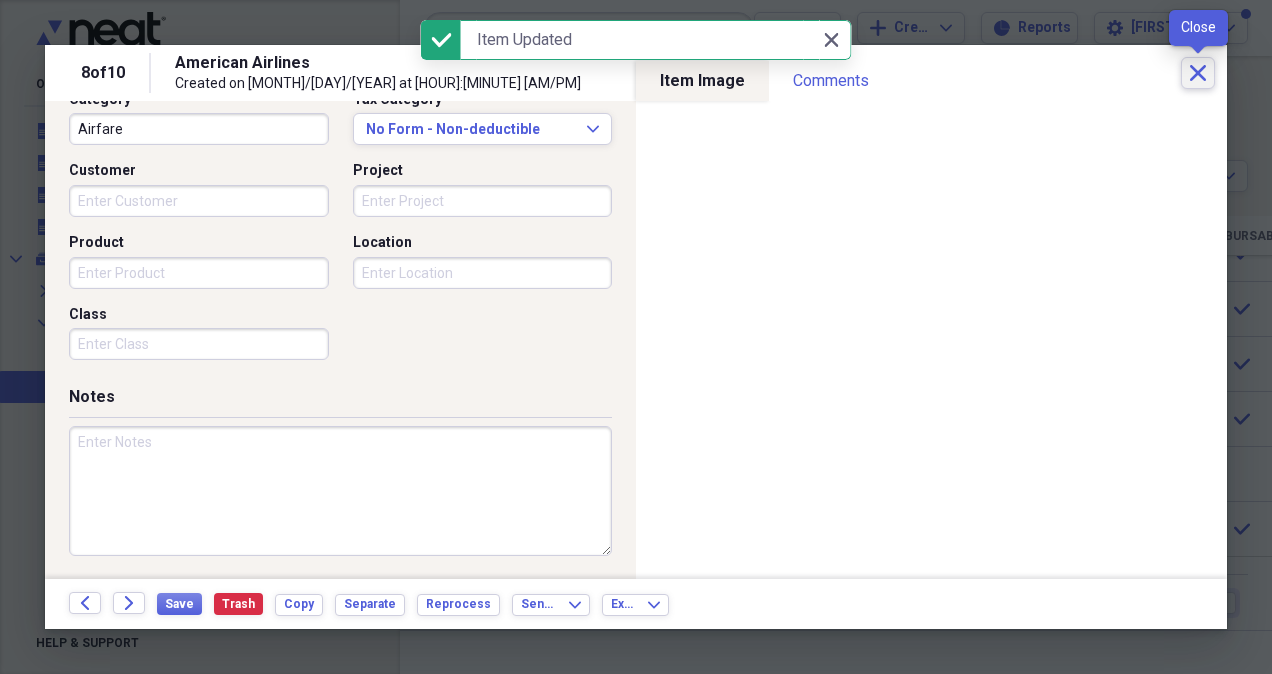 click 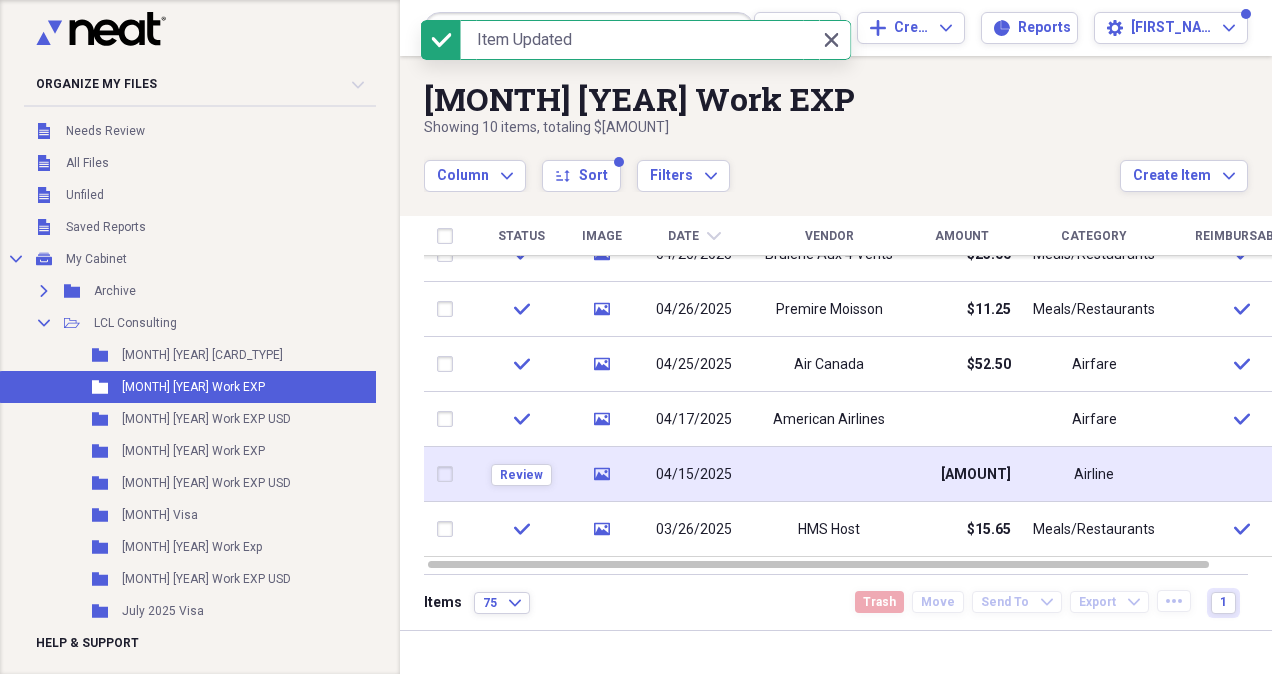 click on "04/15/2025" at bounding box center [694, 475] 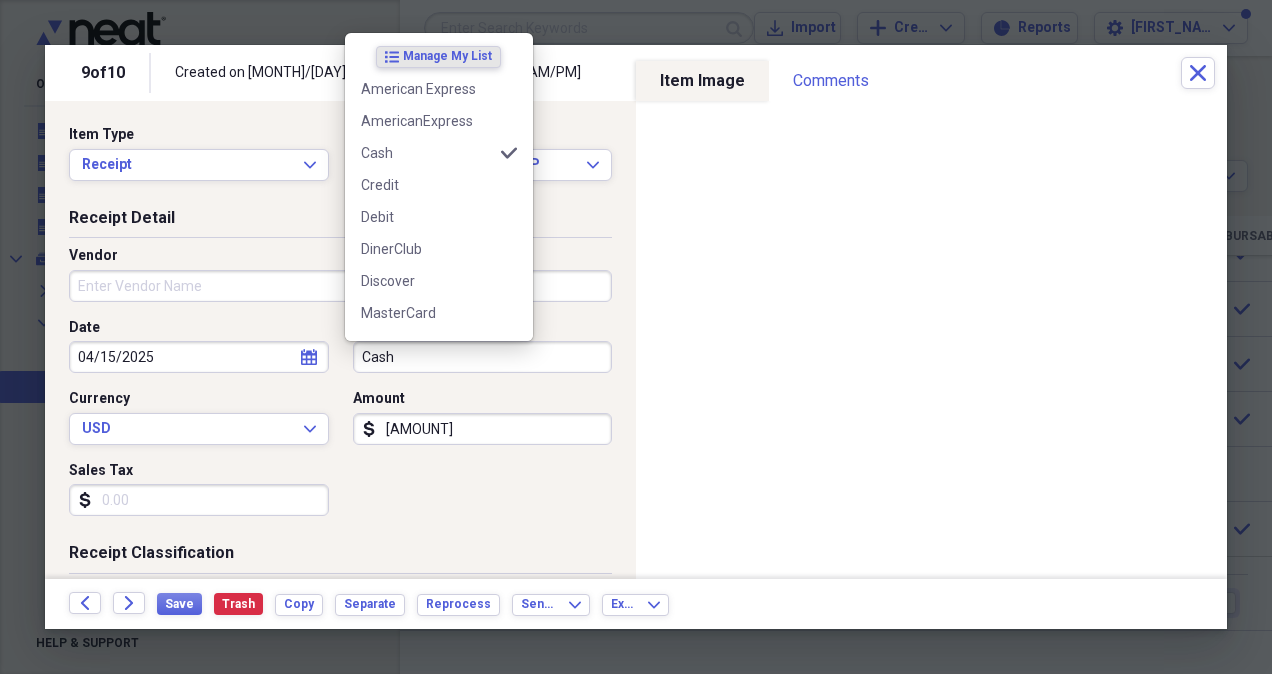 click on "Cash" at bounding box center [483, 357] 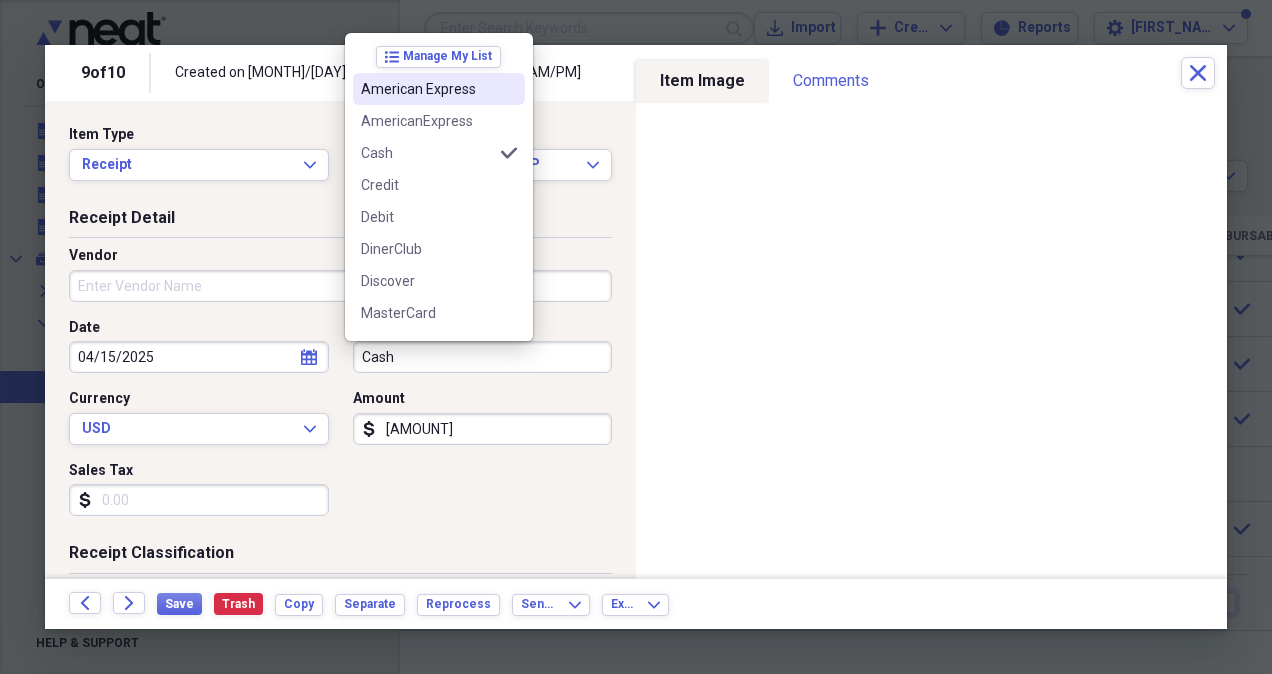 click on "American Express" at bounding box center [439, 89] 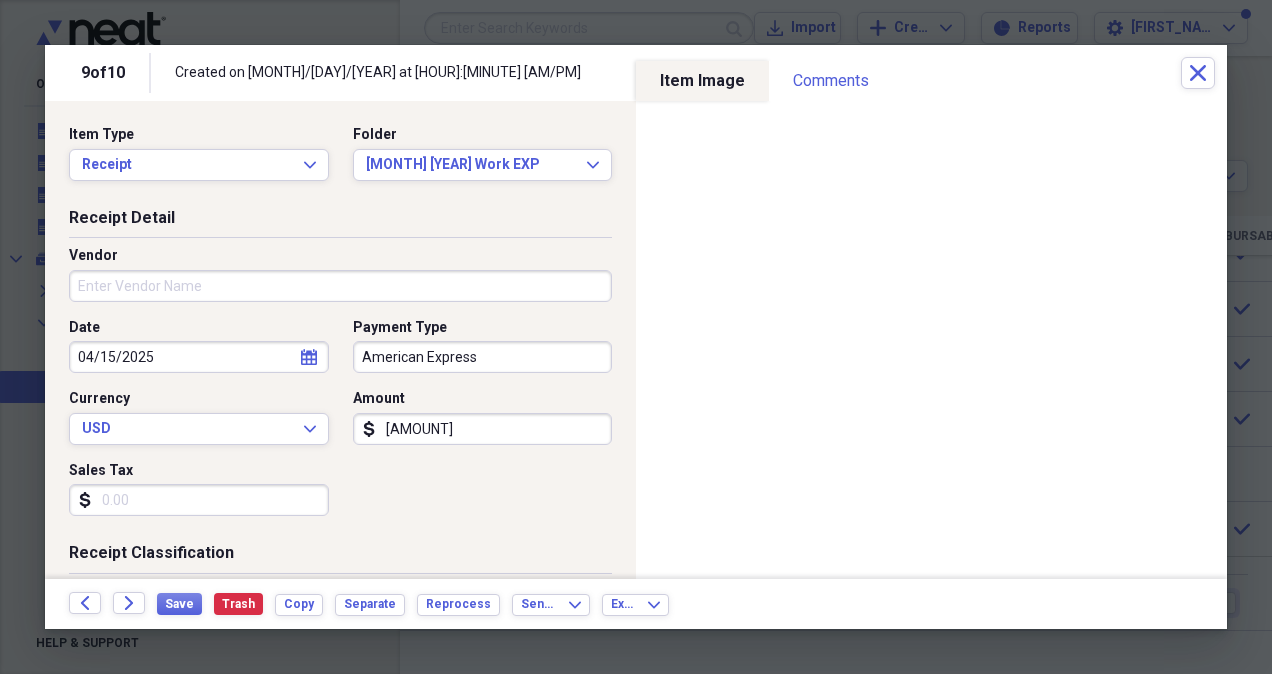 click on "Vendor" at bounding box center [340, 286] 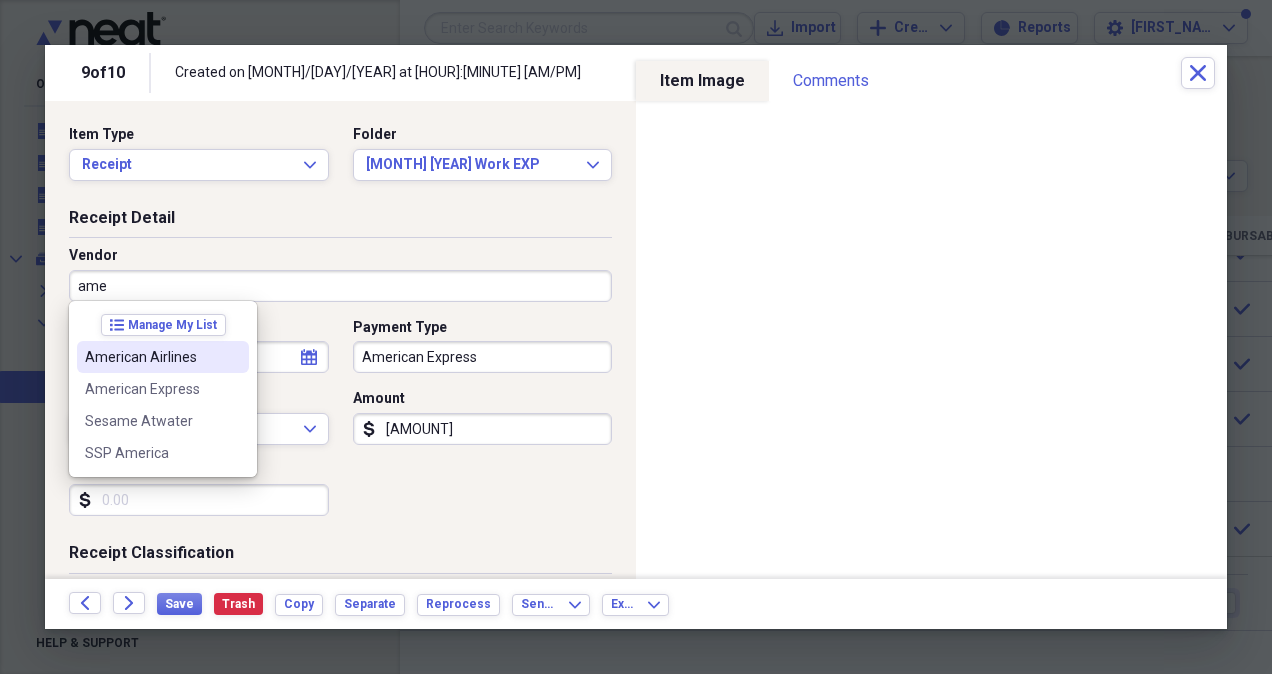 click on "American Airlines" at bounding box center (151, 357) 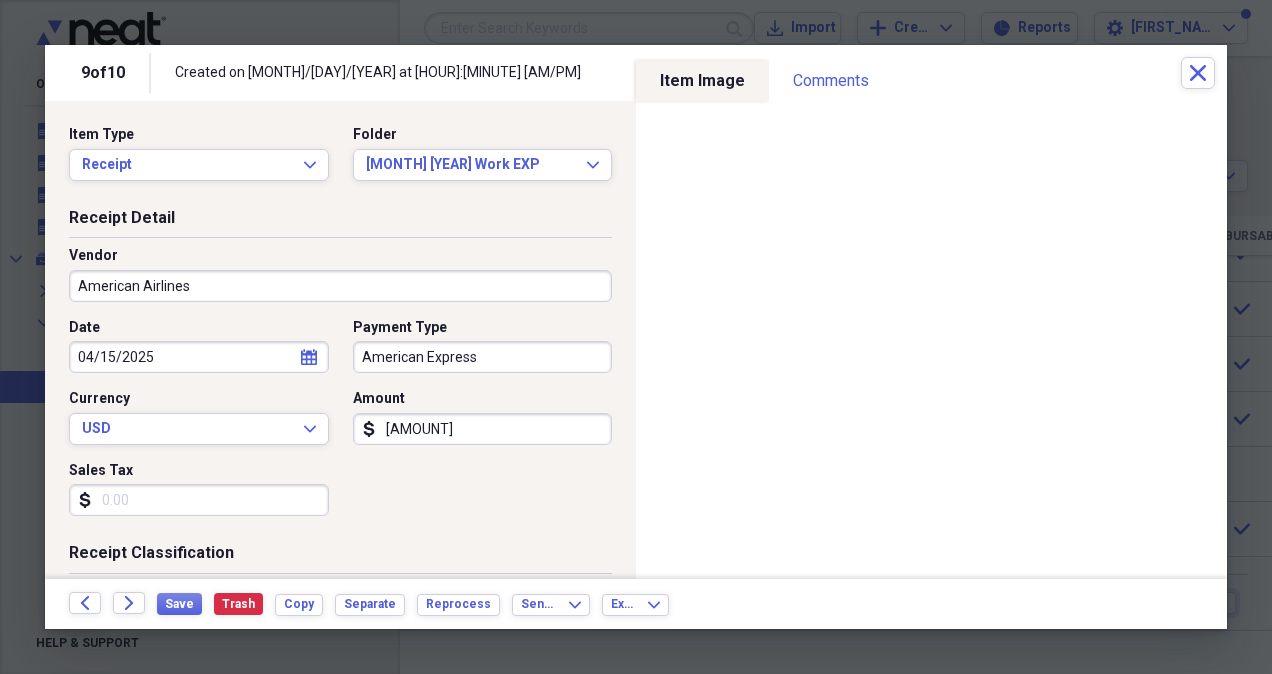 type on "Airfare" 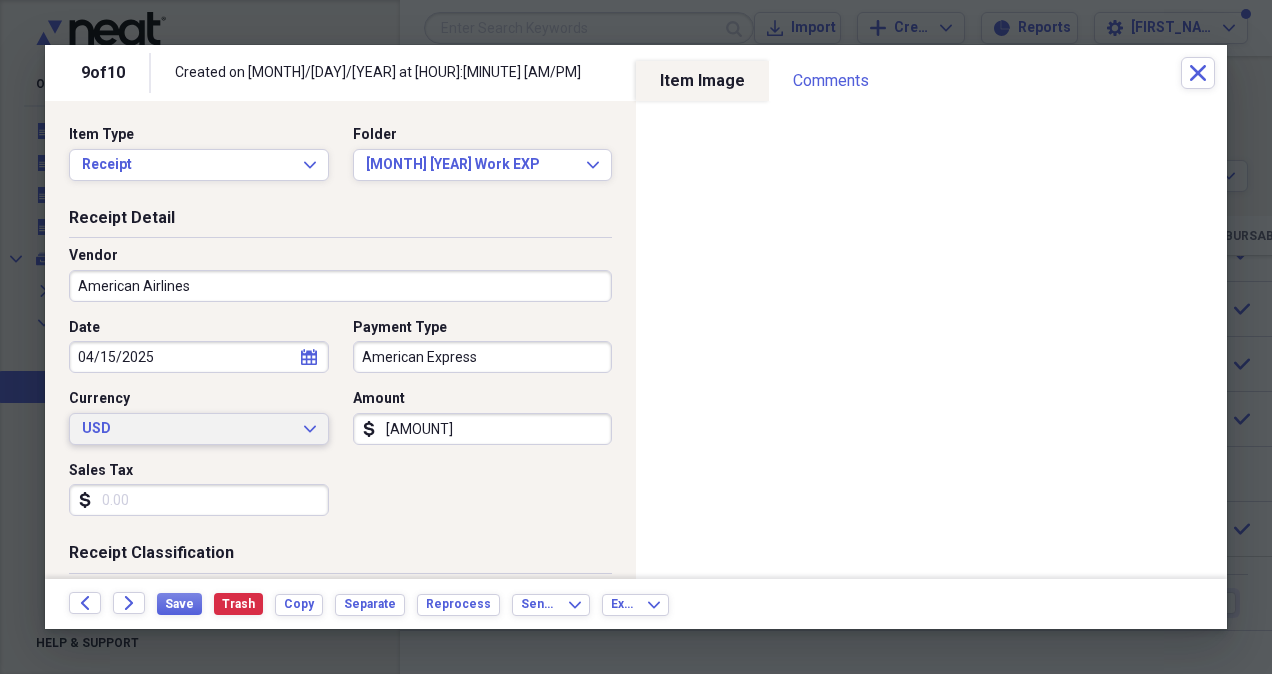 click on "USD Expand" at bounding box center (199, 429) 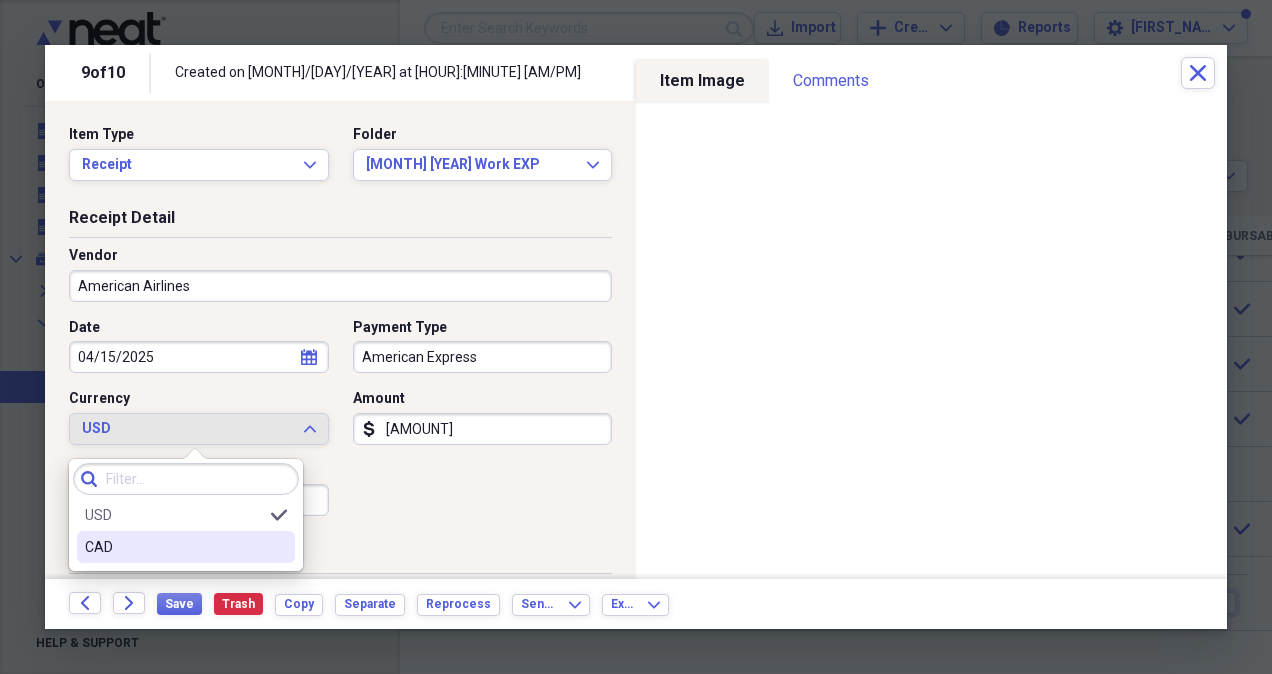 click on "CAD" at bounding box center (174, 547) 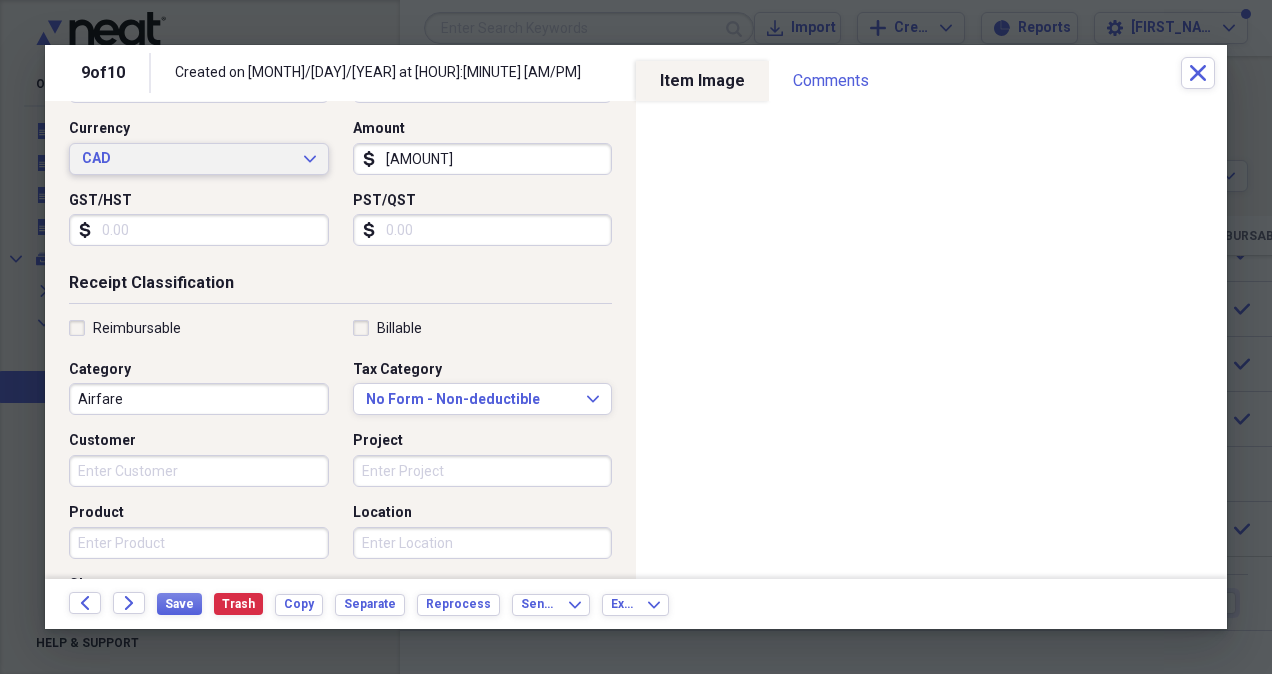 scroll, scrollTop: 100, scrollLeft: 0, axis: vertical 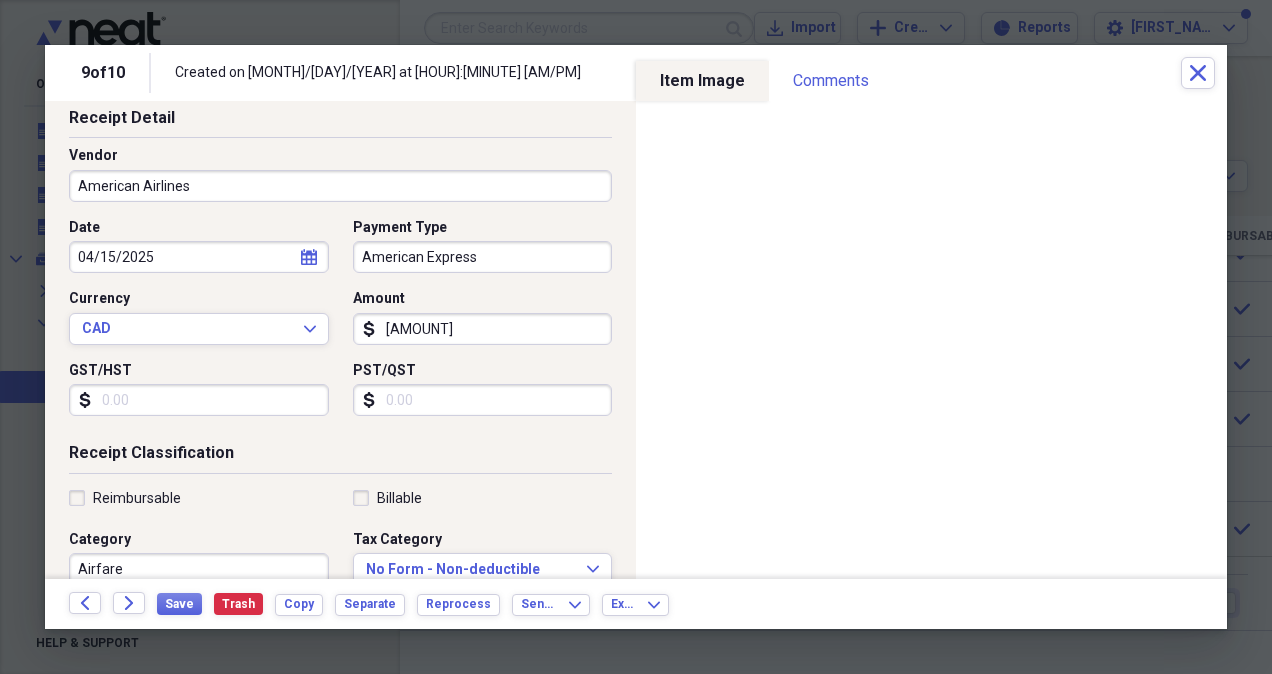 click on "[AMOUNT]" at bounding box center (483, 329) 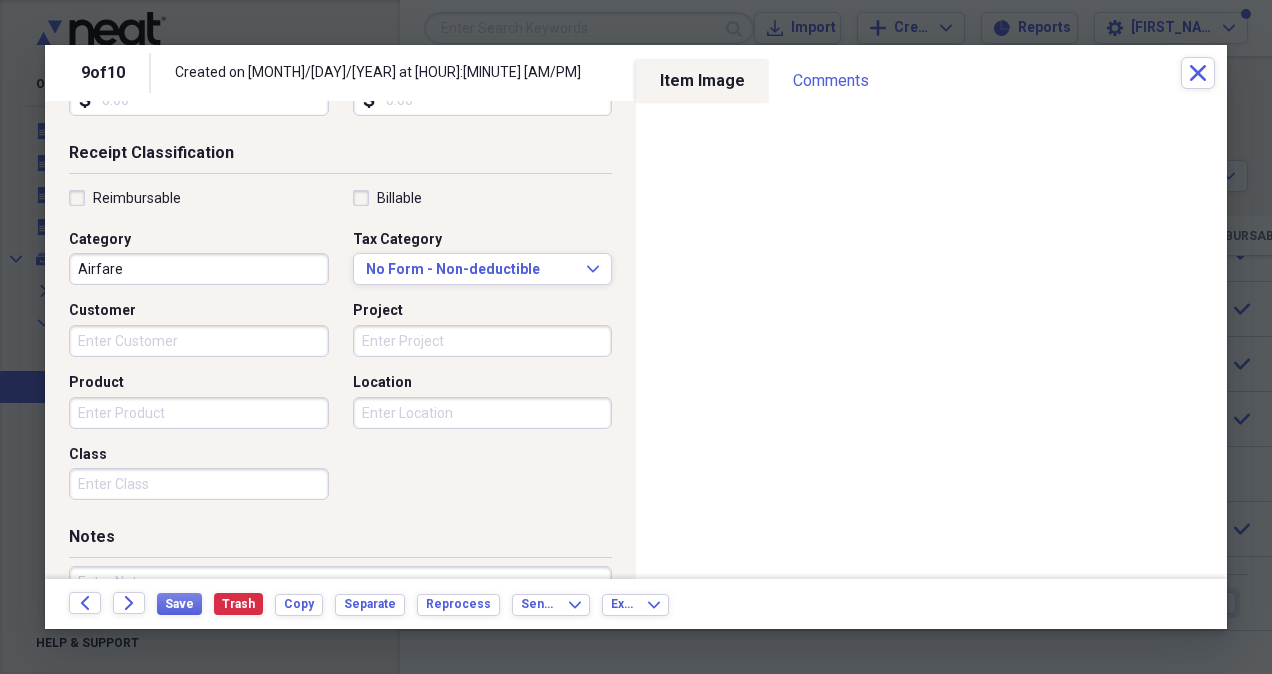 scroll, scrollTop: 540, scrollLeft: 0, axis: vertical 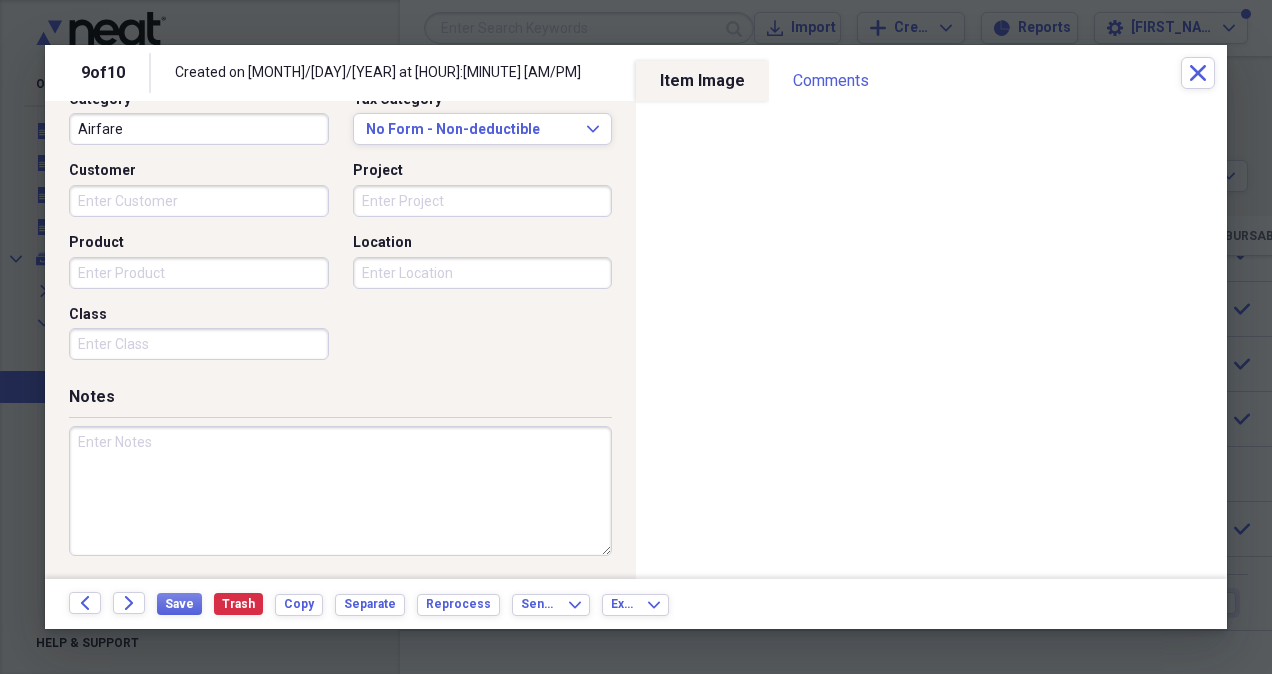 type on "0.00" 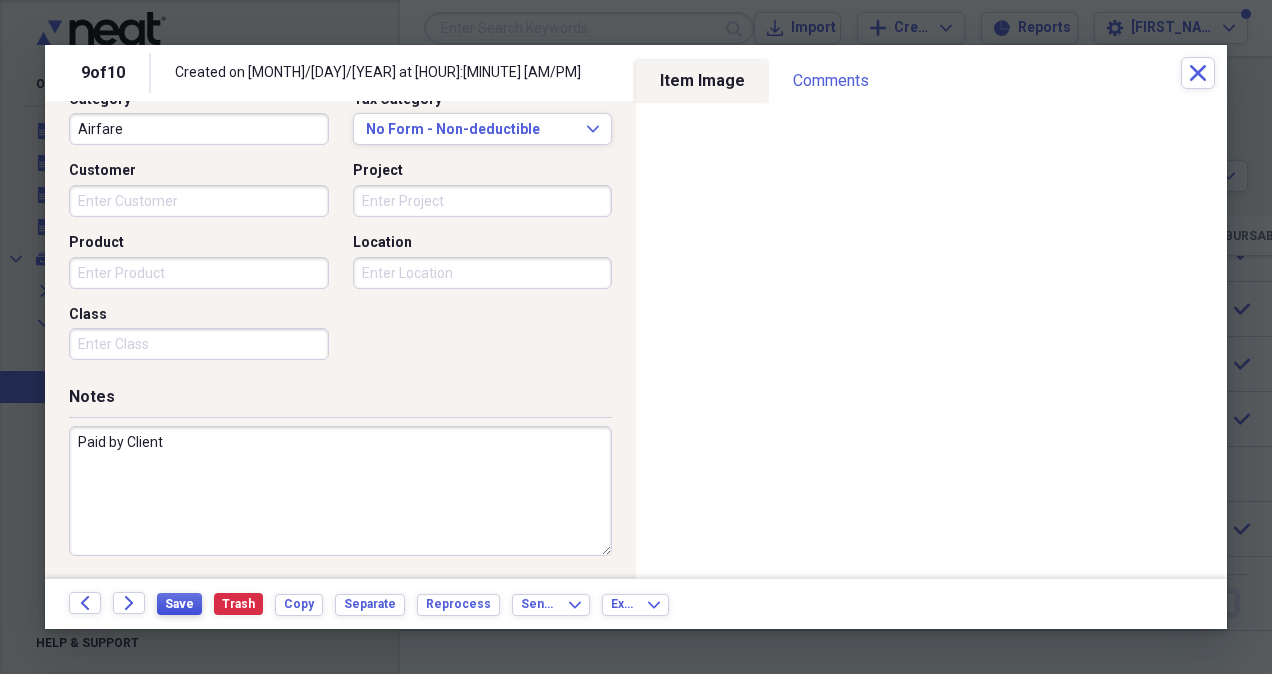 type on "Paid by Client" 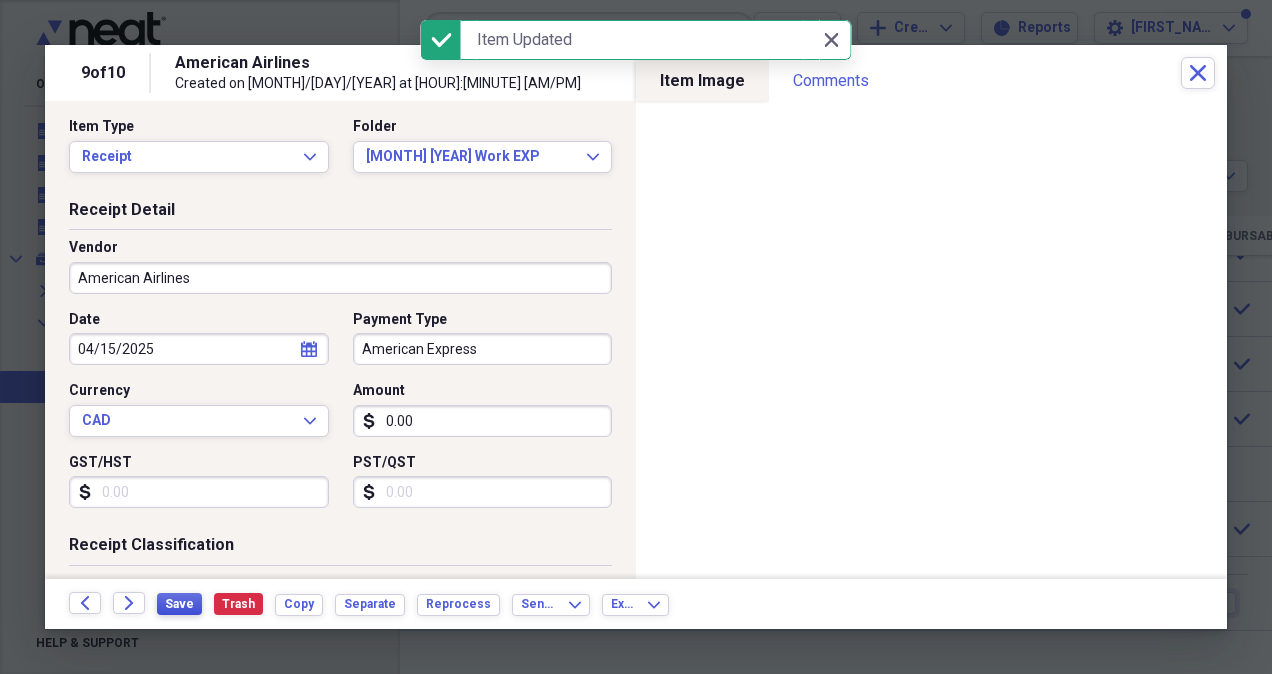 scroll, scrollTop: 0, scrollLeft: 0, axis: both 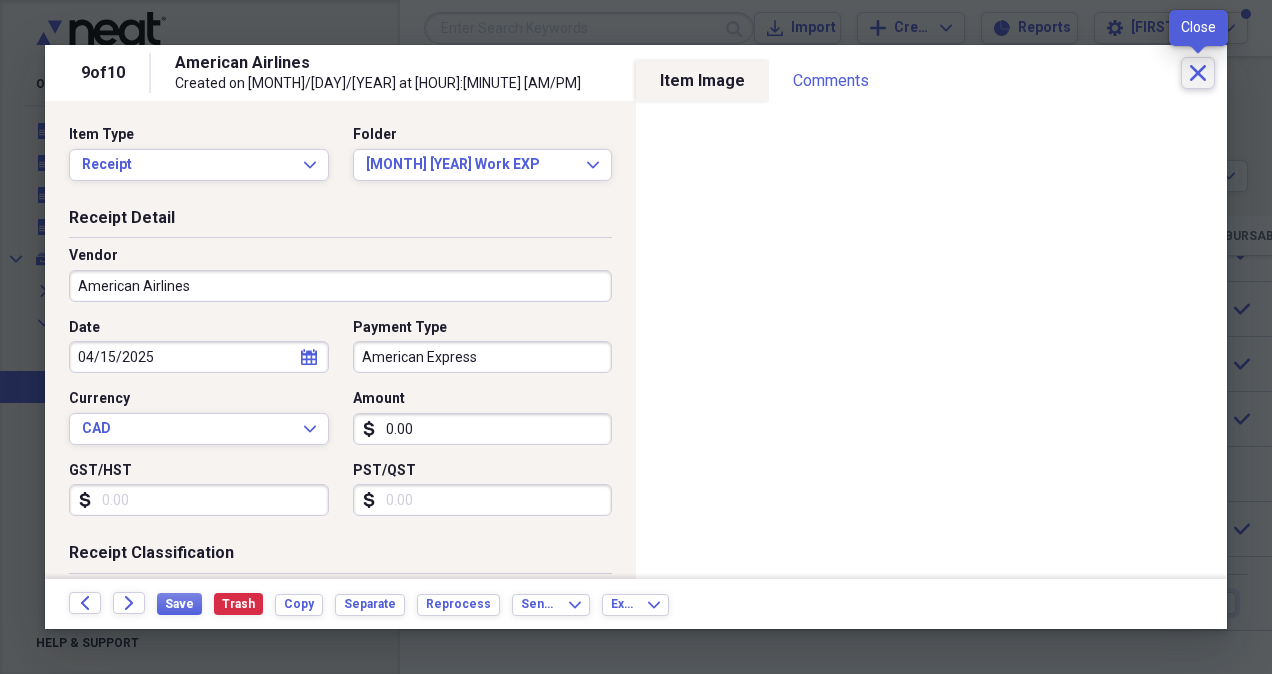 click on "Close" 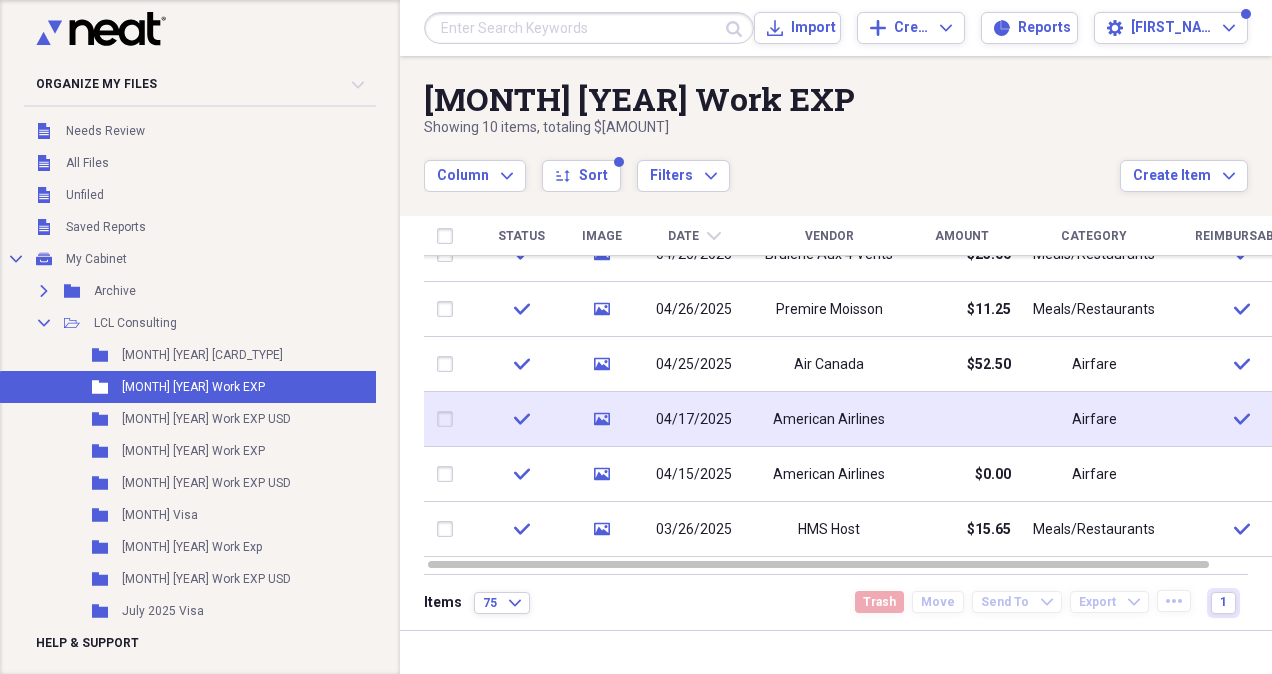 click on "American Airlines" at bounding box center [829, 420] 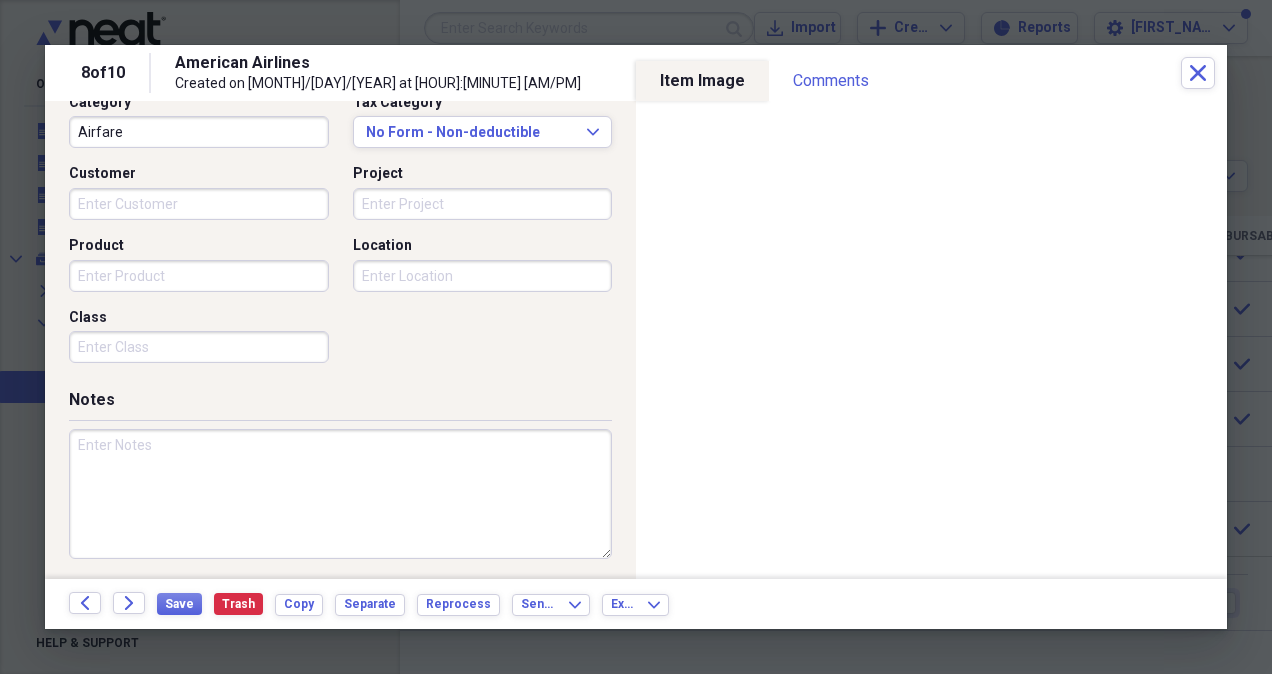 scroll, scrollTop: 540, scrollLeft: 0, axis: vertical 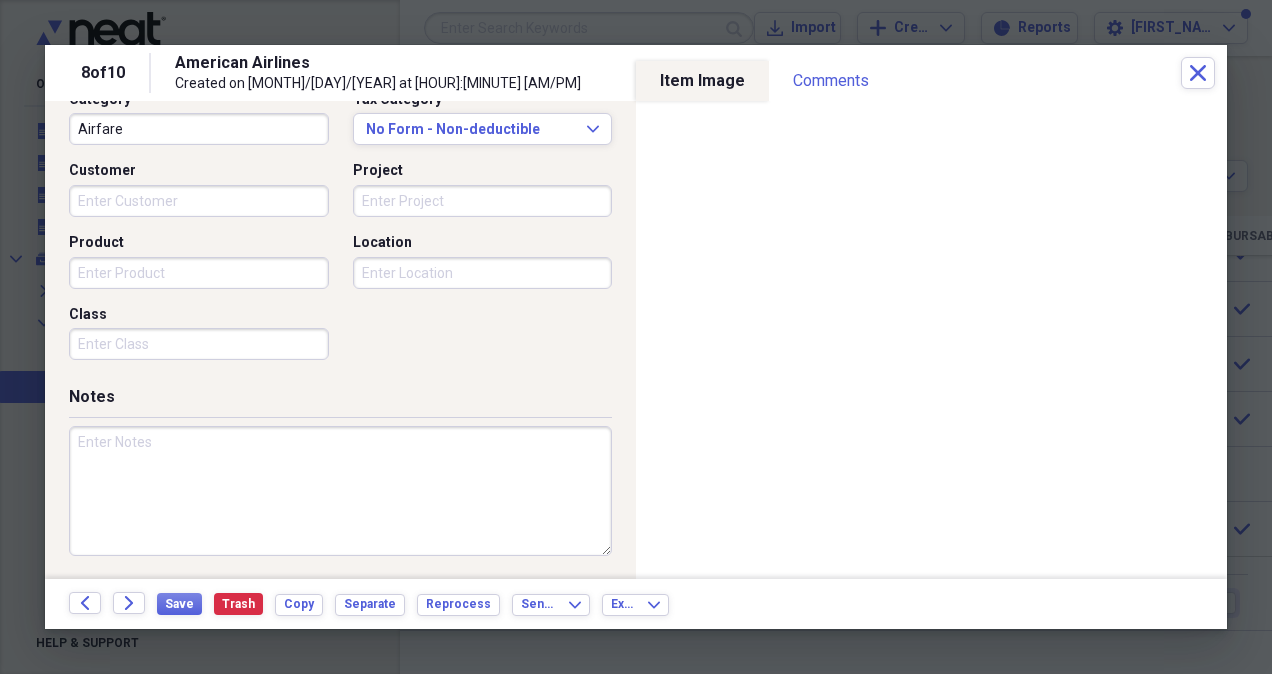 click at bounding box center [340, 491] 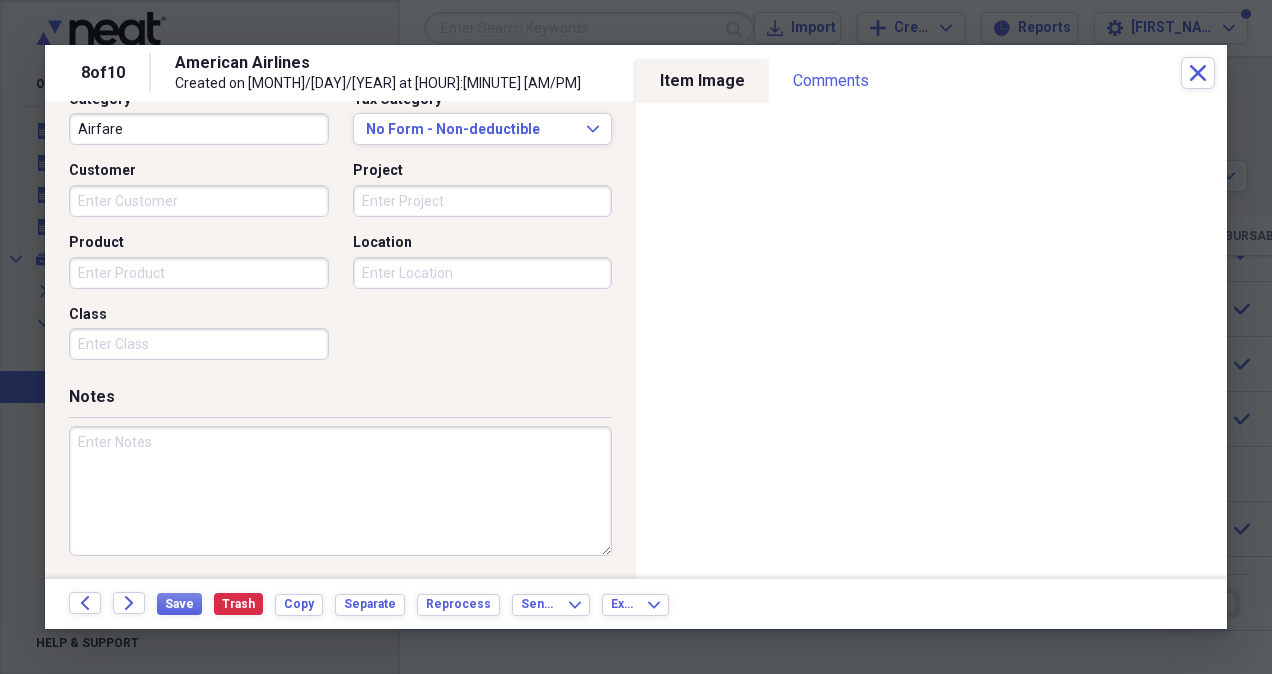 type on "6" 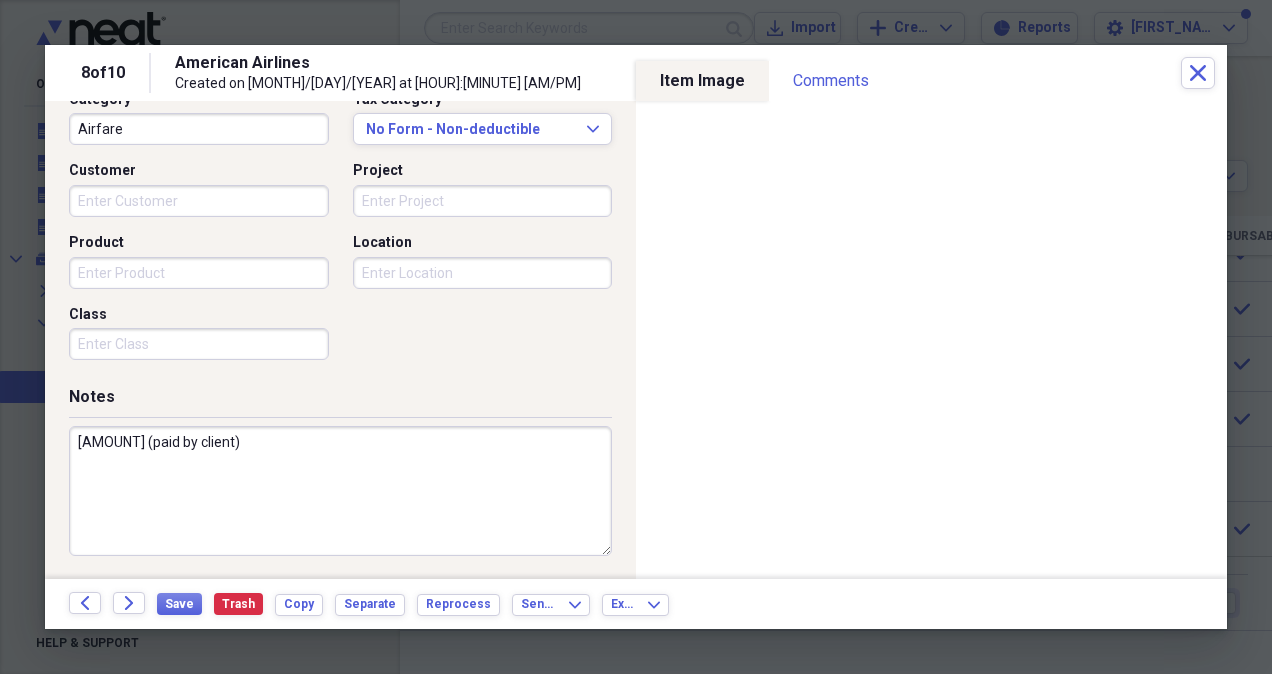 click on "[AMOUNT] (paid by client)" at bounding box center (340, 491) 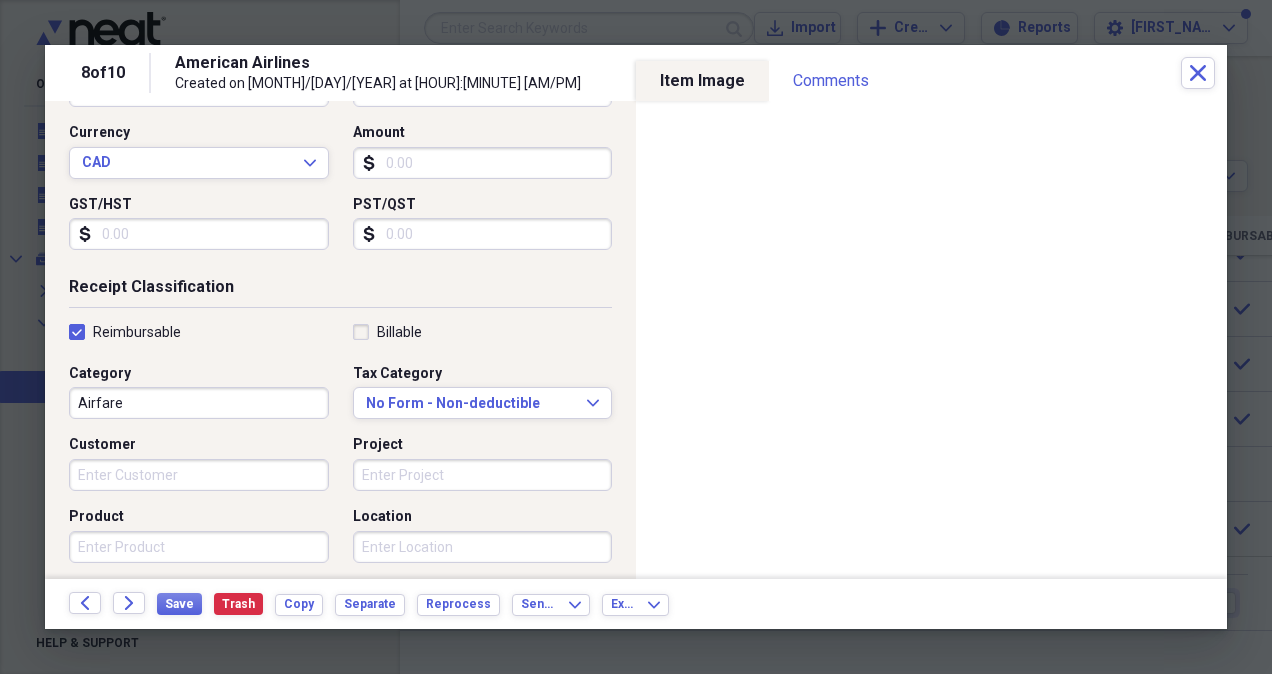 scroll, scrollTop: 240, scrollLeft: 0, axis: vertical 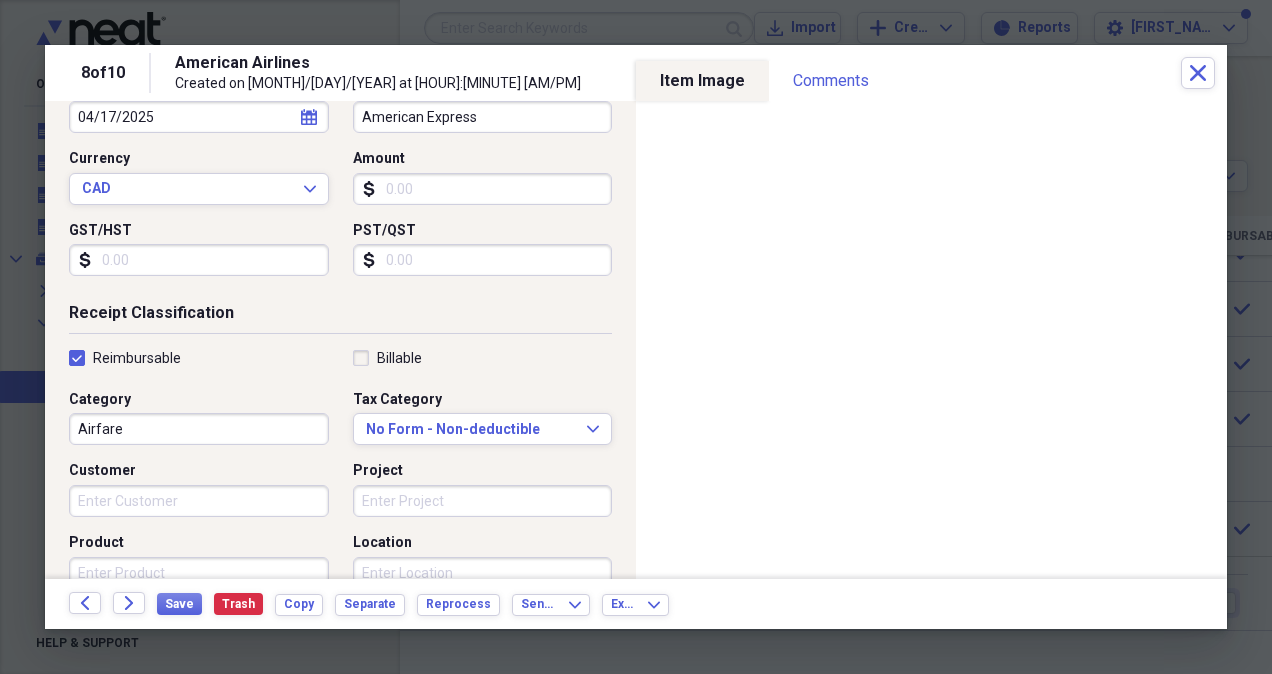 type on "[AMOUNT] (paid by client) [AMOUNT]" 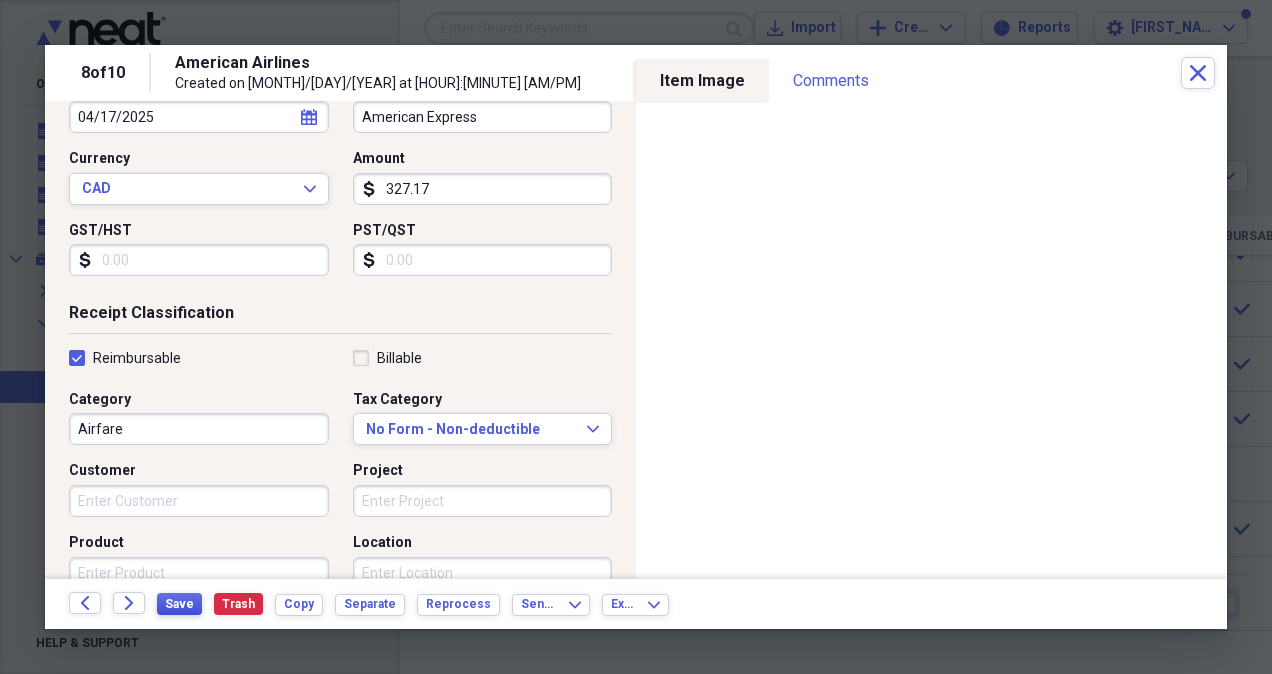 type on "327.17" 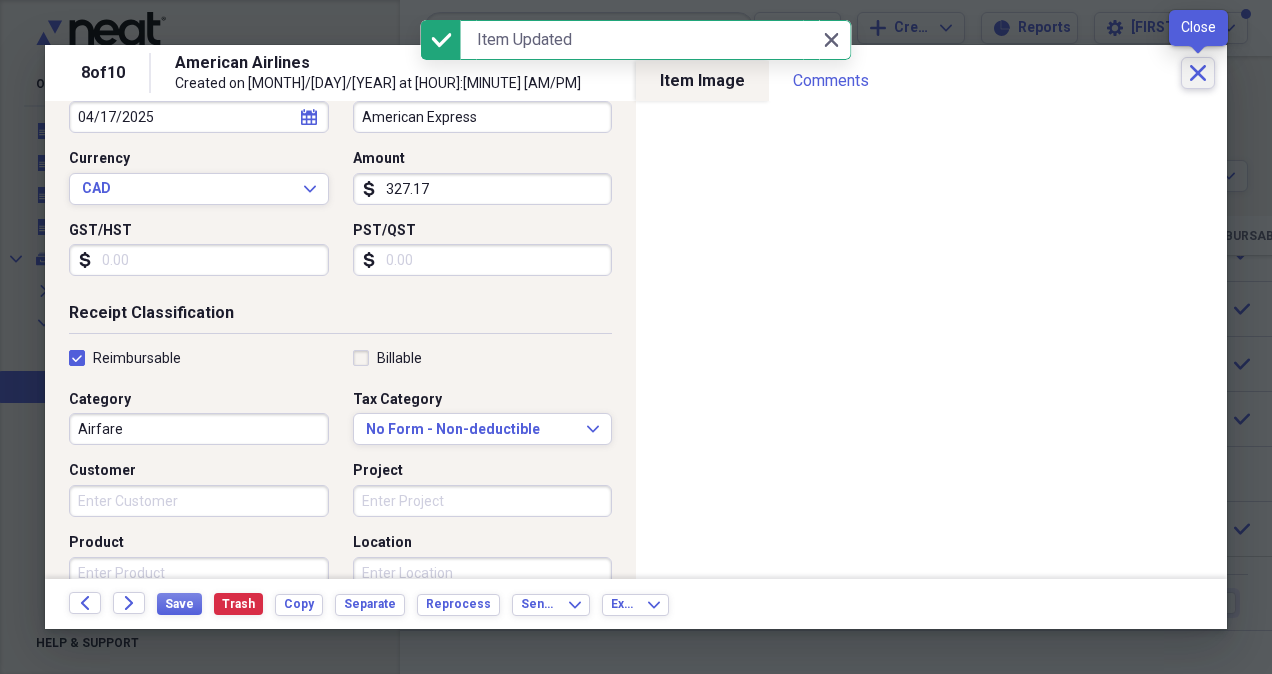 click on "Close" 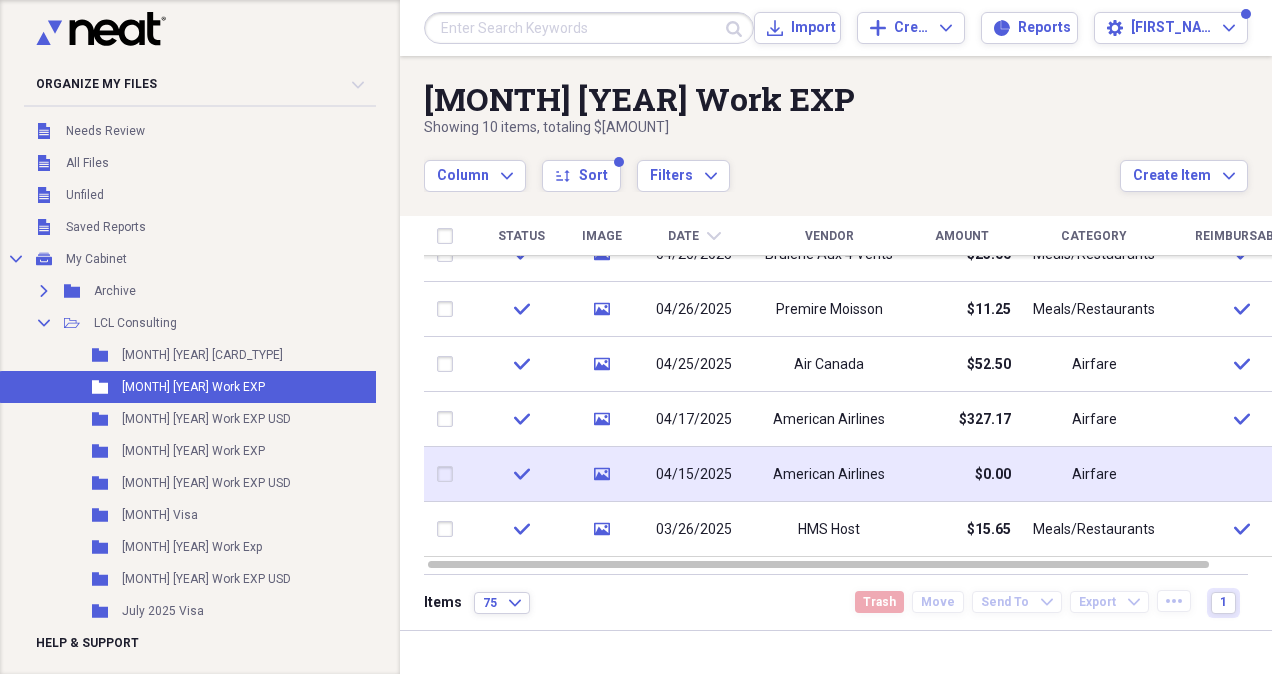 click on "American Airlines" at bounding box center (829, 474) 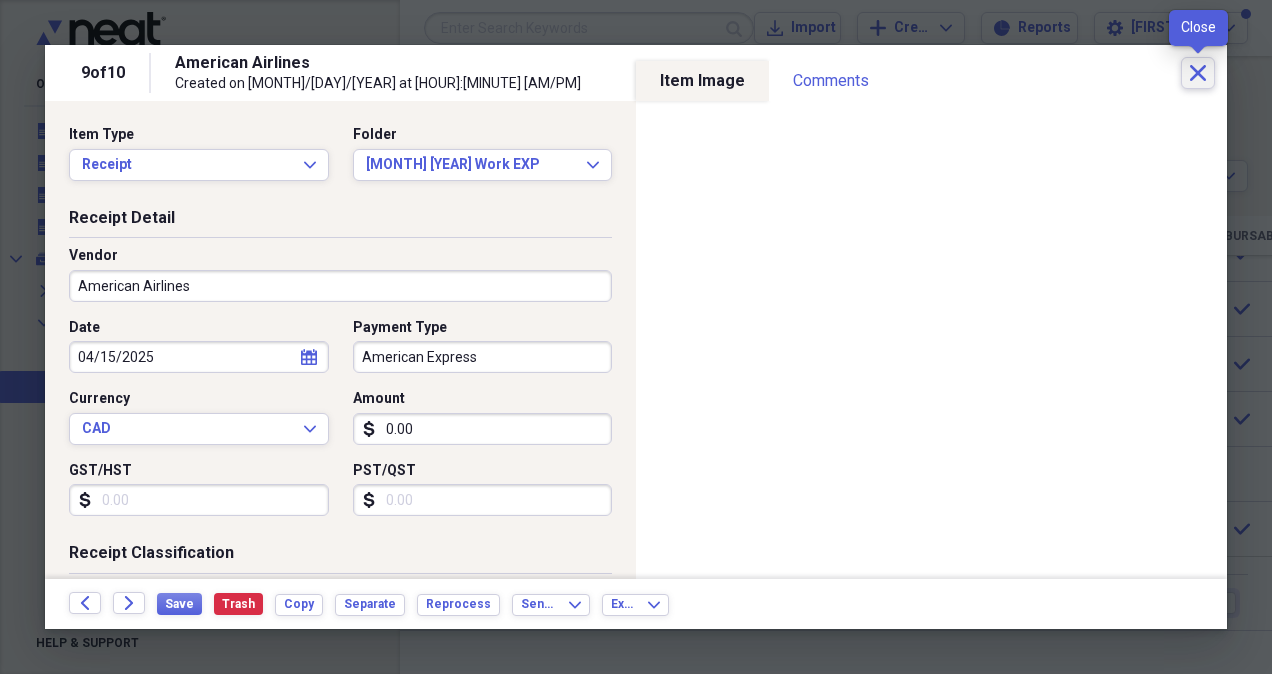 click on "Close" 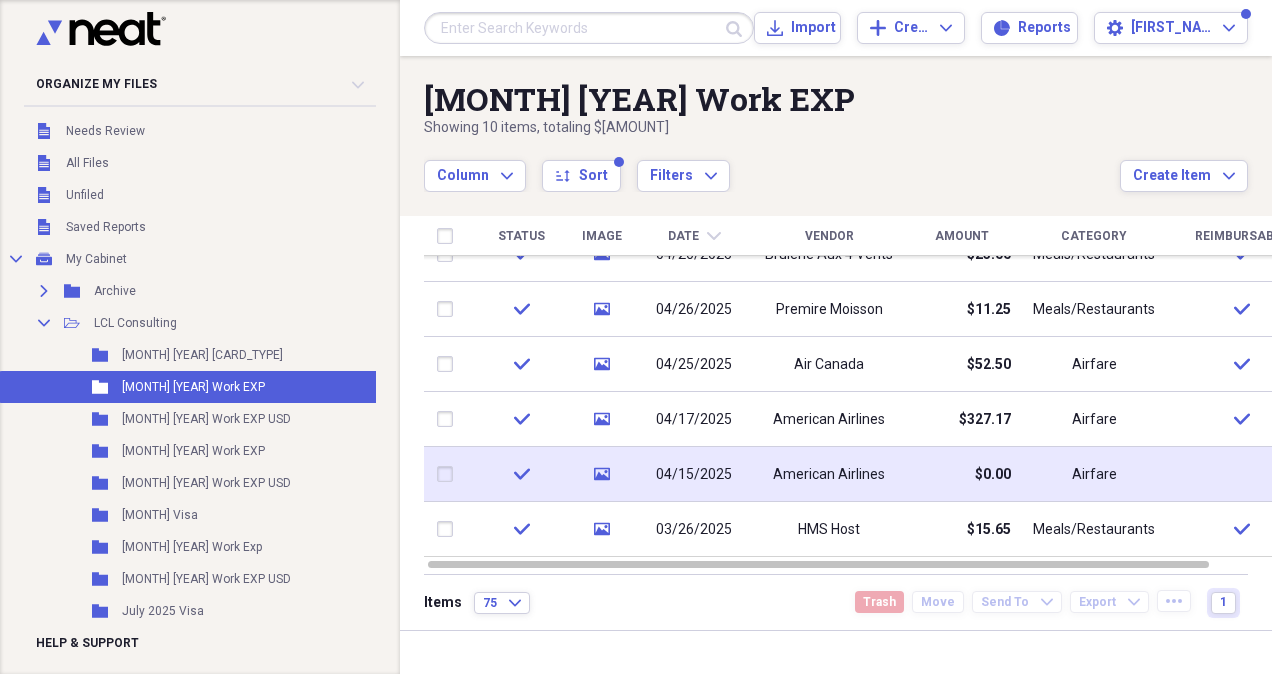 click on "American Airlines" at bounding box center [829, 475] 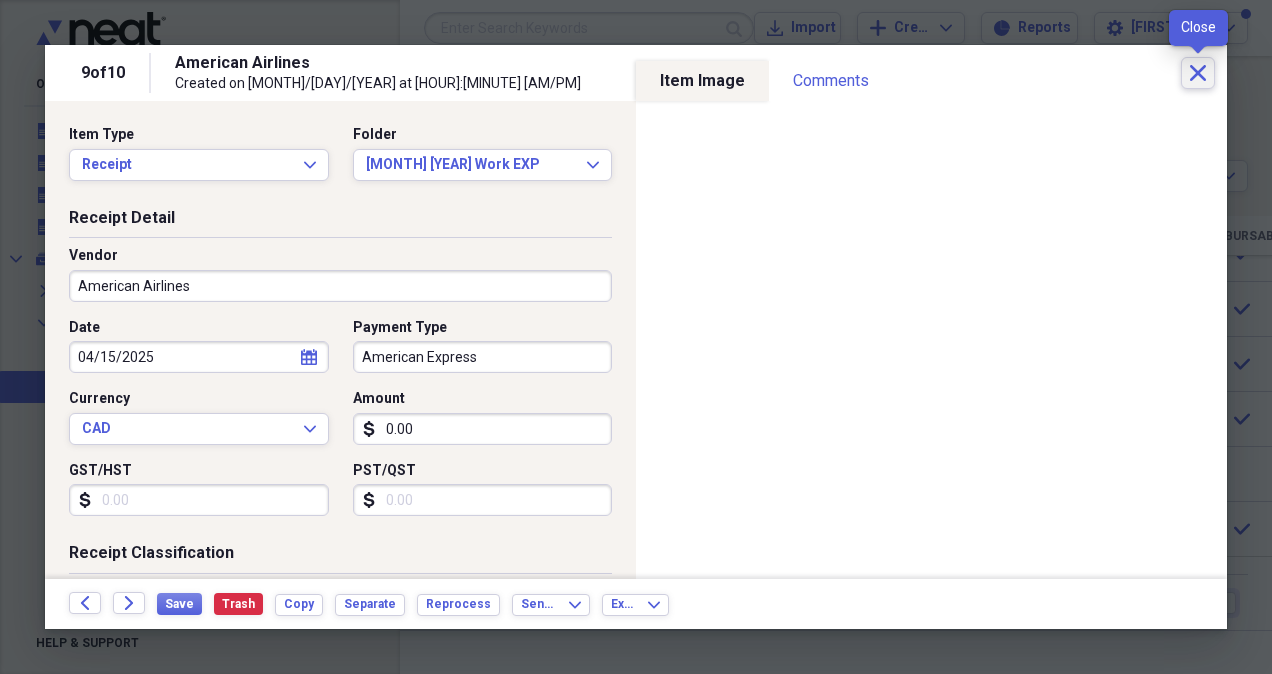click 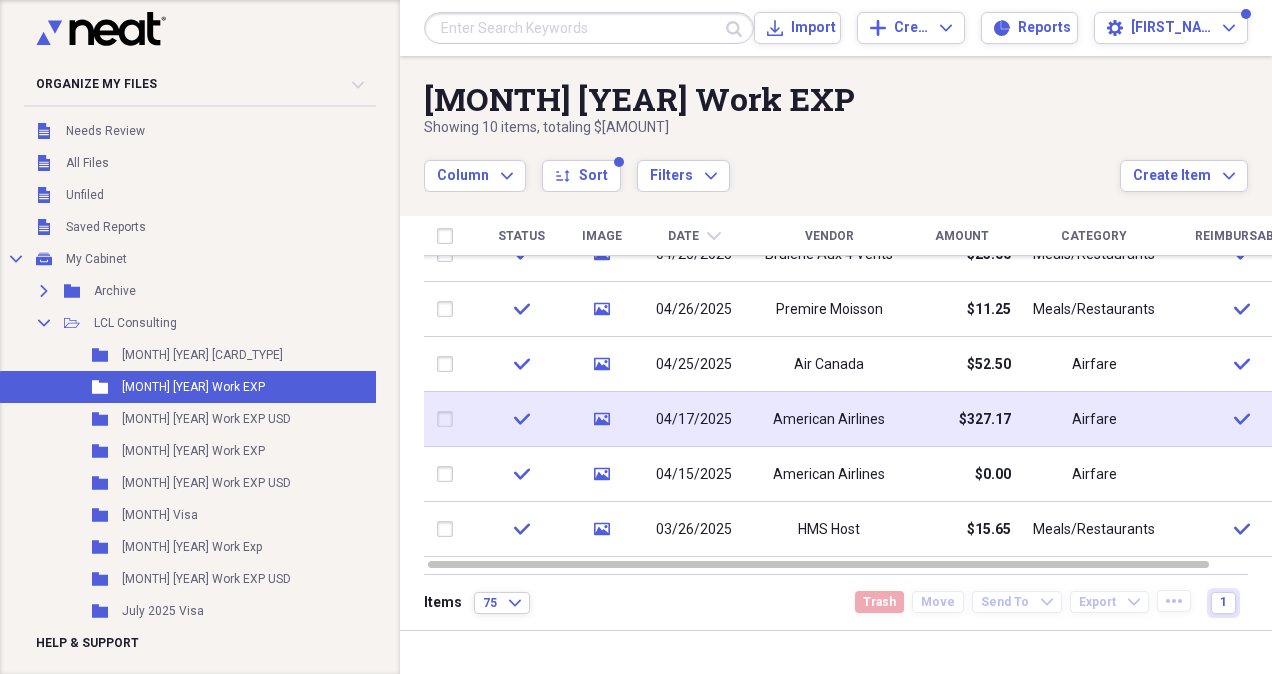 click on "American Airlines" at bounding box center [829, 420] 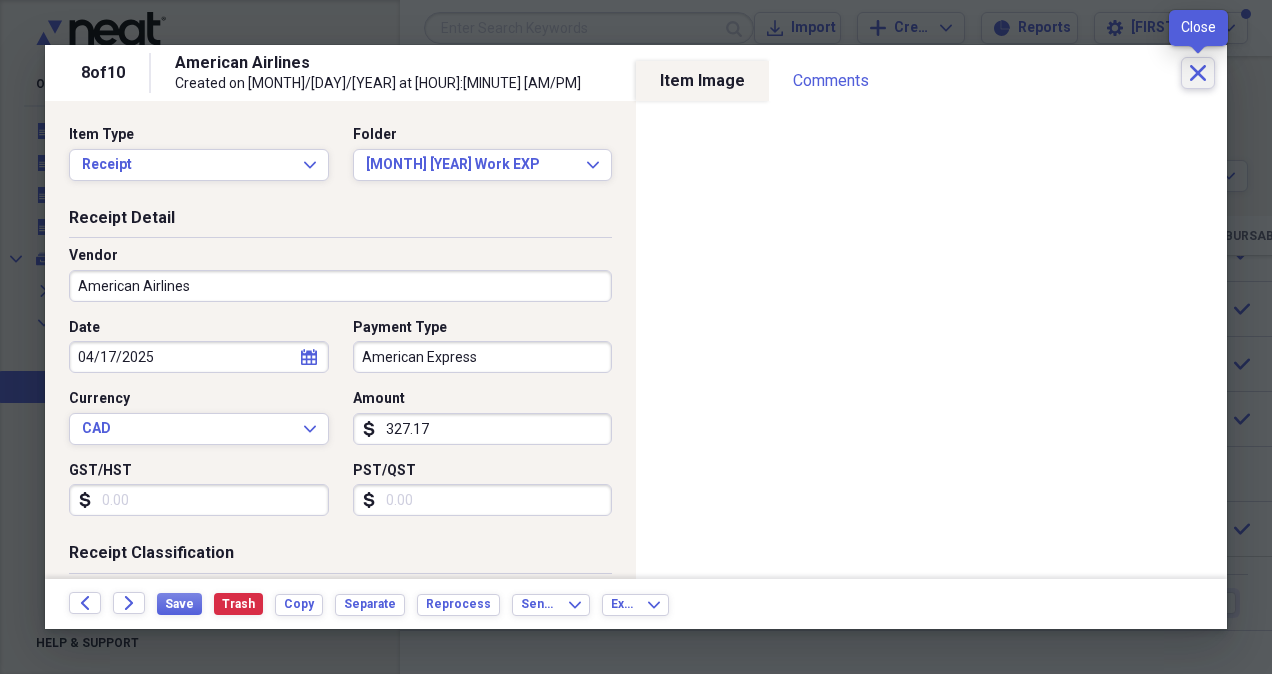 click 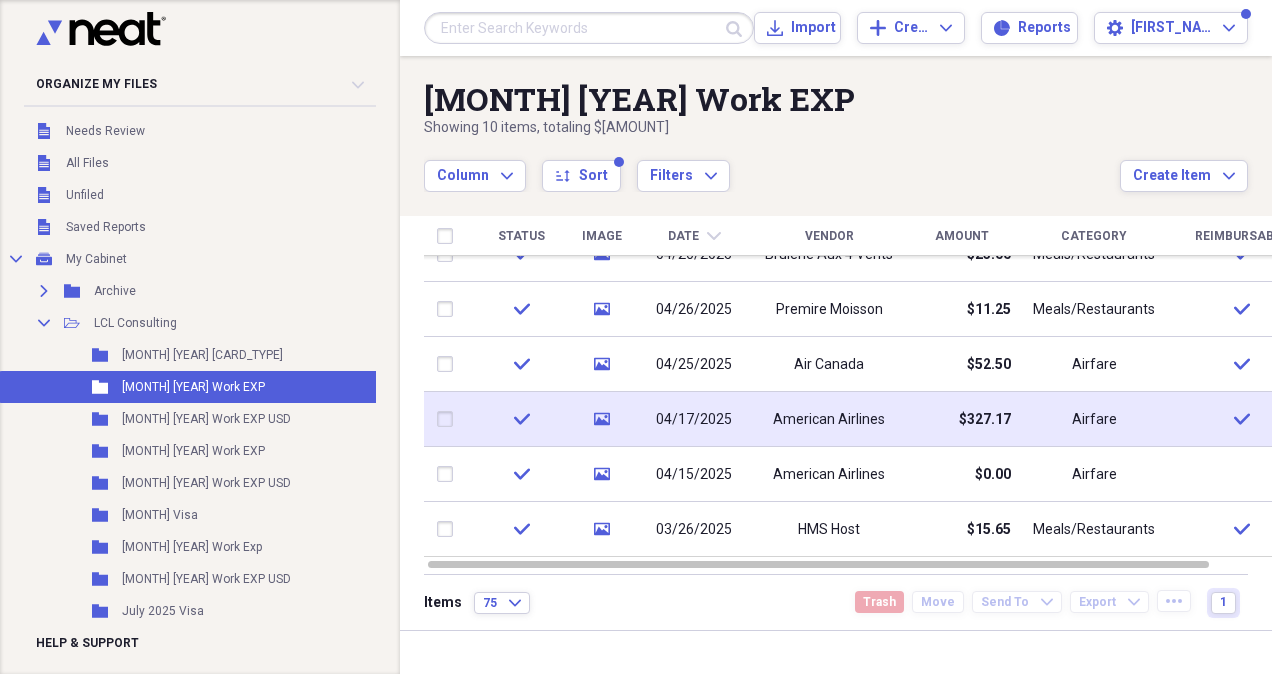 click at bounding box center (449, 419) 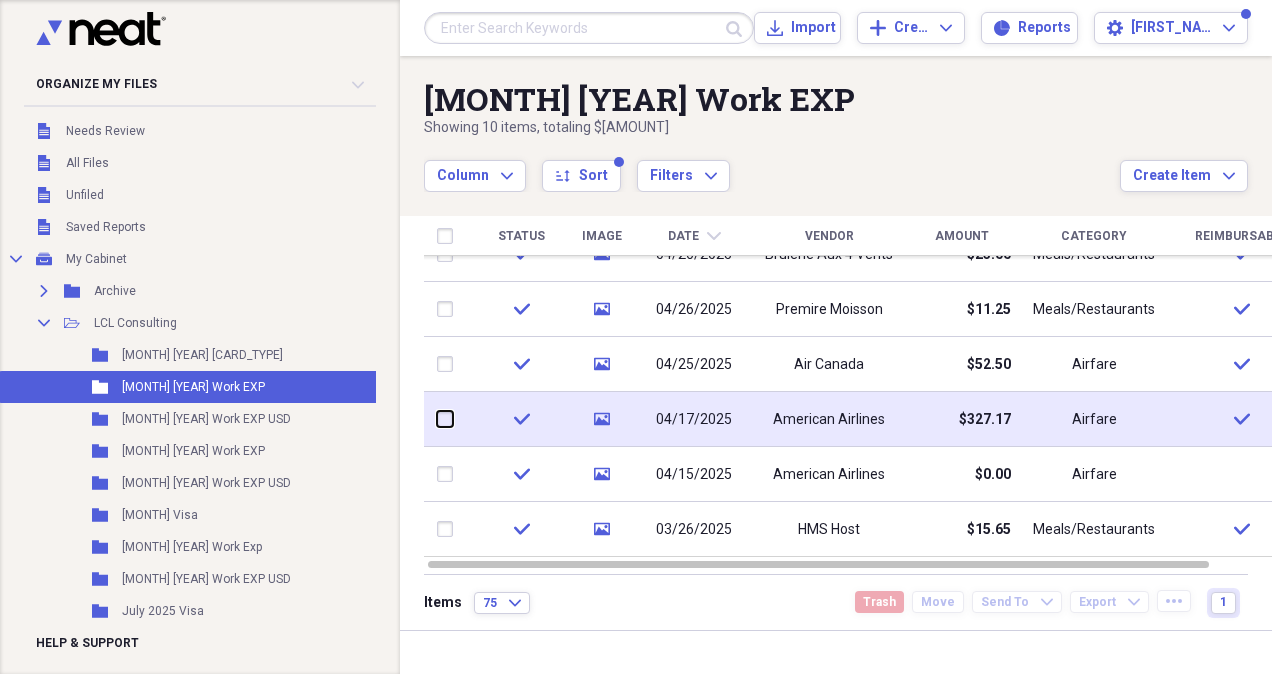 click at bounding box center (437, 419) 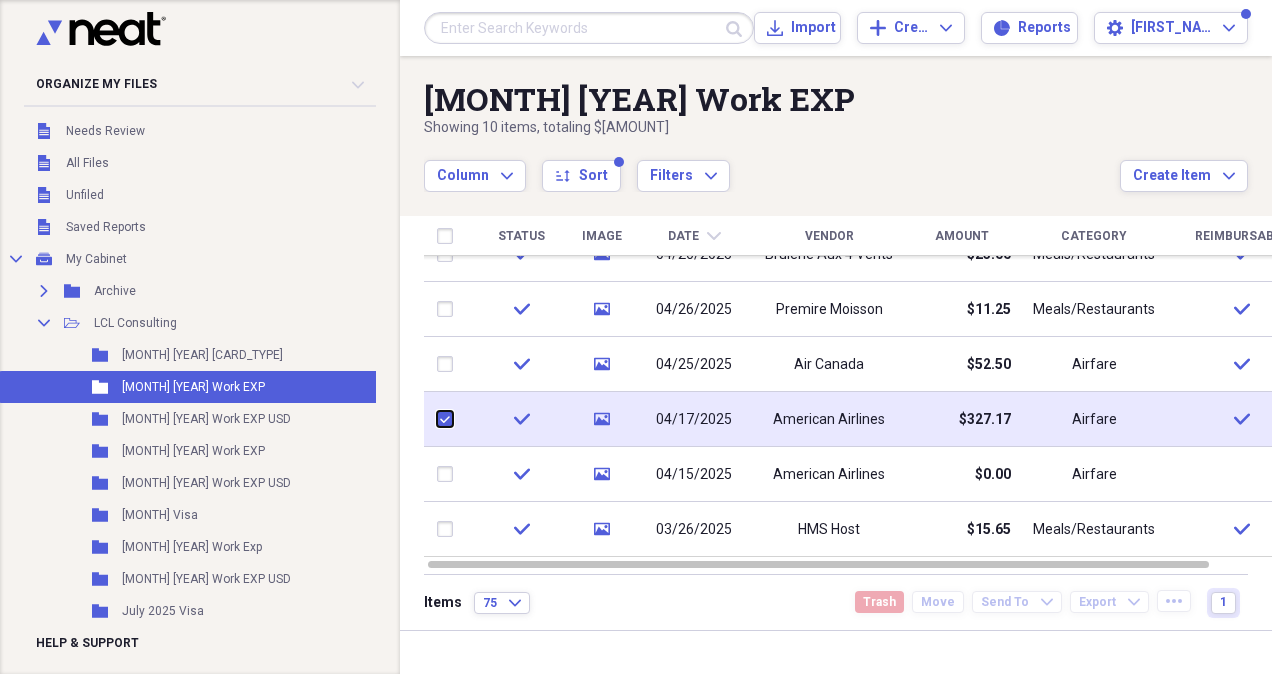 checkbox on "true" 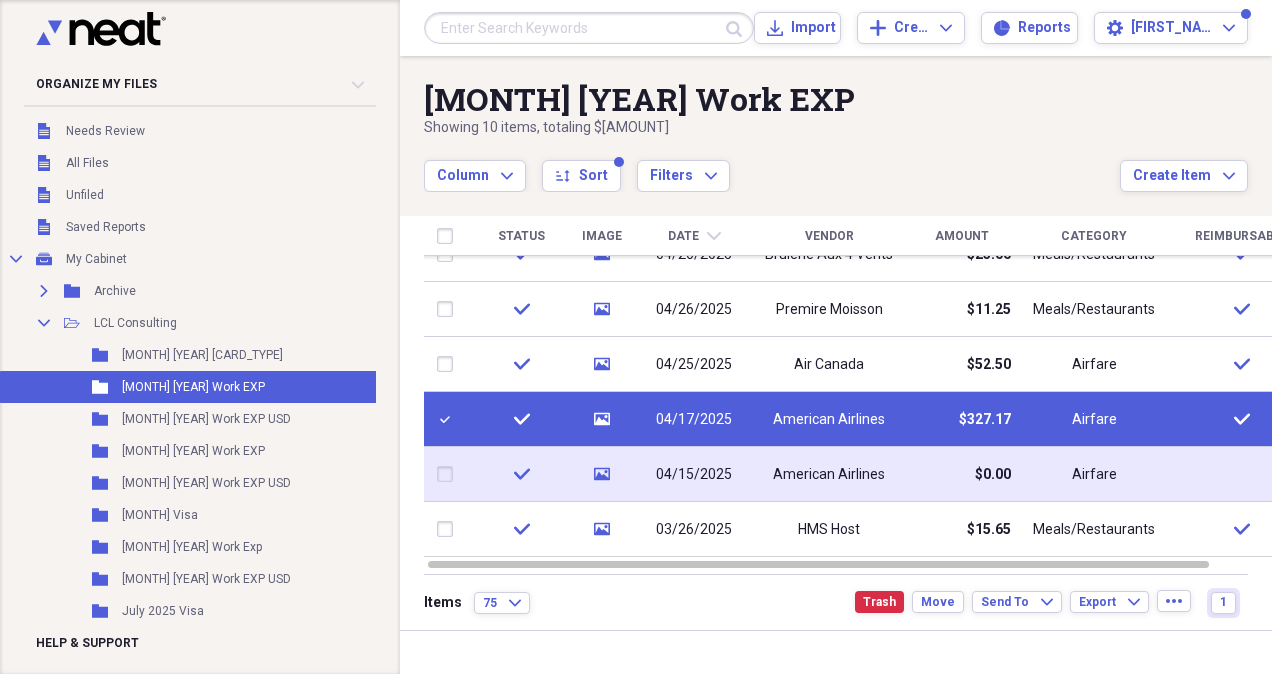 click at bounding box center [449, 474] 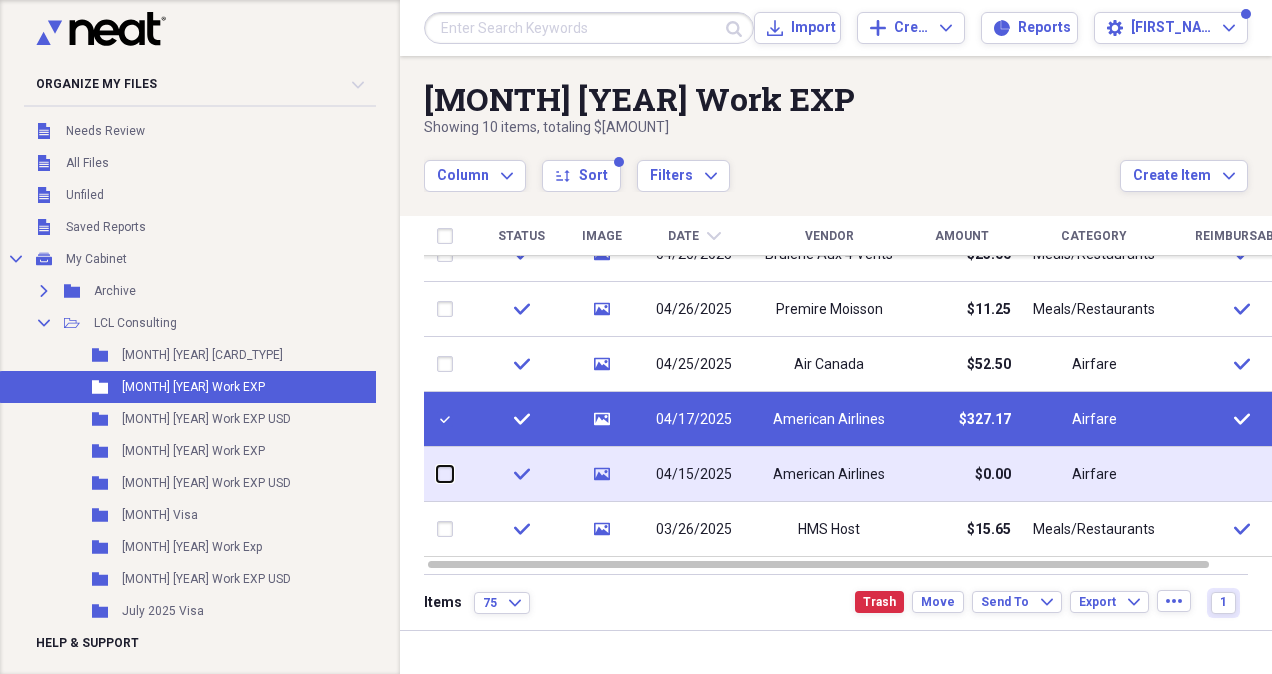 click at bounding box center [437, 474] 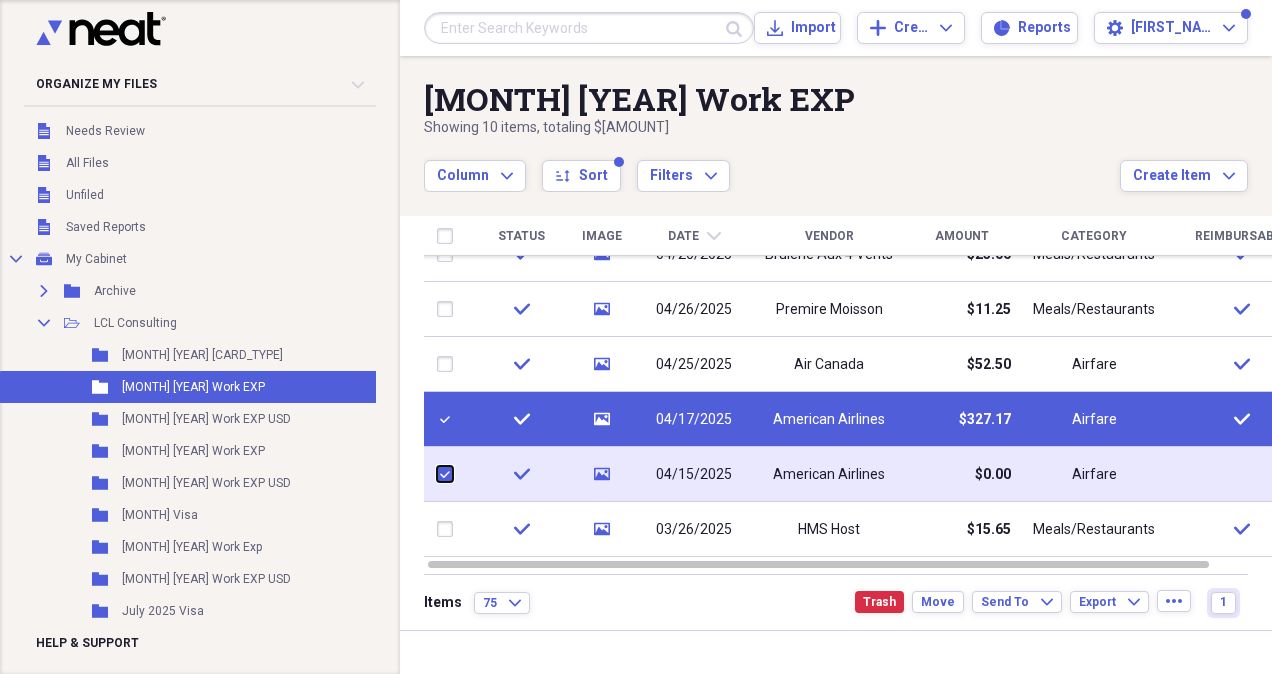 checkbox on "true" 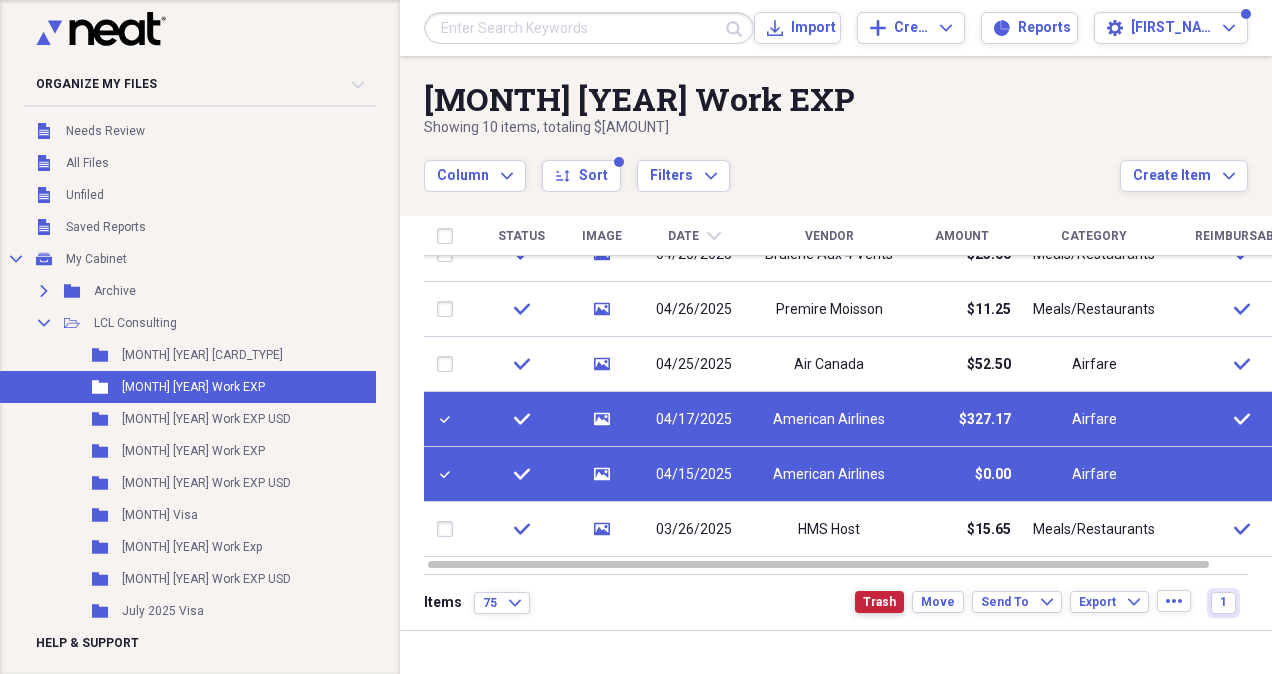 click on "Trash" at bounding box center (879, 602) 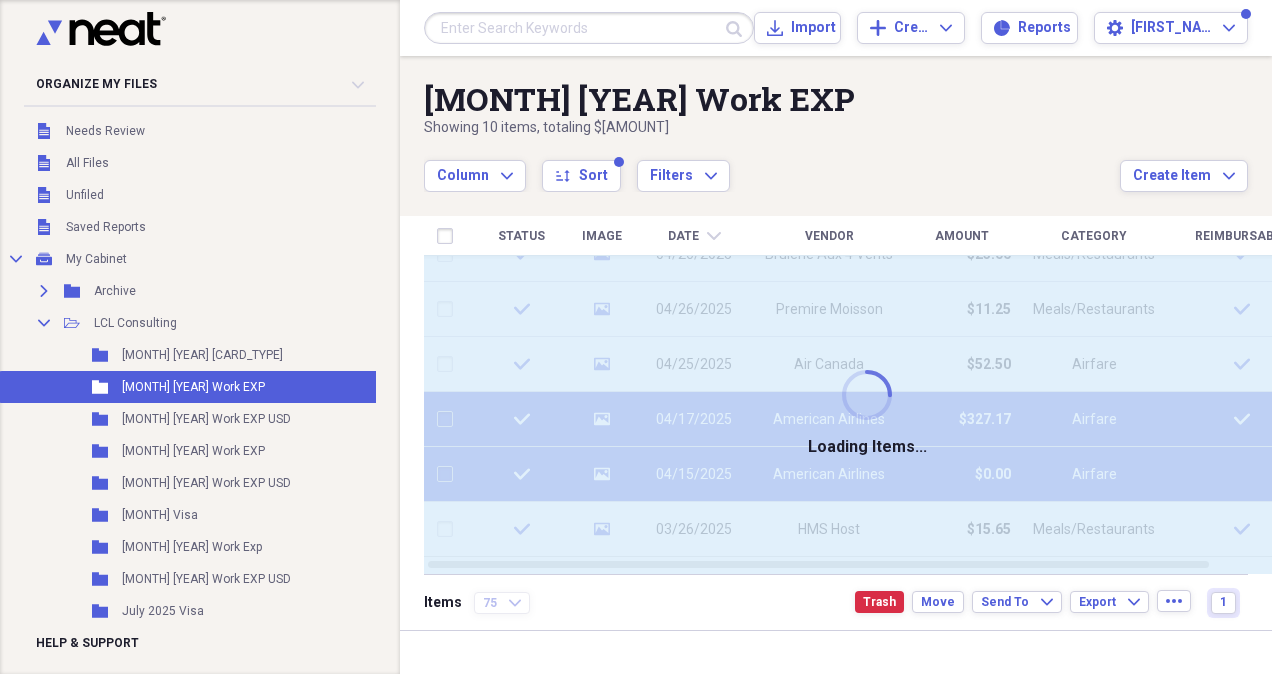 checkbox on "false" 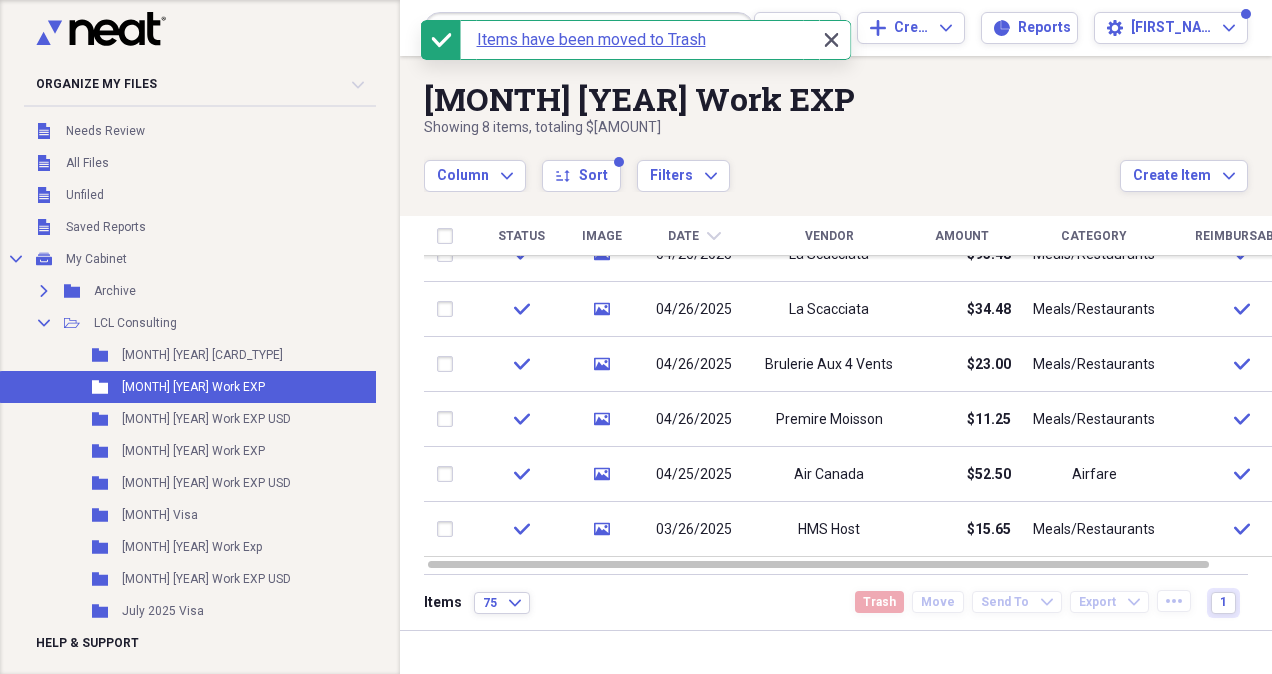 click on "Close" 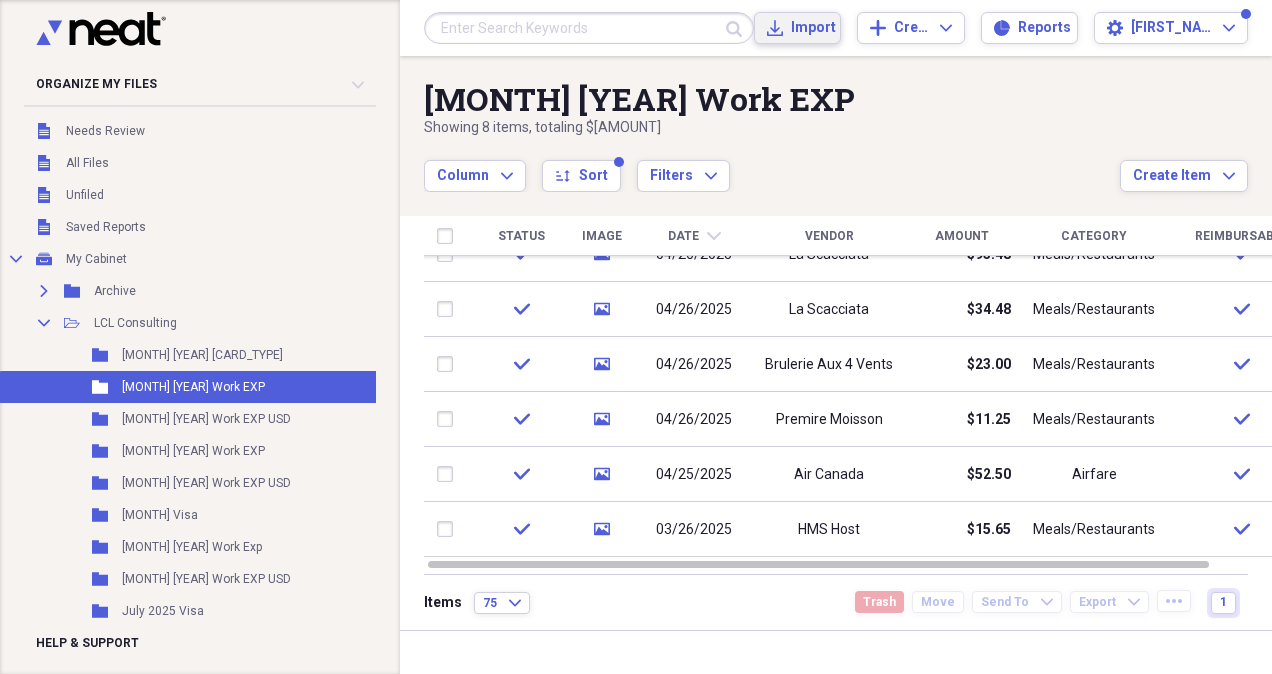 click on "Import" at bounding box center [809, 28] 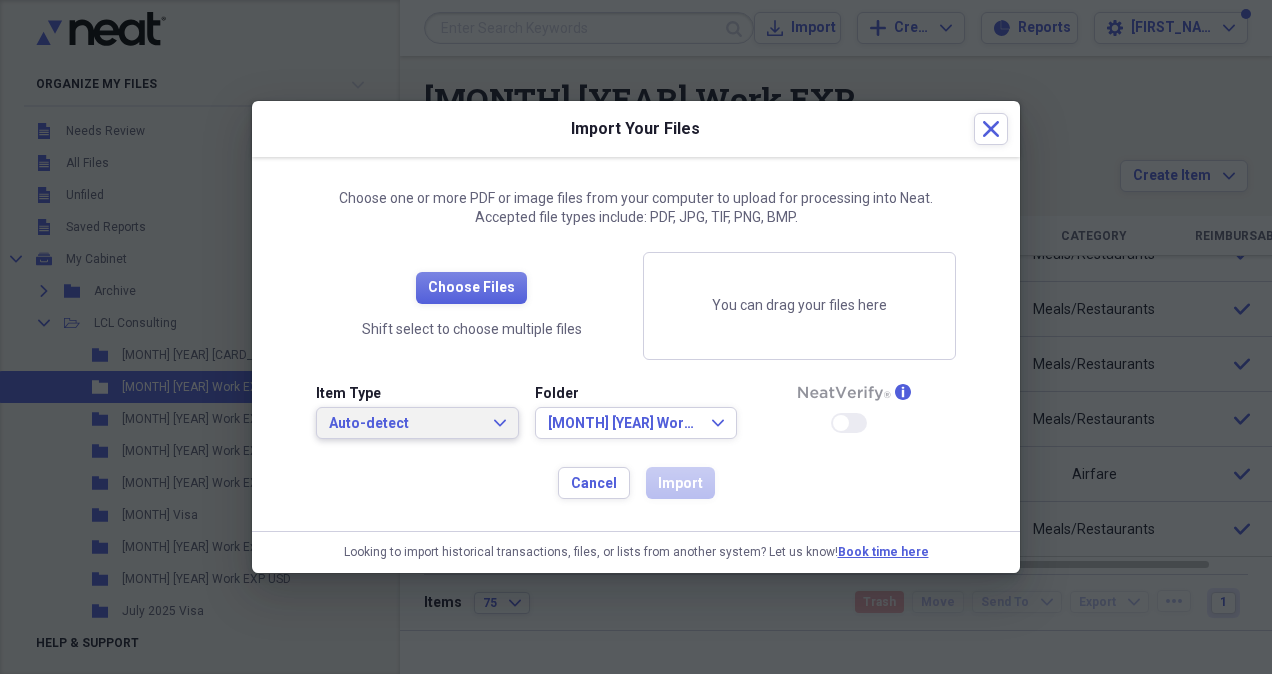 click on "Auto-detect Expand" at bounding box center [417, 424] 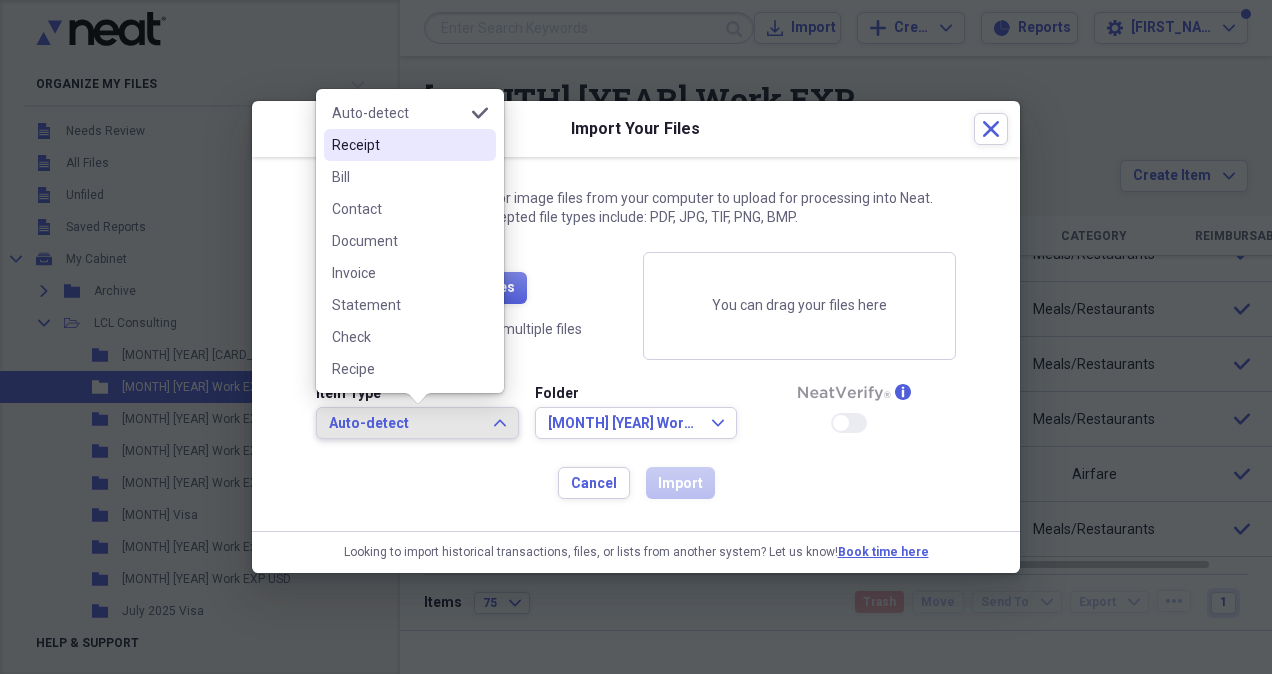 click on "Receipt" at bounding box center [398, 145] 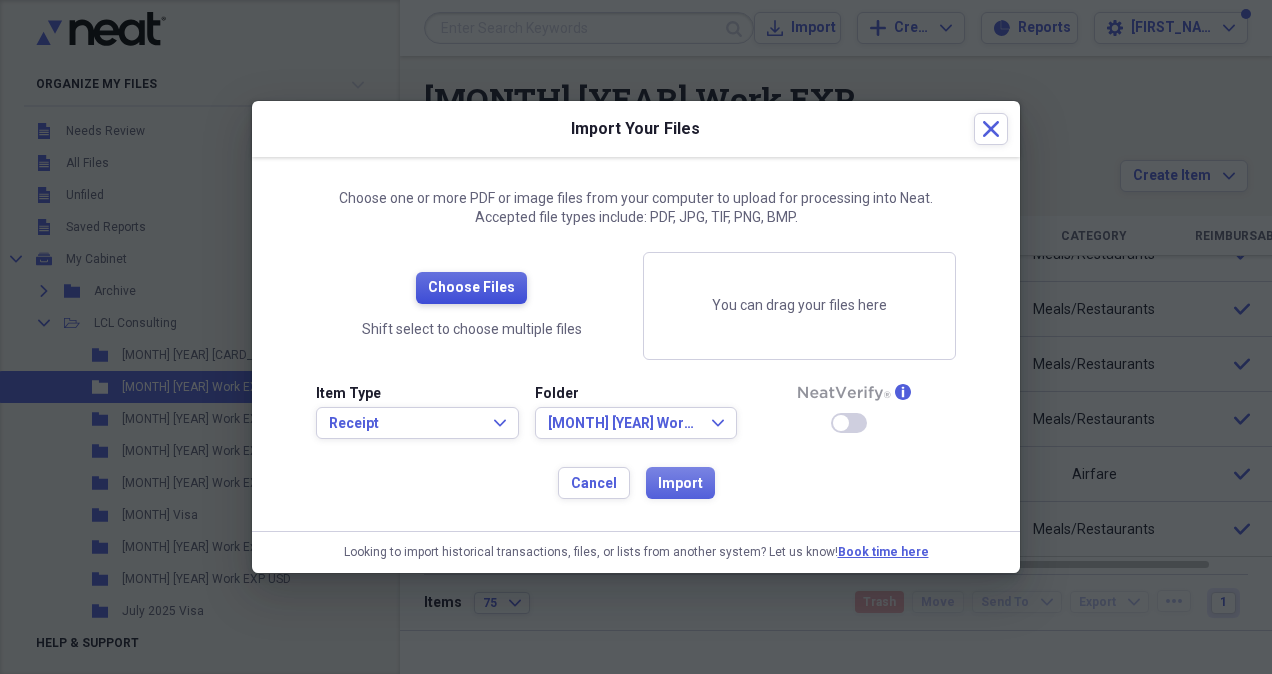 click on "Choose Files" at bounding box center (471, 288) 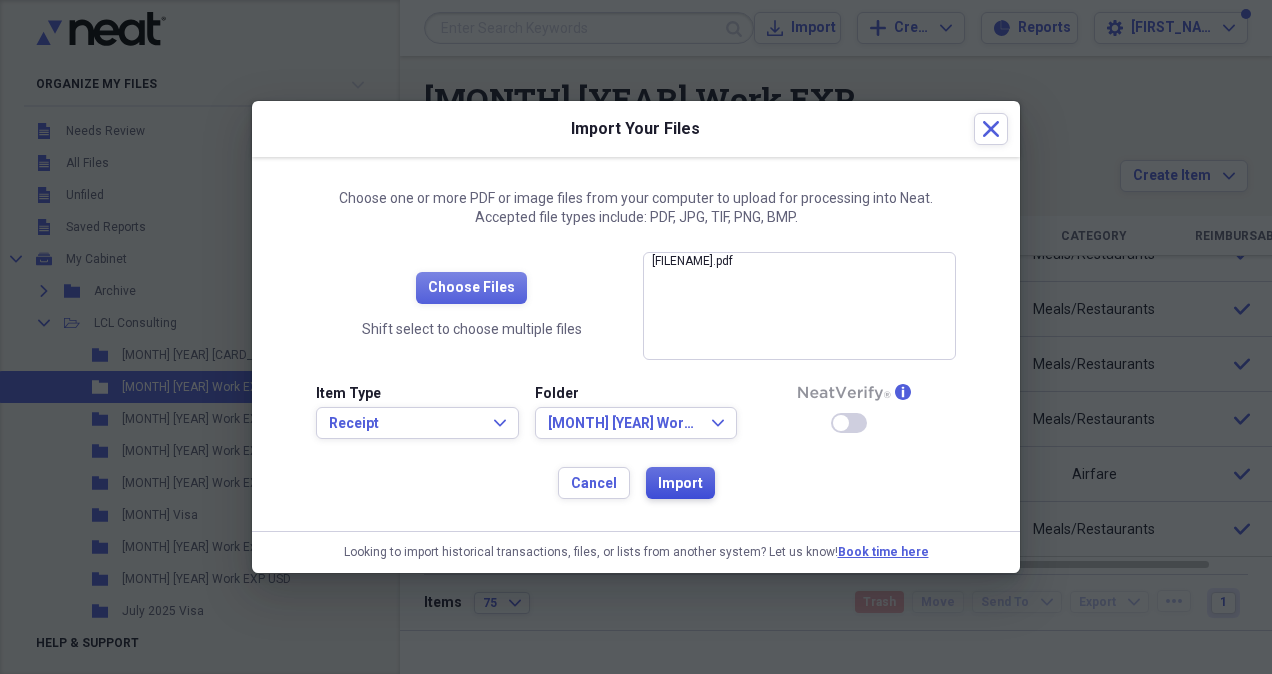 click on "Import" at bounding box center [680, 484] 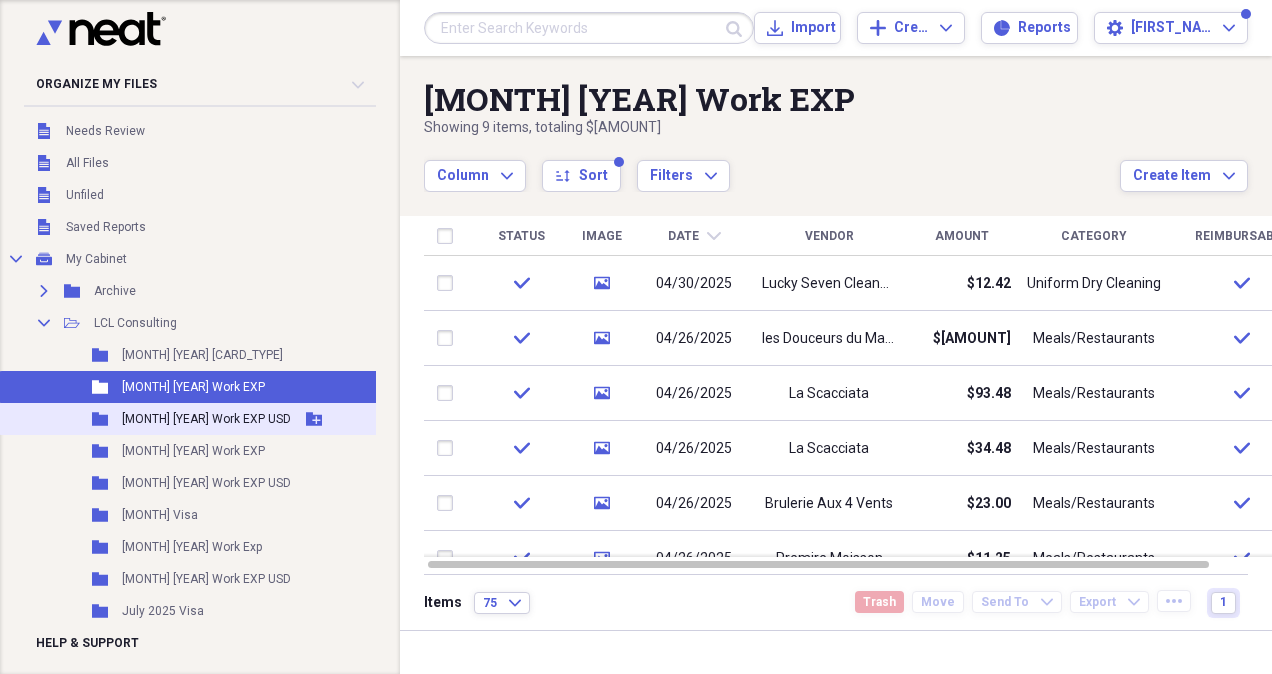 click on "[MONTH] [YEAR] Work EXP USD" at bounding box center [206, 419] 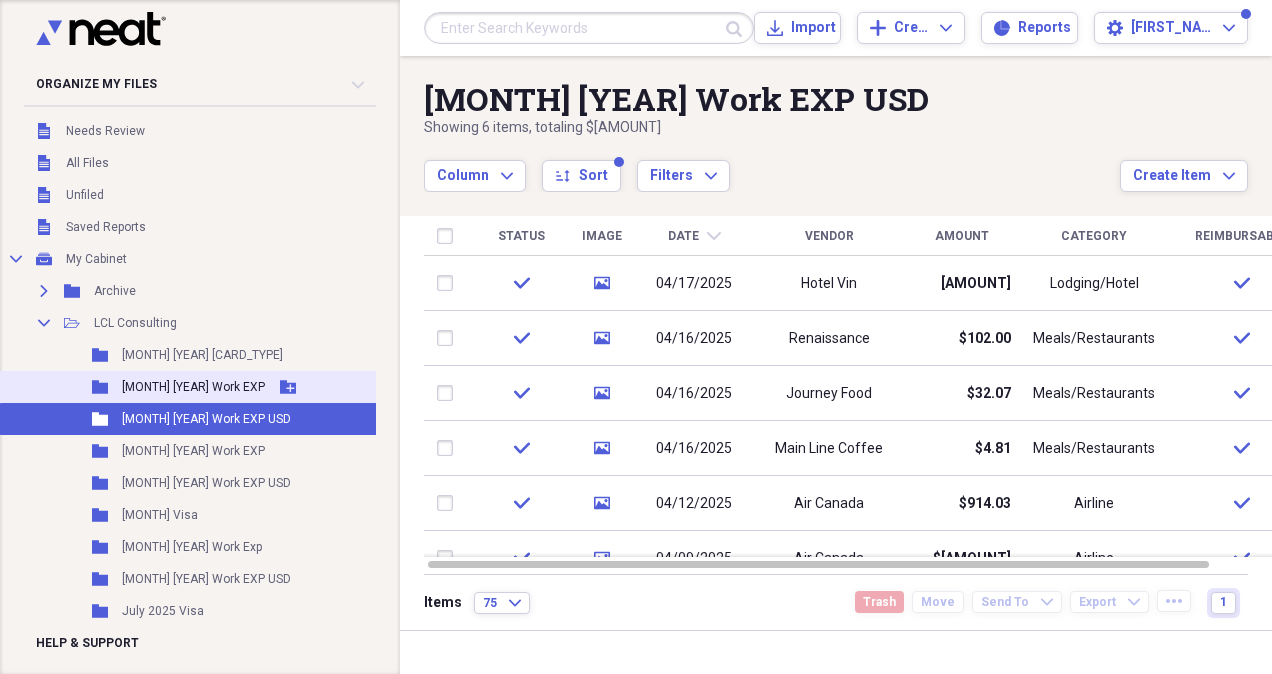 click on "Folder [MONTH] [YEAR] Work EXP Add Folder" at bounding box center [197, 387] 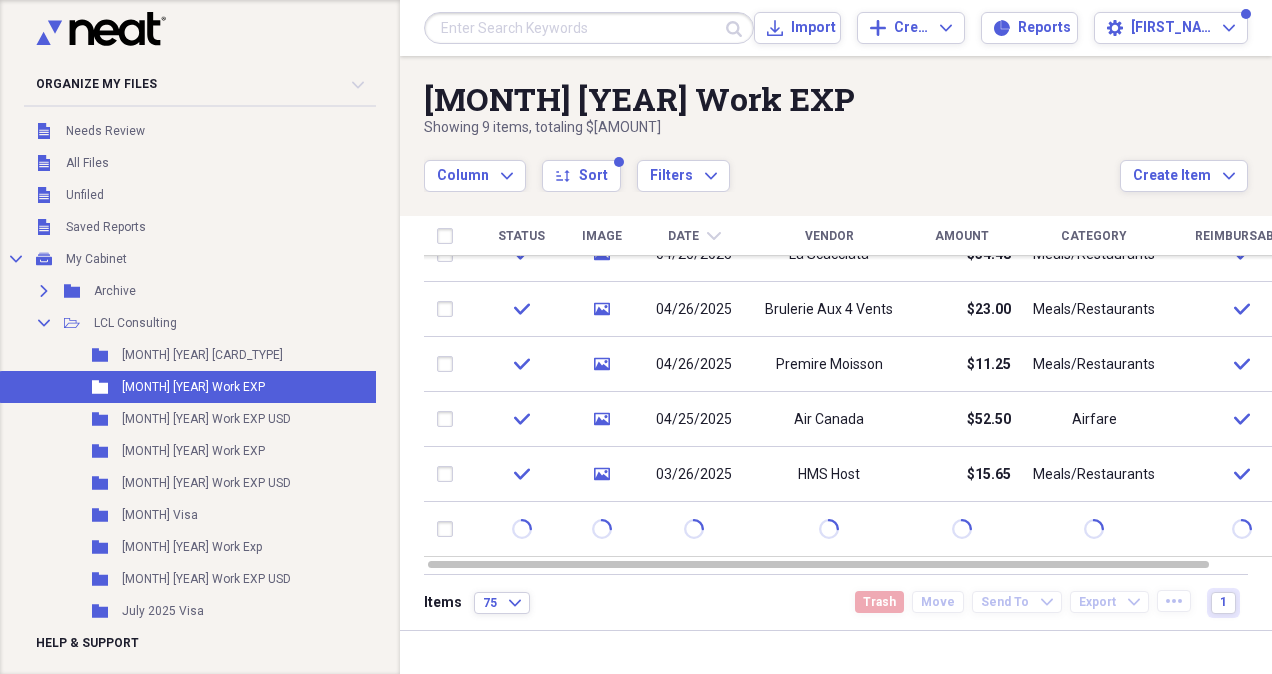 drag, startPoint x: 1275, startPoint y: 378, endPoint x: 1275, endPoint y: 518, distance: 140 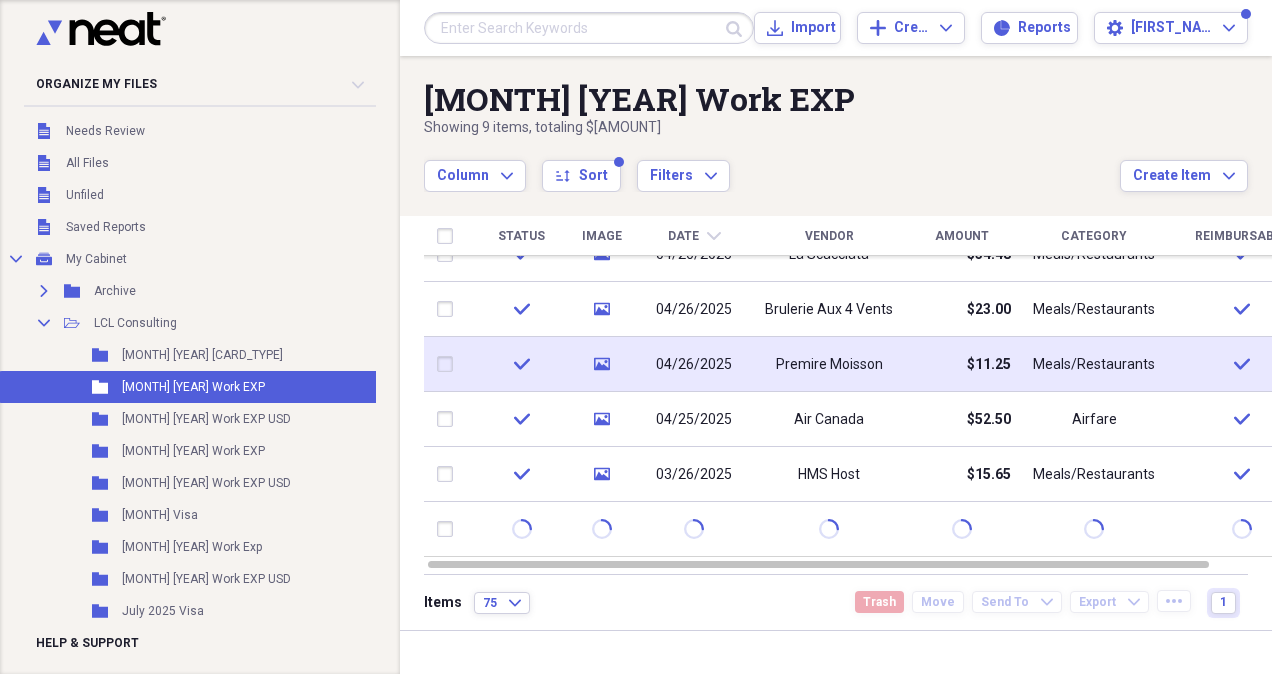 click on "04/26/2025" at bounding box center (694, 364) 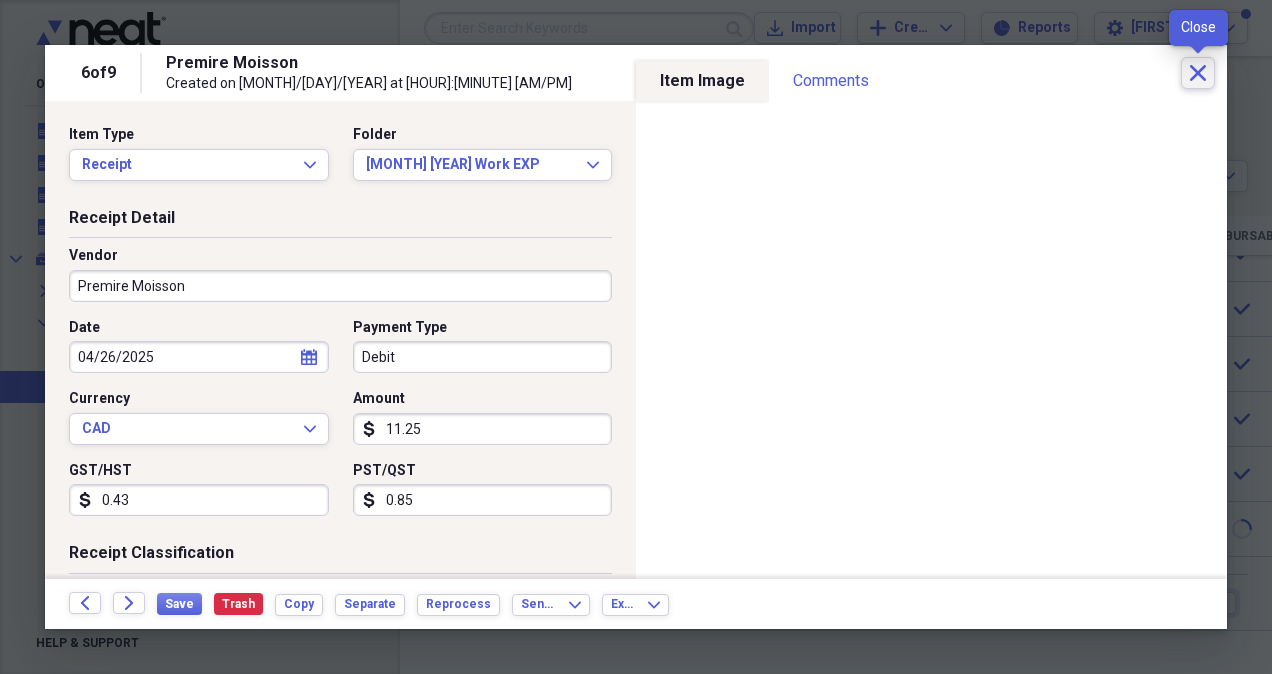 click 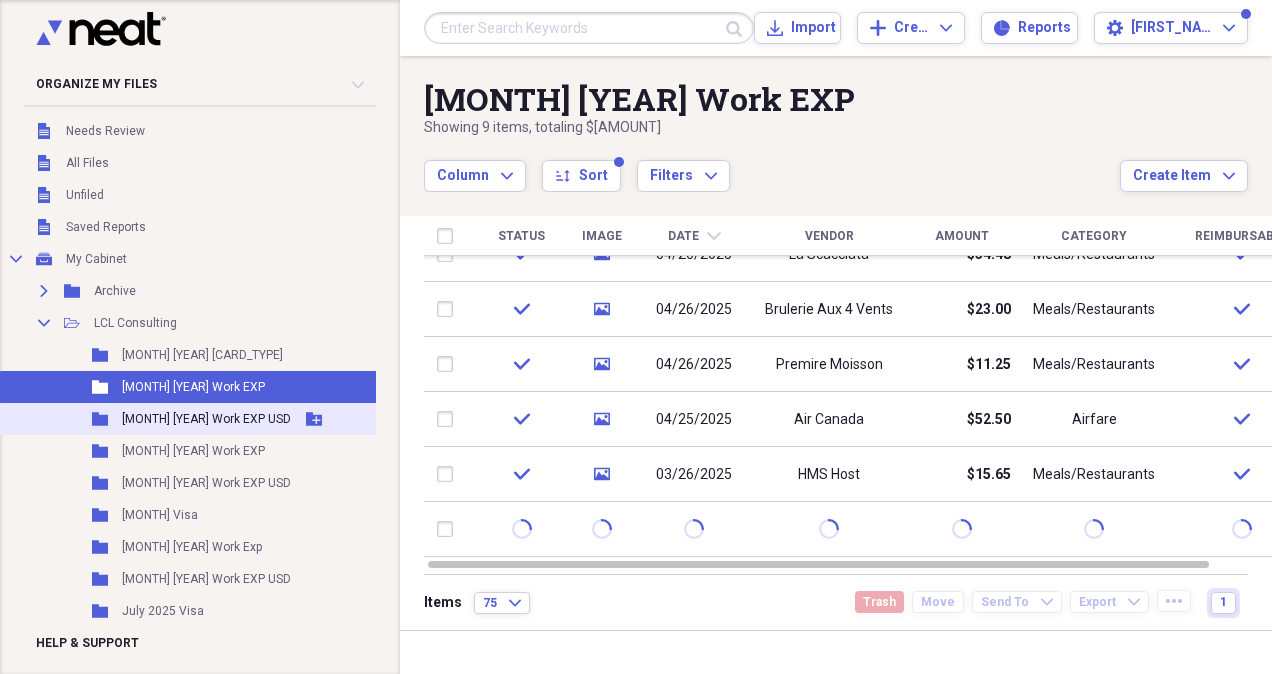 click on "[MONTH] [YEAR] Work EXP USD" at bounding box center (206, 419) 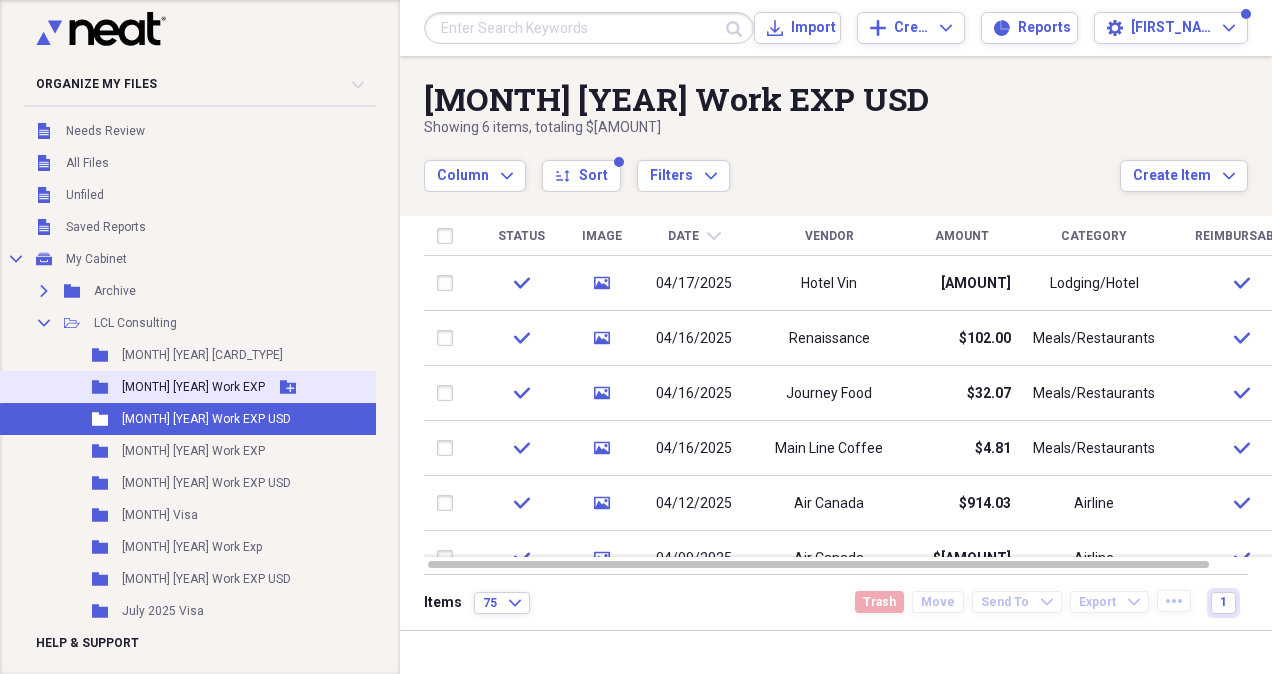 click on "Folder [MONTH] [YEAR] Work EXP Add Folder" at bounding box center (197, 387) 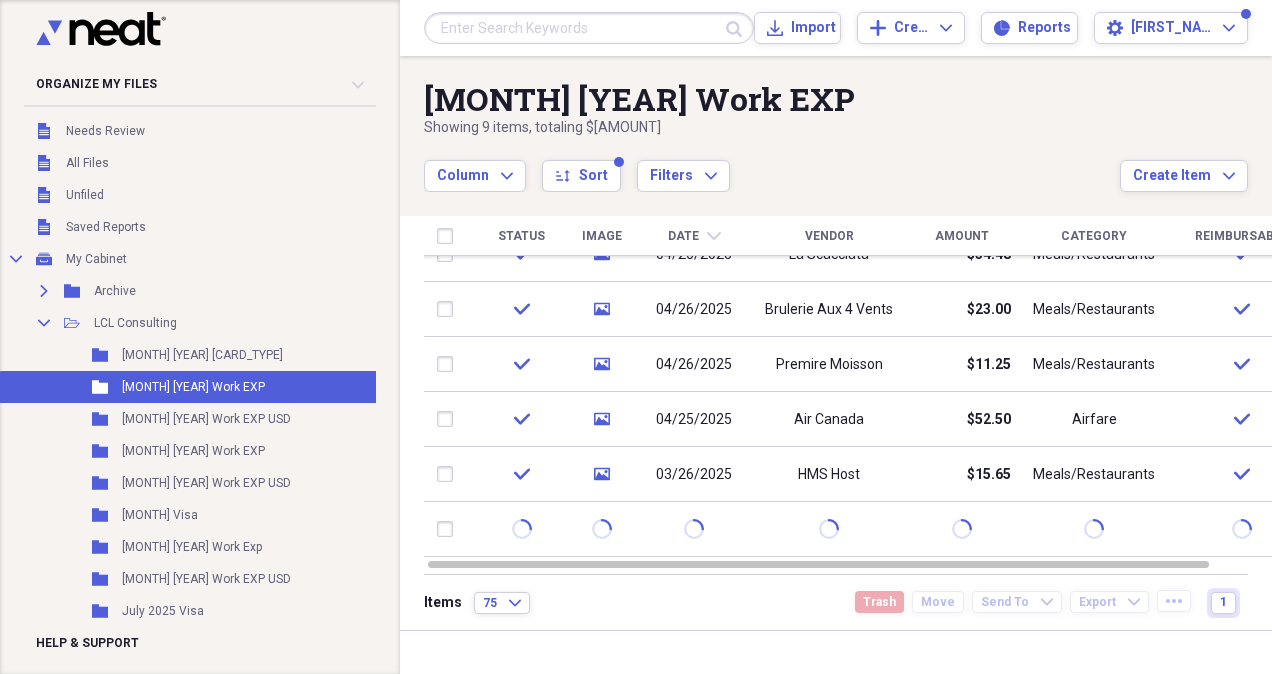 drag, startPoint x: 1264, startPoint y: 330, endPoint x: 1274, endPoint y: 497, distance: 167.29913 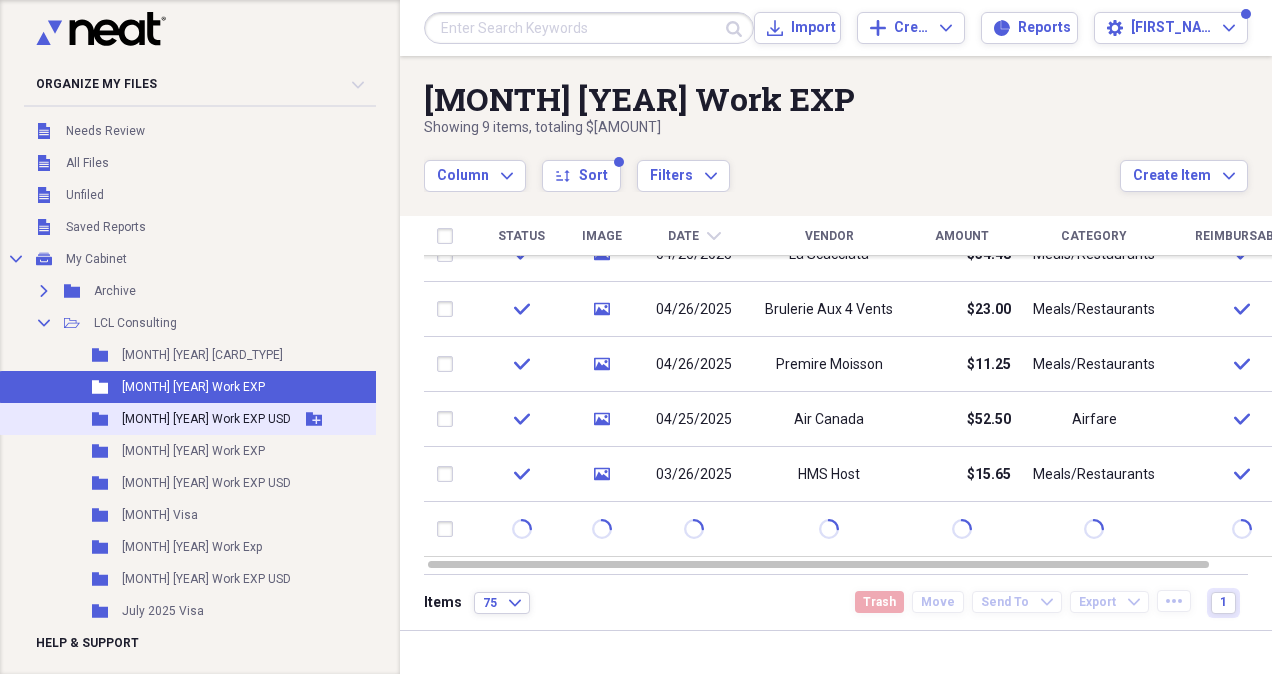 click on "[MONTH] [YEAR] Work EXP USD" at bounding box center (206, 419) 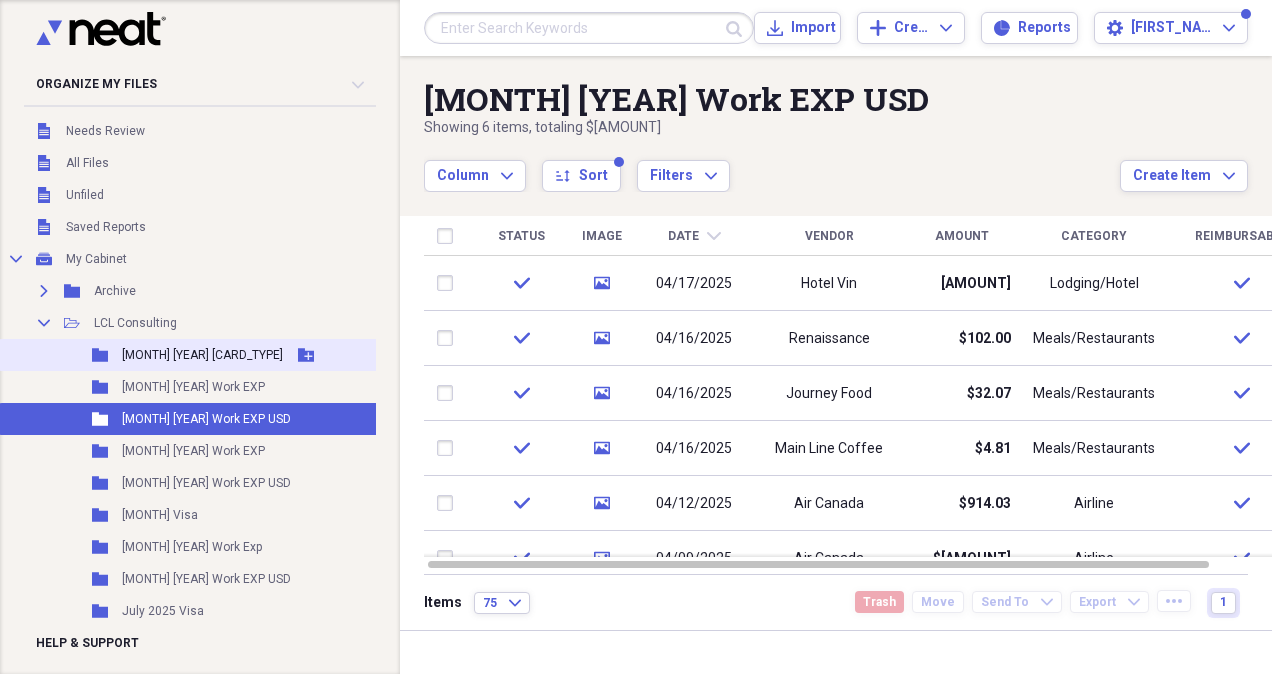 click on "Folder [MONTH] [YEAR] [CARD_TYPE] Add Folder" at bounding box center (197, 355) 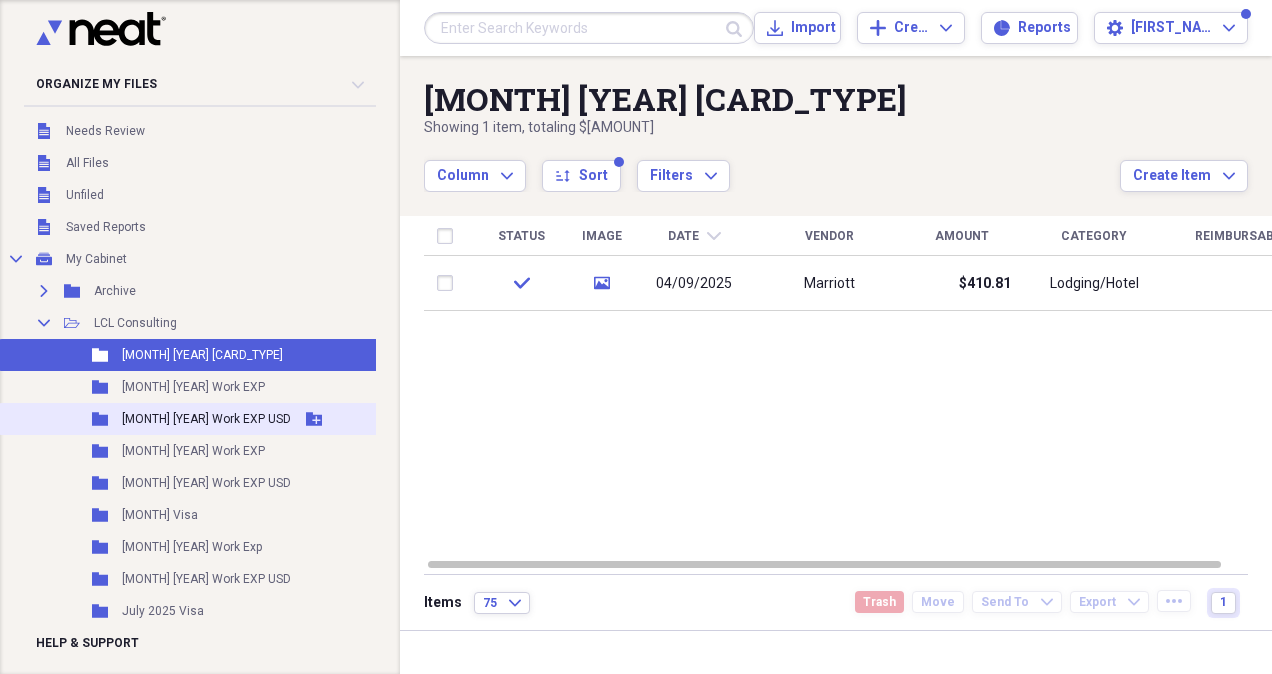 click on "[MONTH] [YEAR] Work EXP USD" at bounding box center [206, 419] 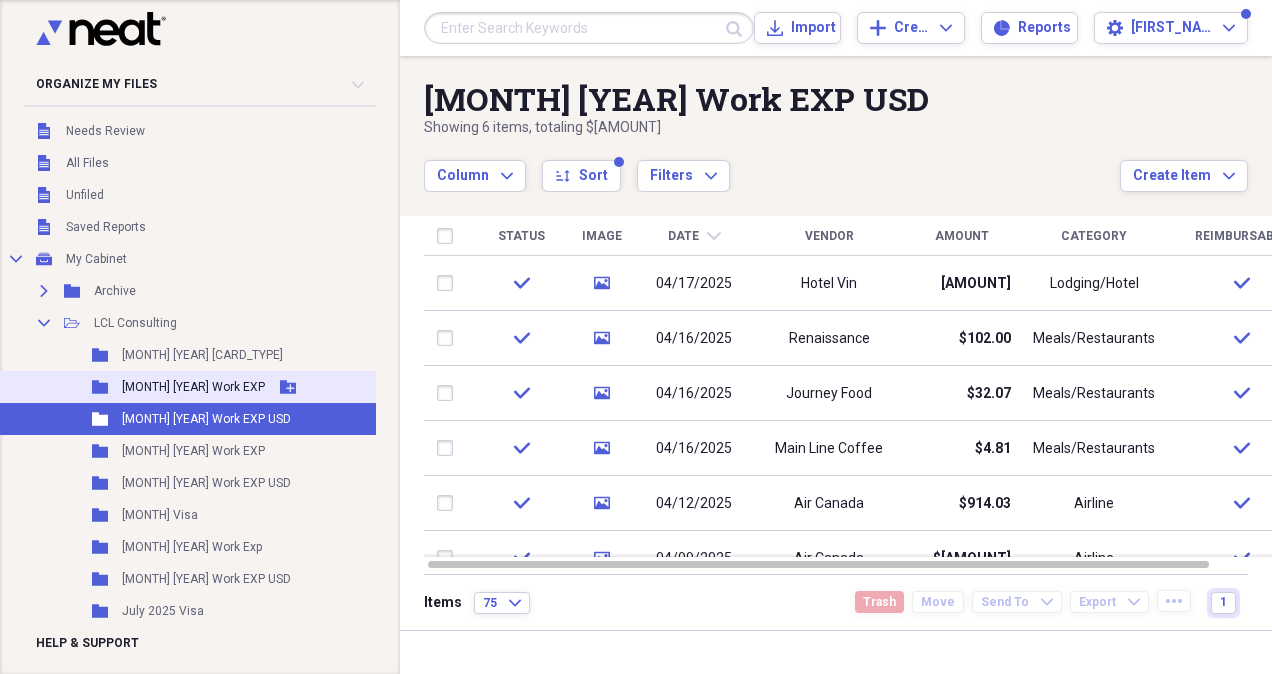 click on "Folder [MONTH] [YEAR] Work EXP Add Folder" at bounding box center [197, 387] 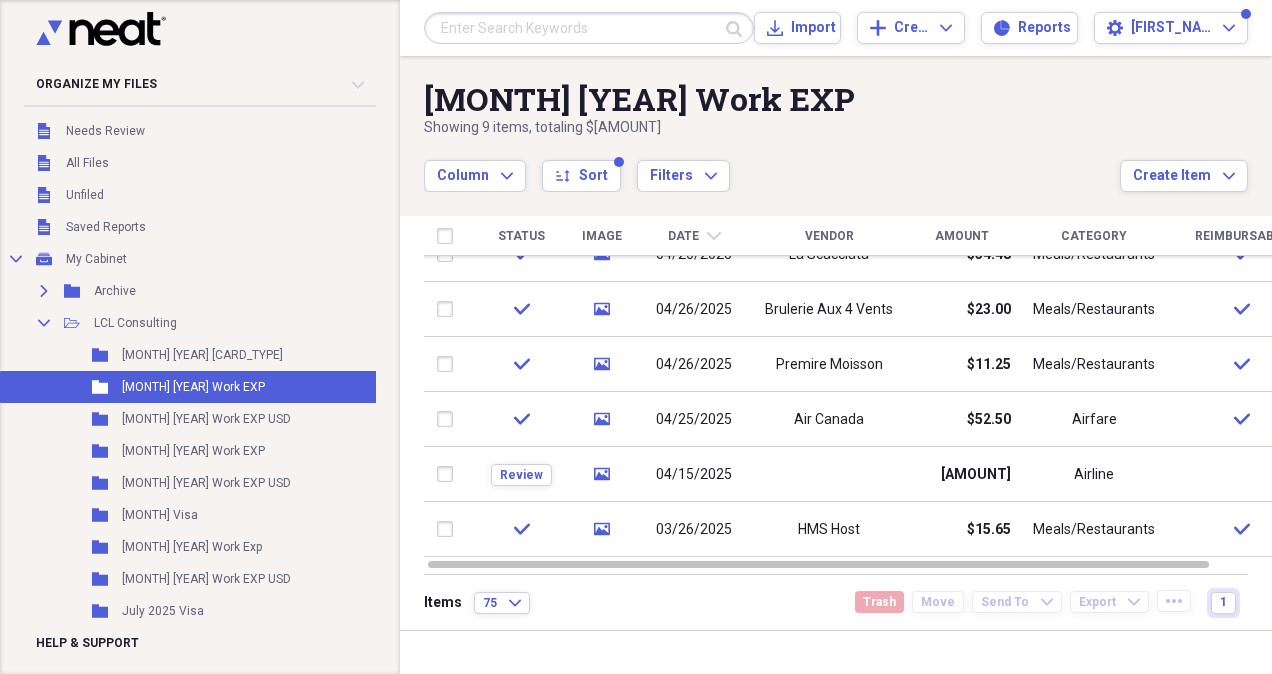 drag, startPoint x: 1263, startPoint y: 326, endPoint x: 1270, endPoint y: 574, distance: 248.09877 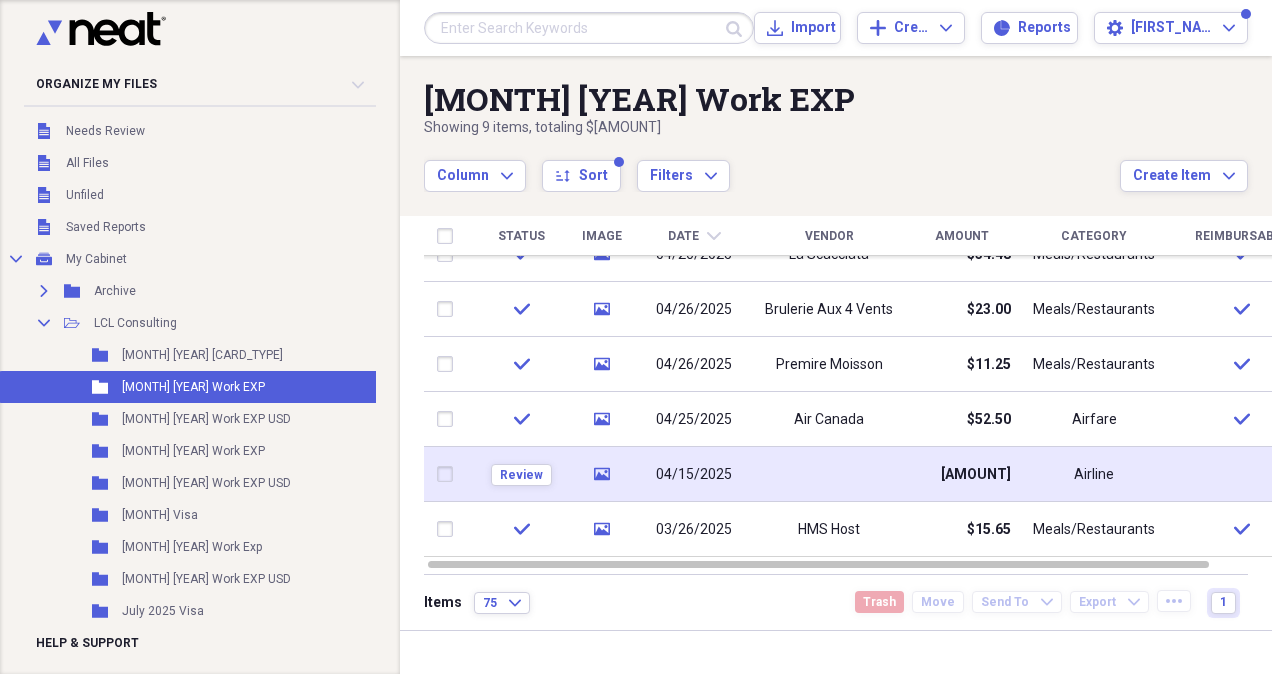 click at bounding box center [829, 474] 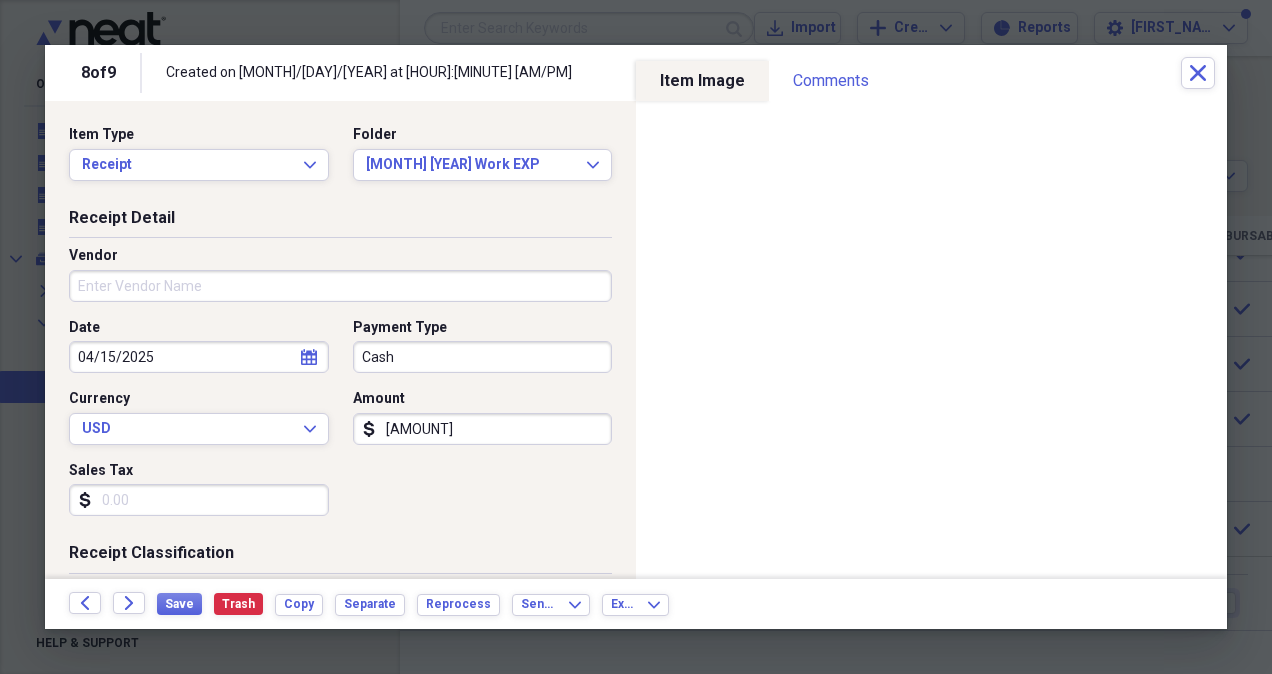 click on "Vendor" at bounding box center [340, 286] 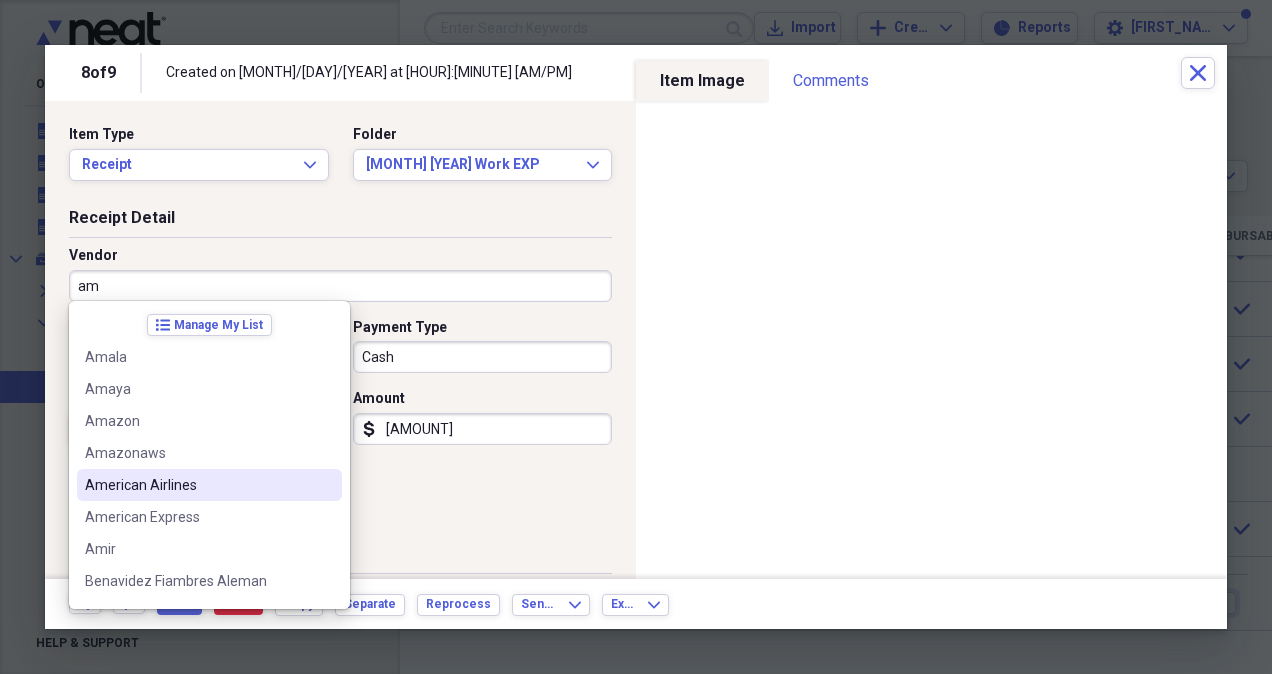 click on "American Airlines" at bounding box center (197, 485) 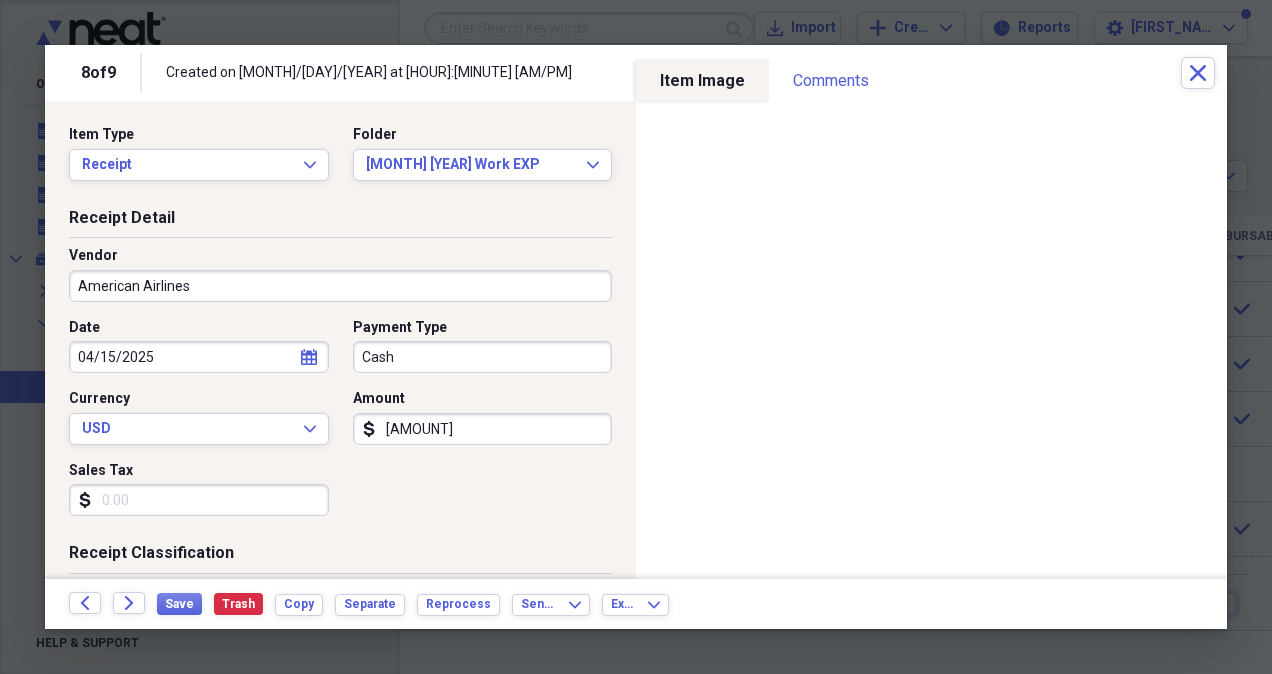type on "Airfare" 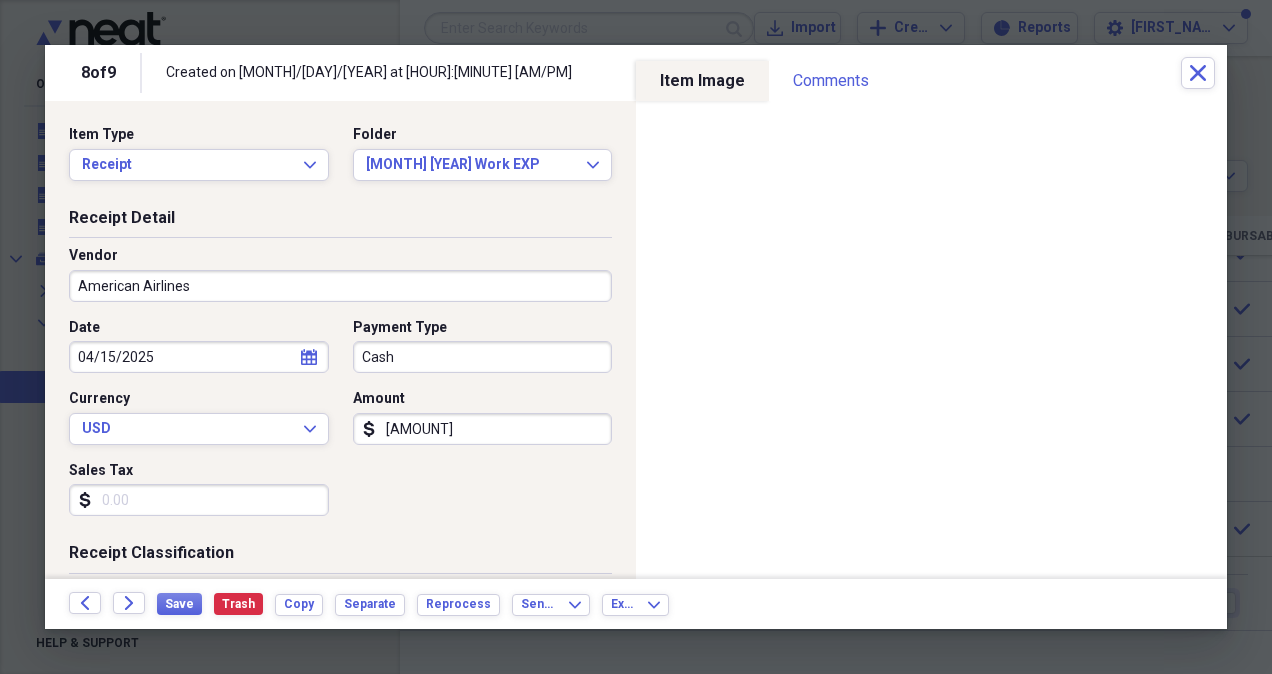 click on "Cash" at bounding box center (483, 357) 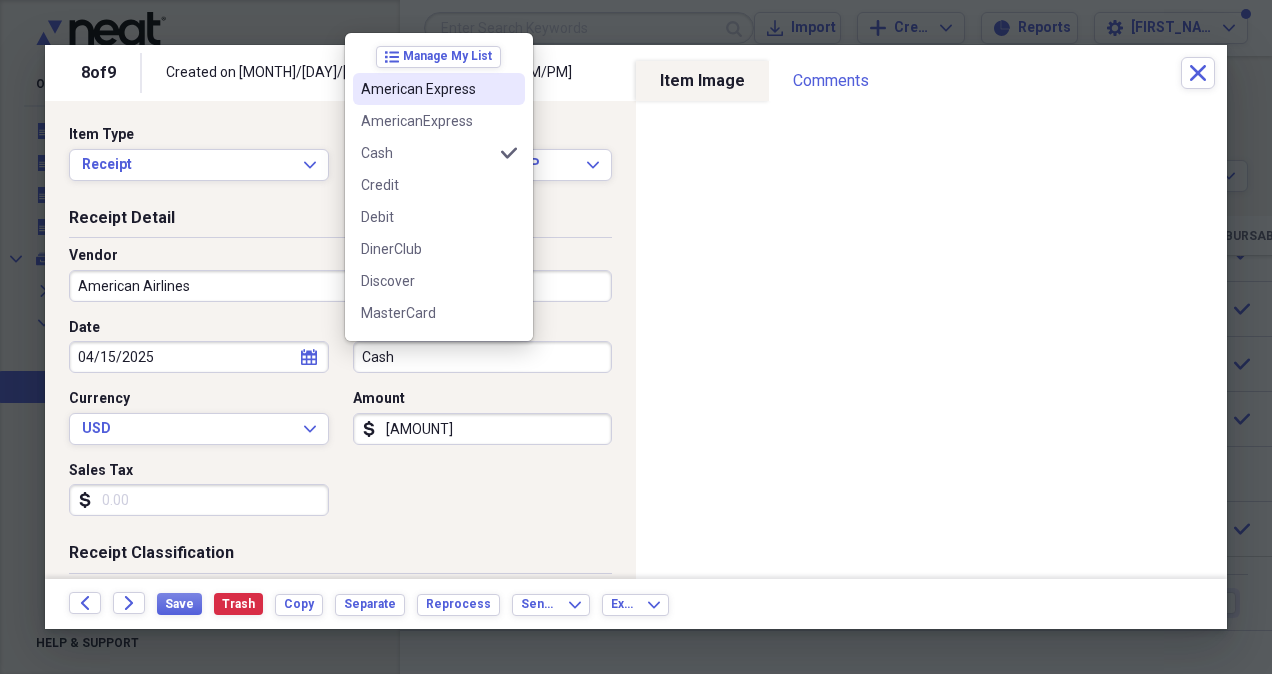 click on "American Express" at bounding box center [427, 89] 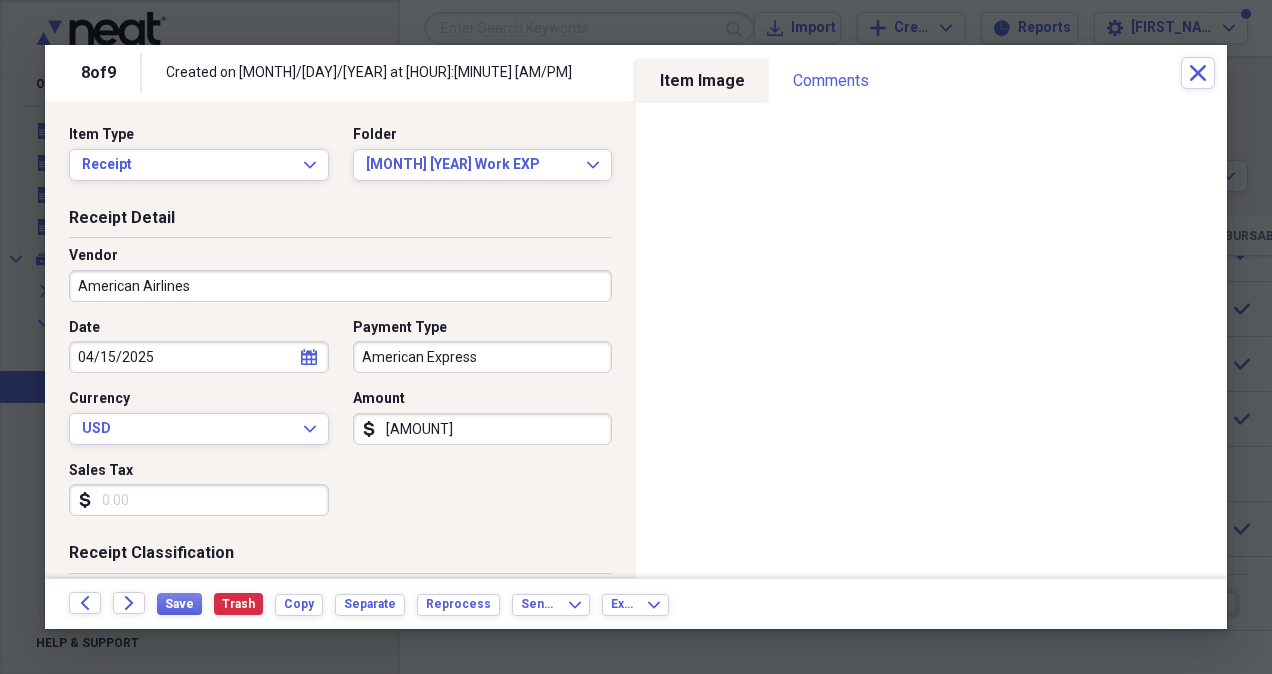 click on "[AMOUNT]" at bounding box center [483, 429] 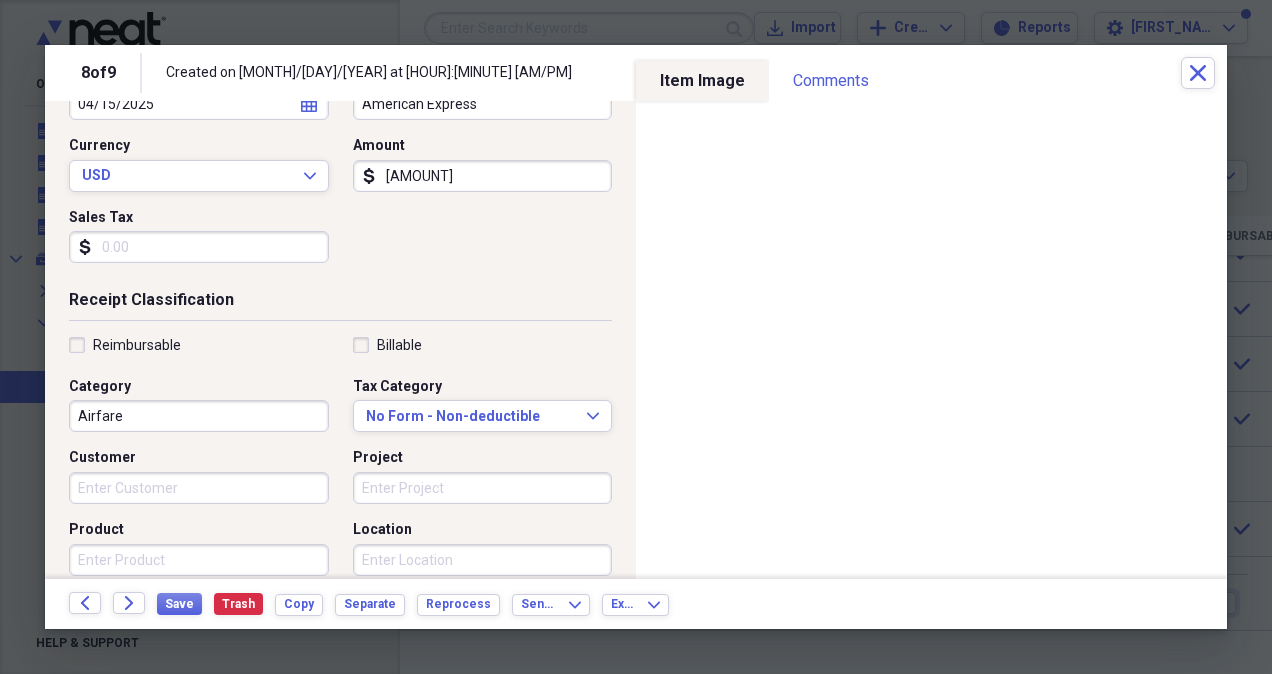 scroll, scrollTop: 300, scrollLeft: 0, axis: vertical 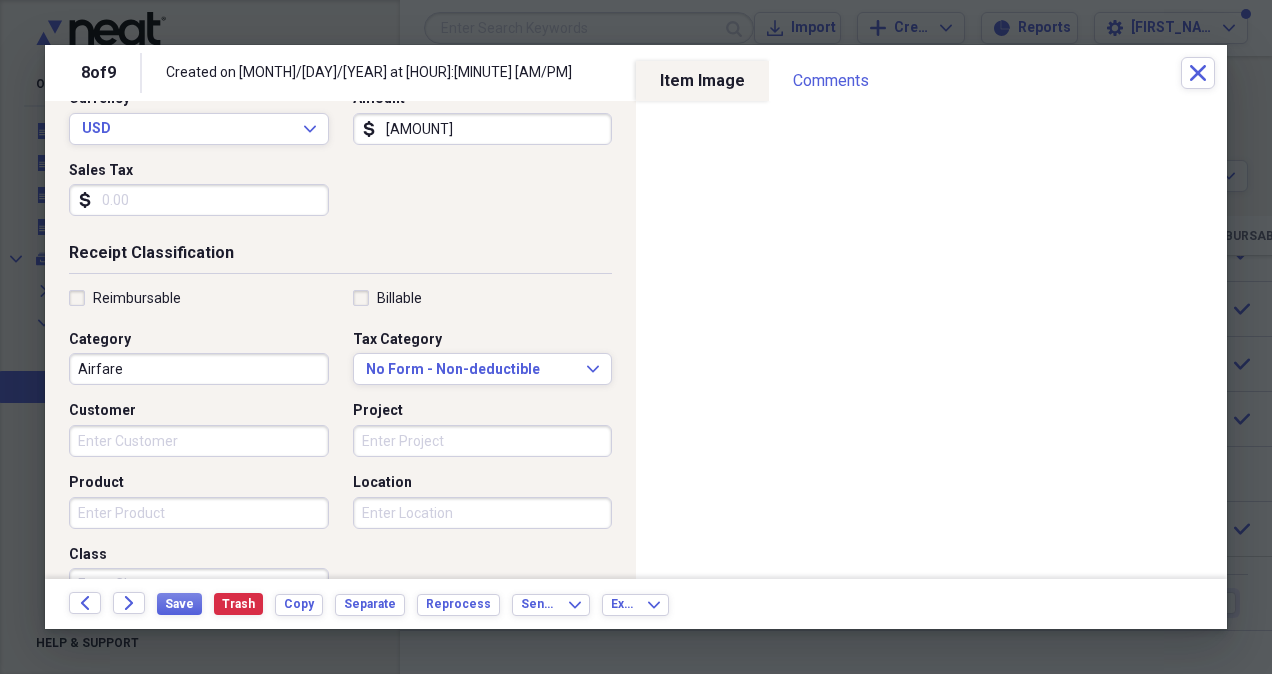 type on "[AMOUNT]" 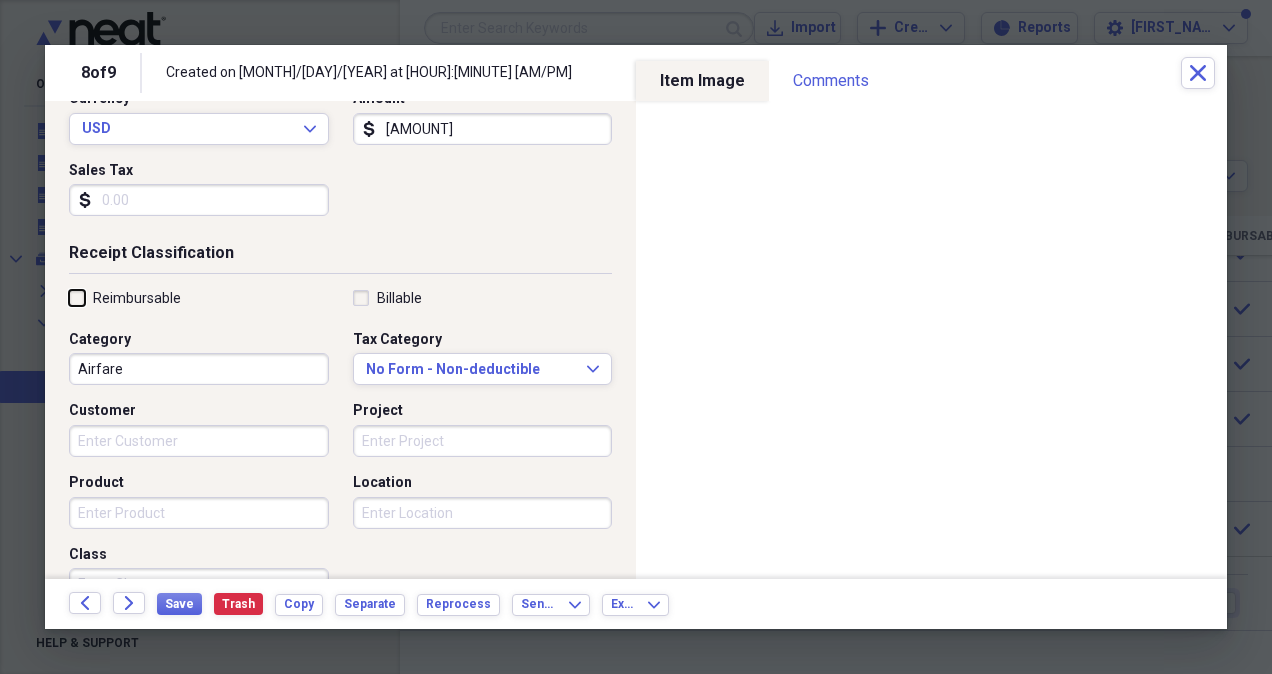 click on "Reimbursable" at bounding box center (69, 297) 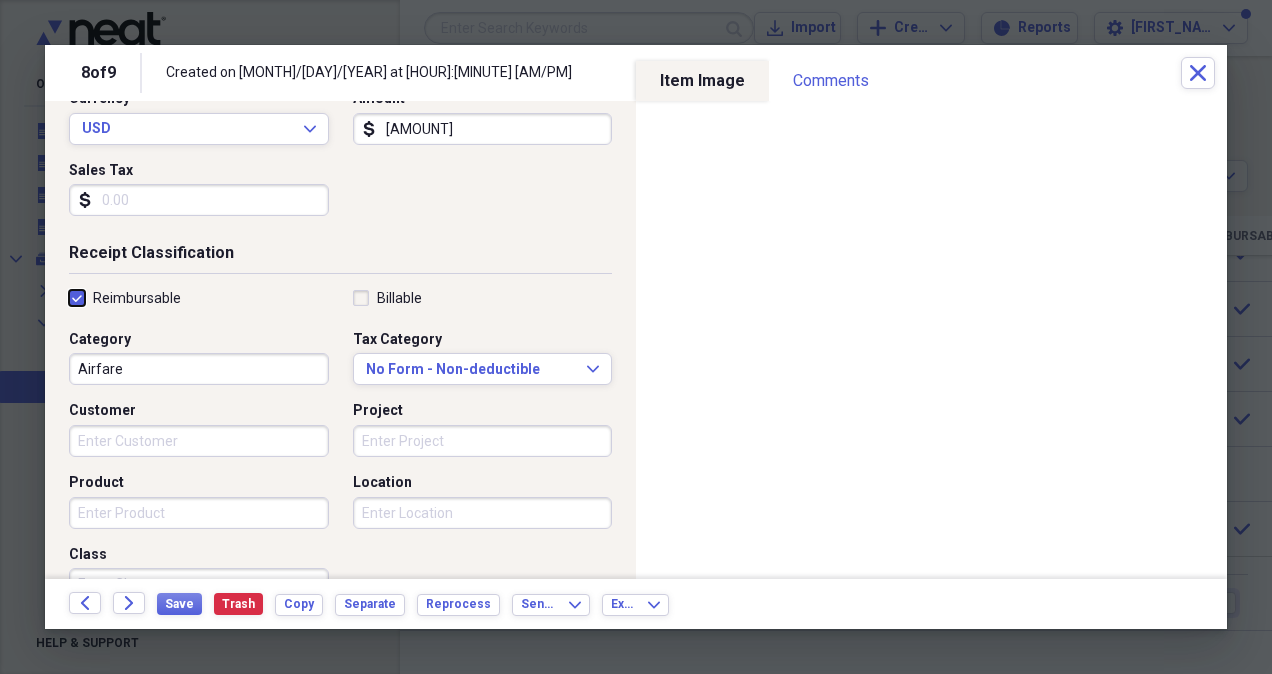 checkbox on "true" 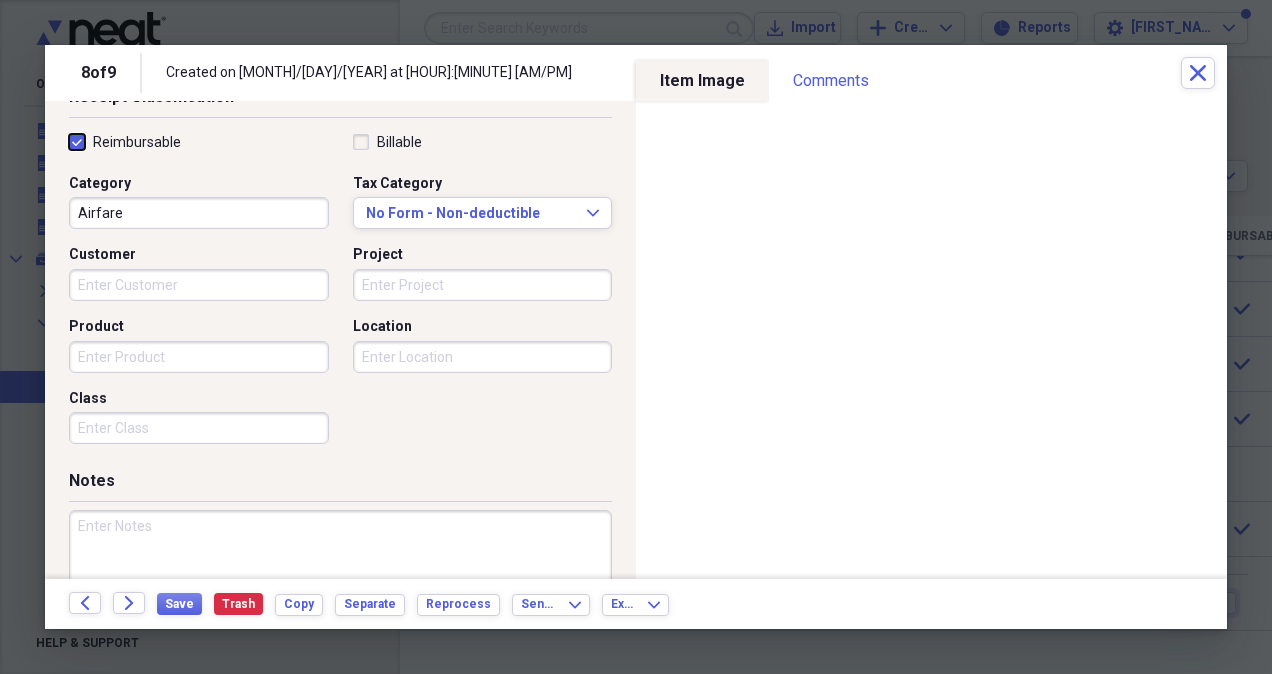 scroll, scrollTop: 540, scrollLeft: 0, axis: vertical 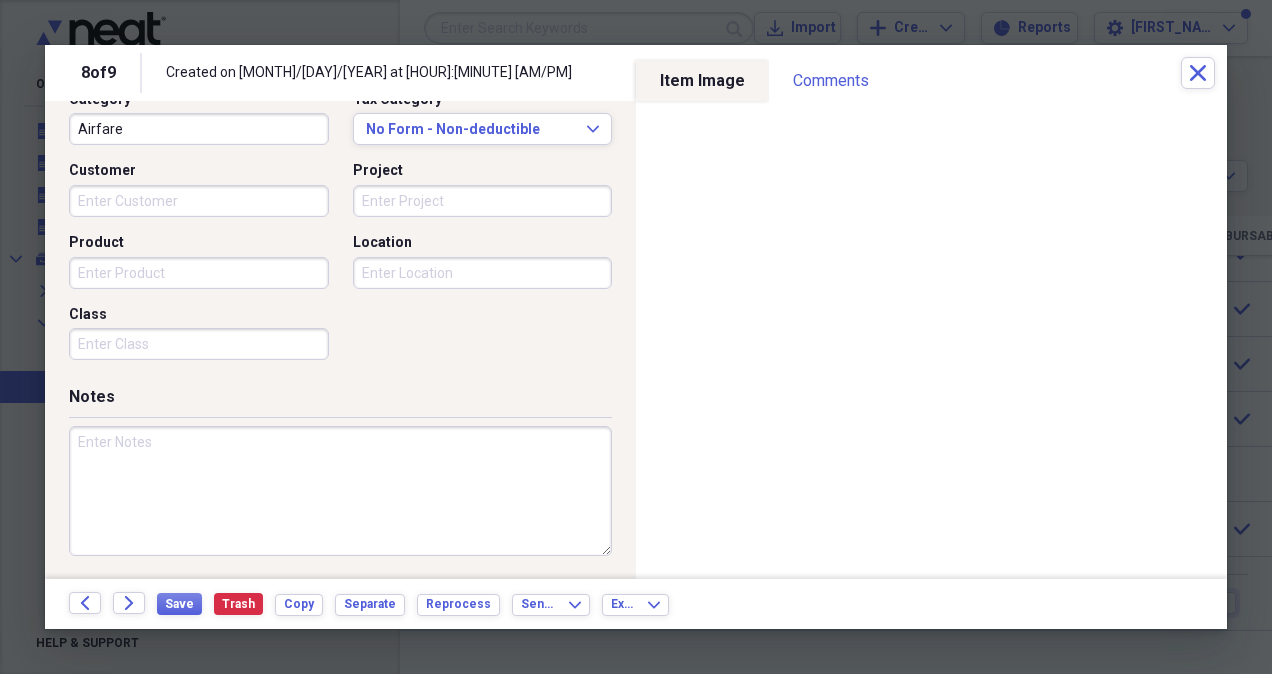 click at bounding box center [340, 491] 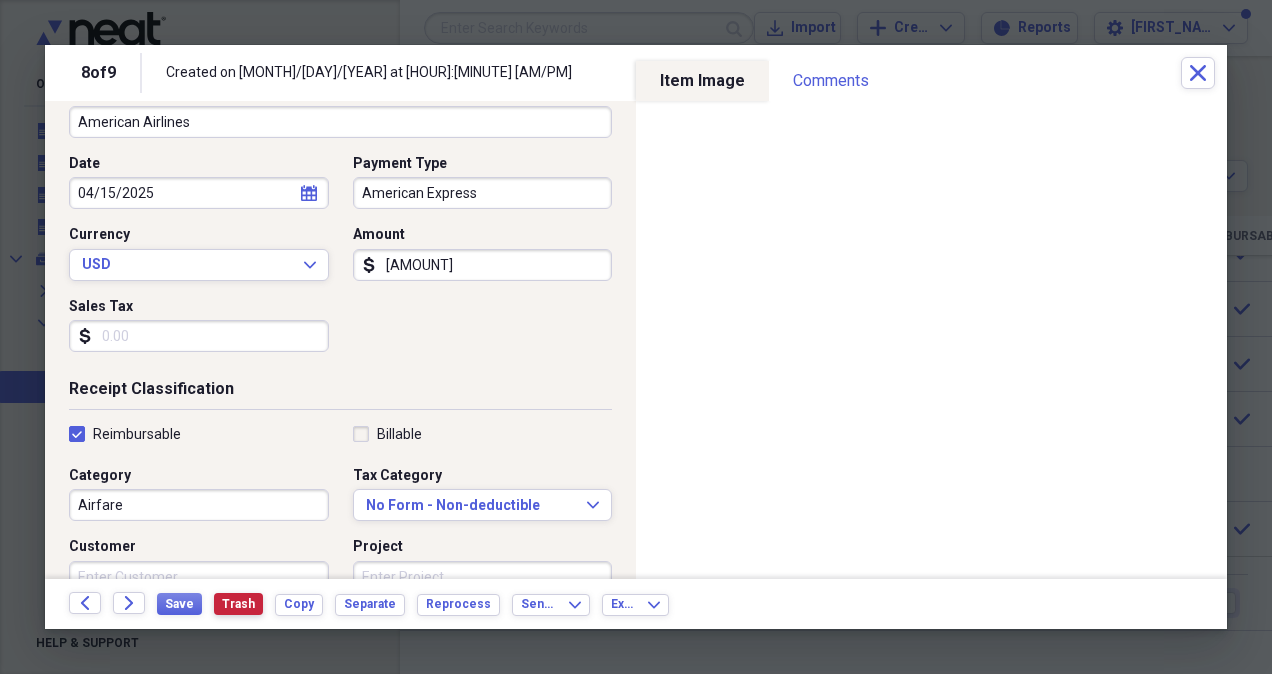 scroll, scrollTop: 140, scrollLeft: 0, axis: vertical 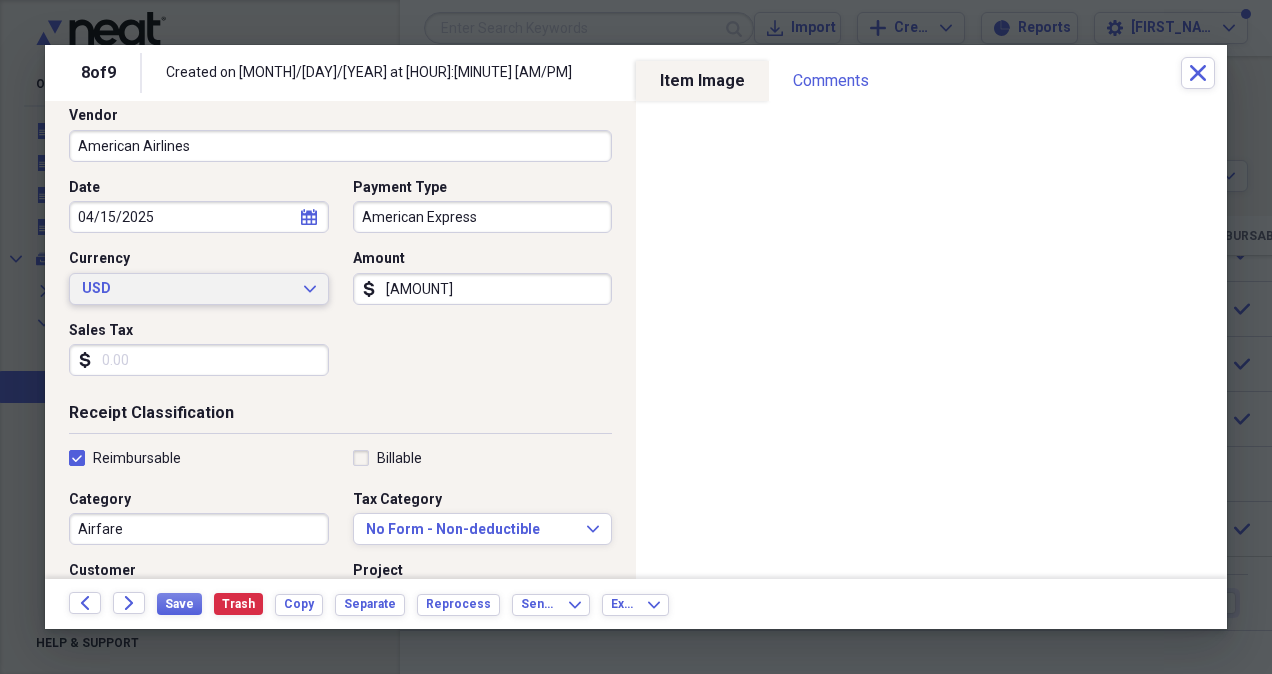 type on "[AMOUNT] paid by client. [AMOUNT] Upgrade difference" 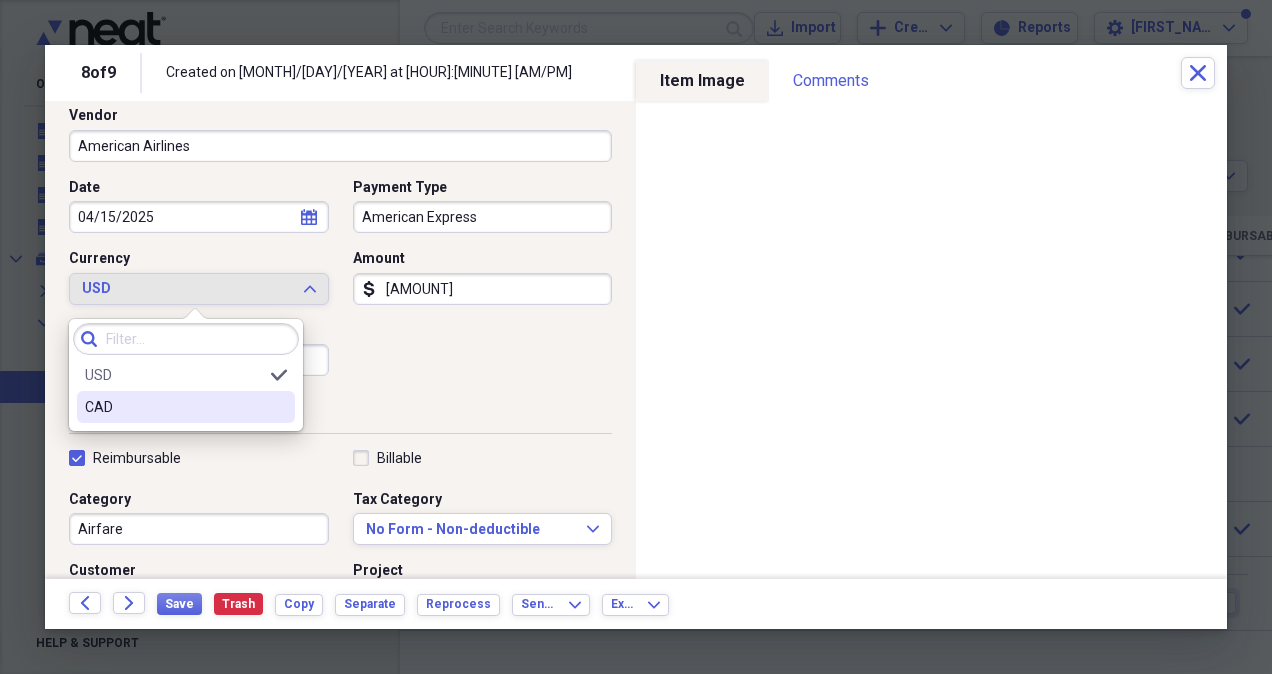click on "CAD" at bounding box center [174, 407] 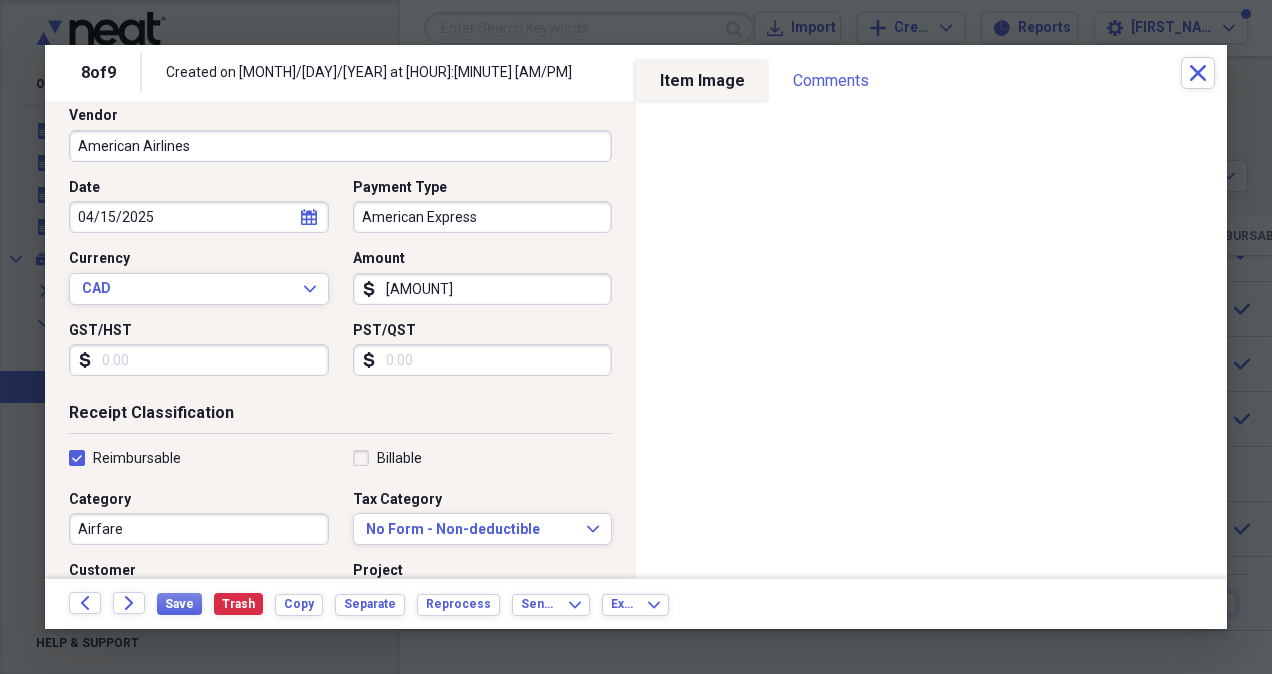 click 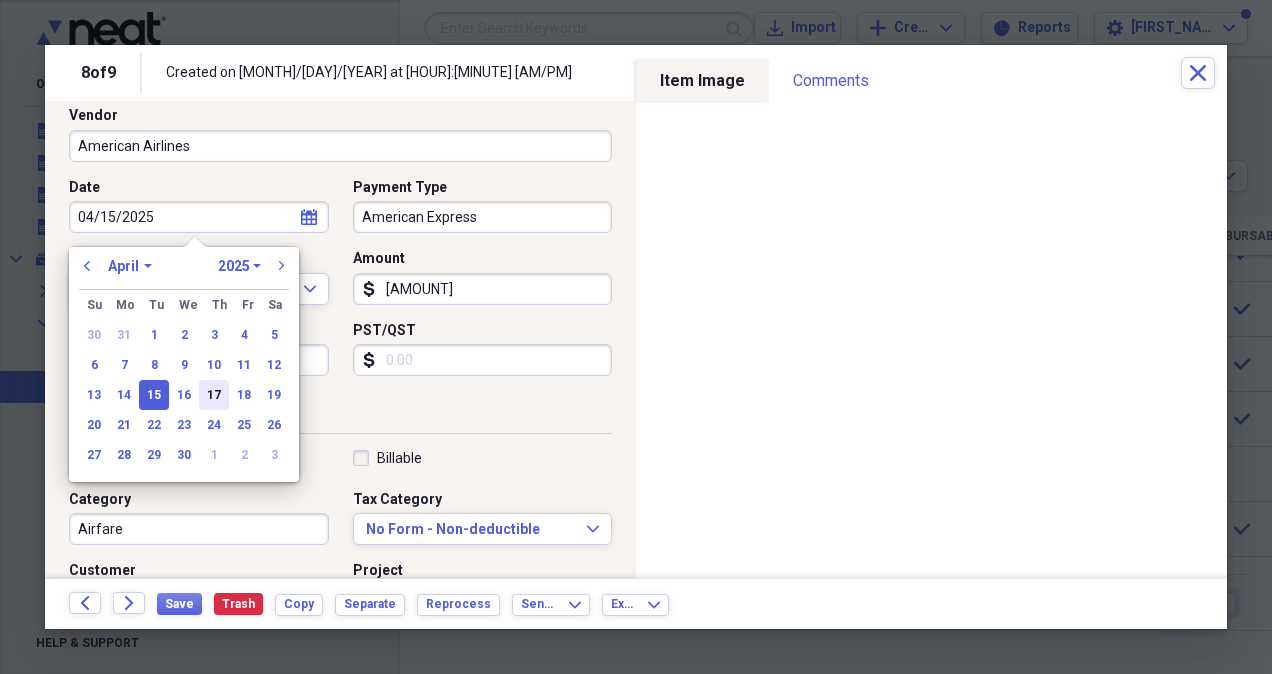 click on "17" at bounding box center (214, 395) 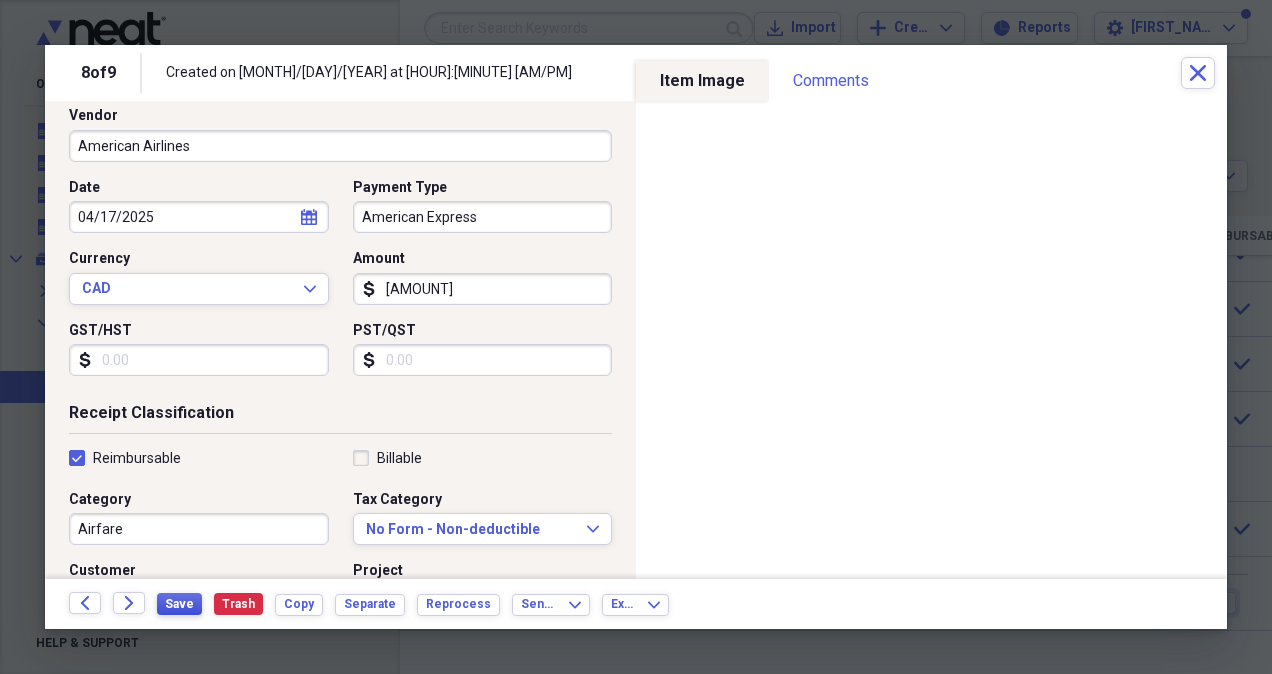 click on "Save" at bounding box center (179, 604) 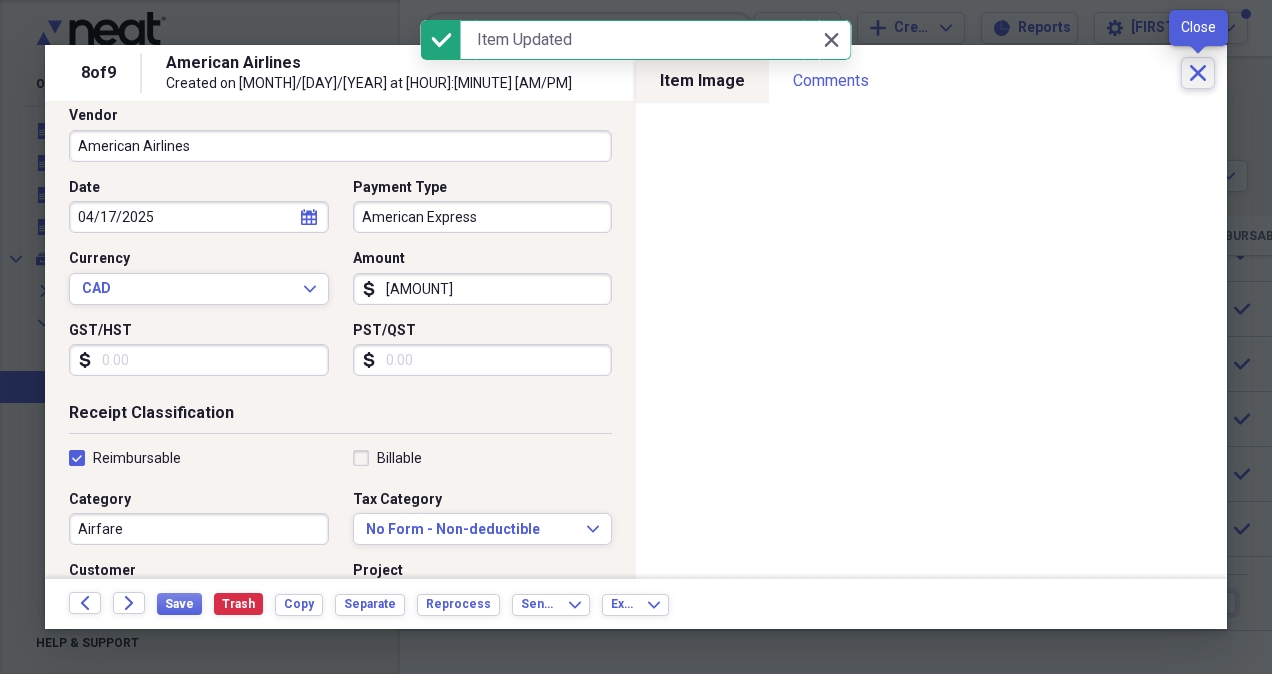 click 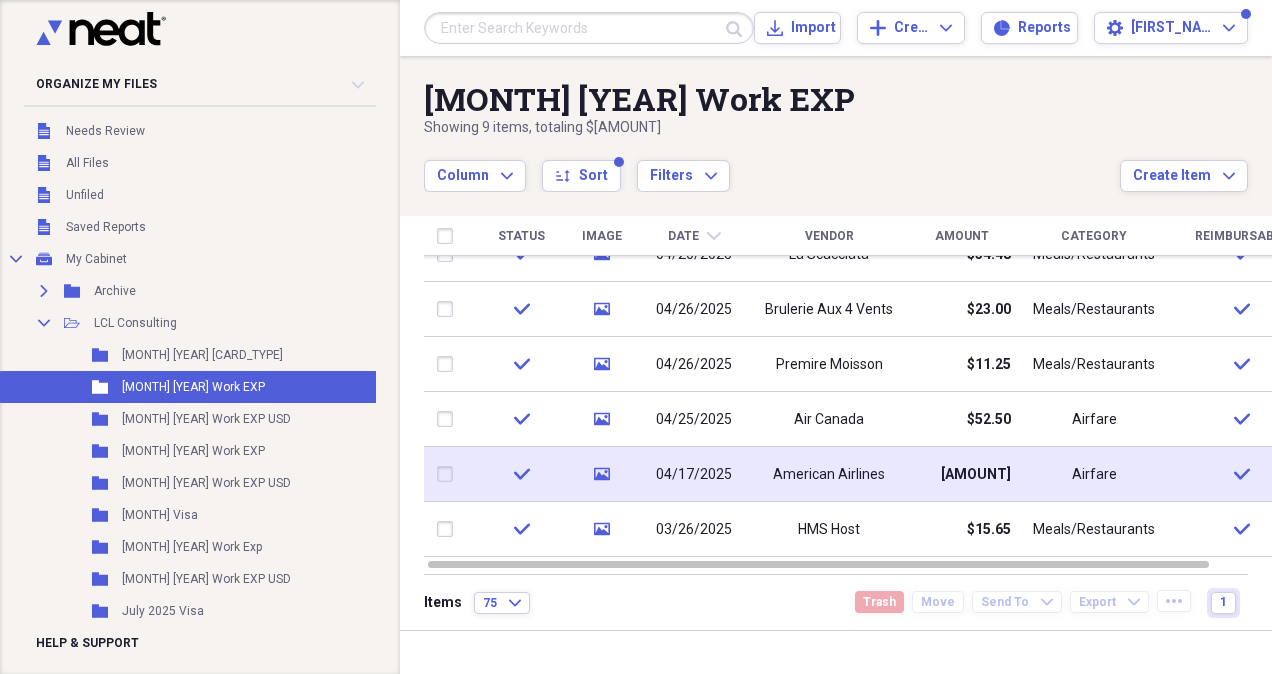 click on "American Airlines" at bounding box center [829, 475] 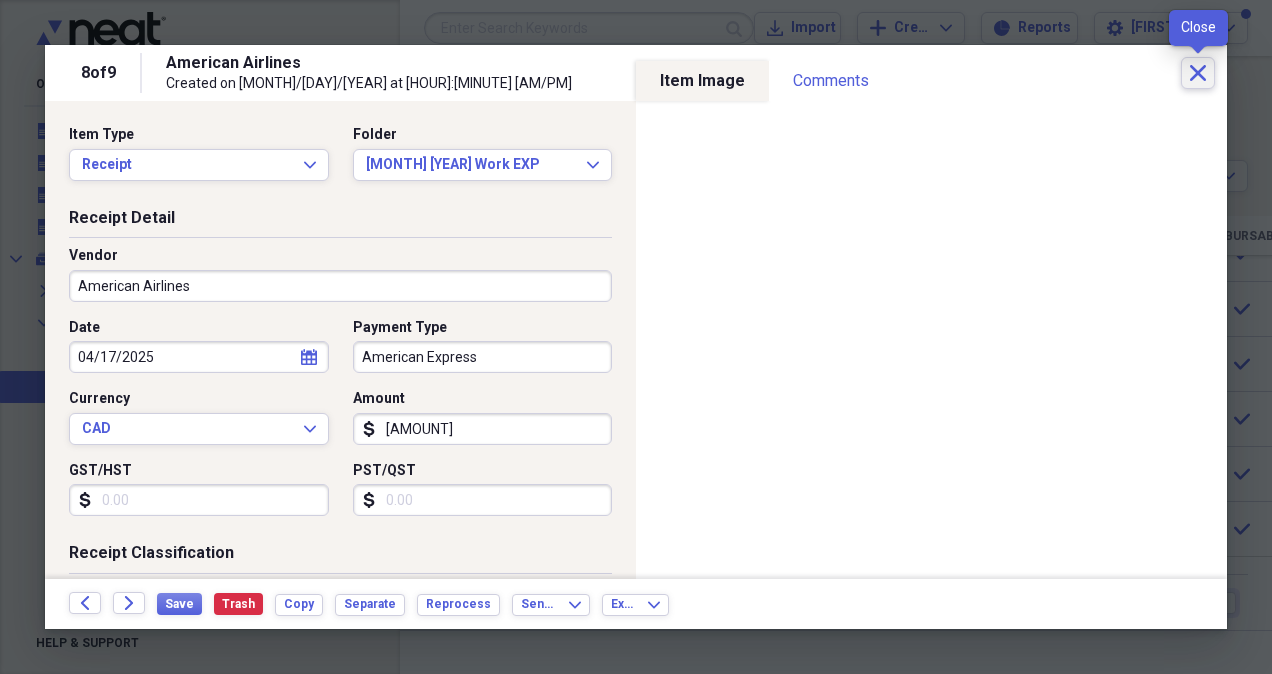 click on "Close" 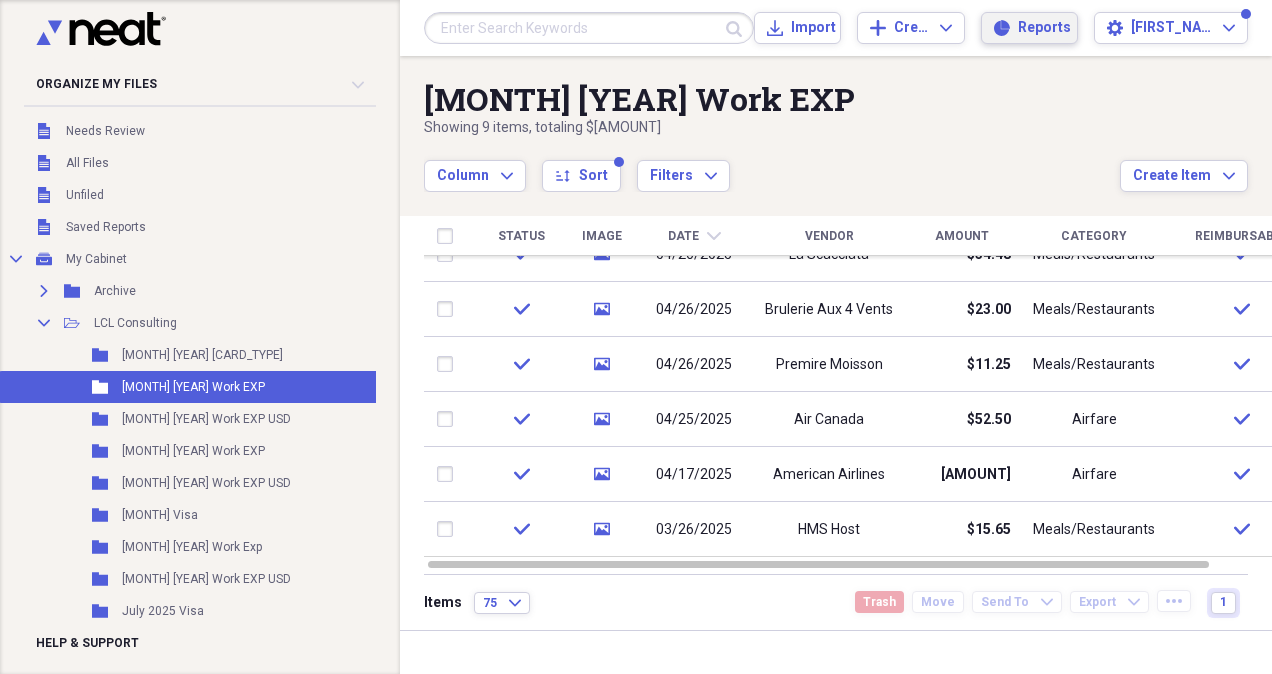 click on "Reports Reports" at bounding box center [1029, 28] 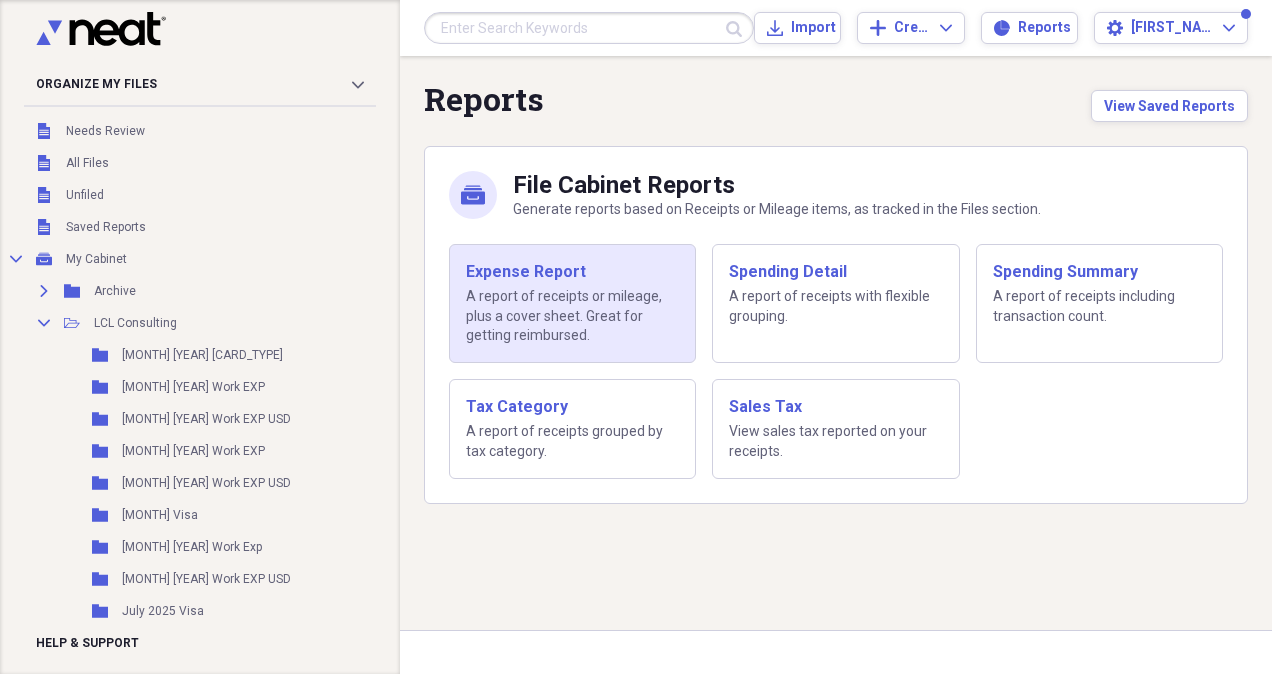 click on "Expense Report" at bounding box center (572, 272) 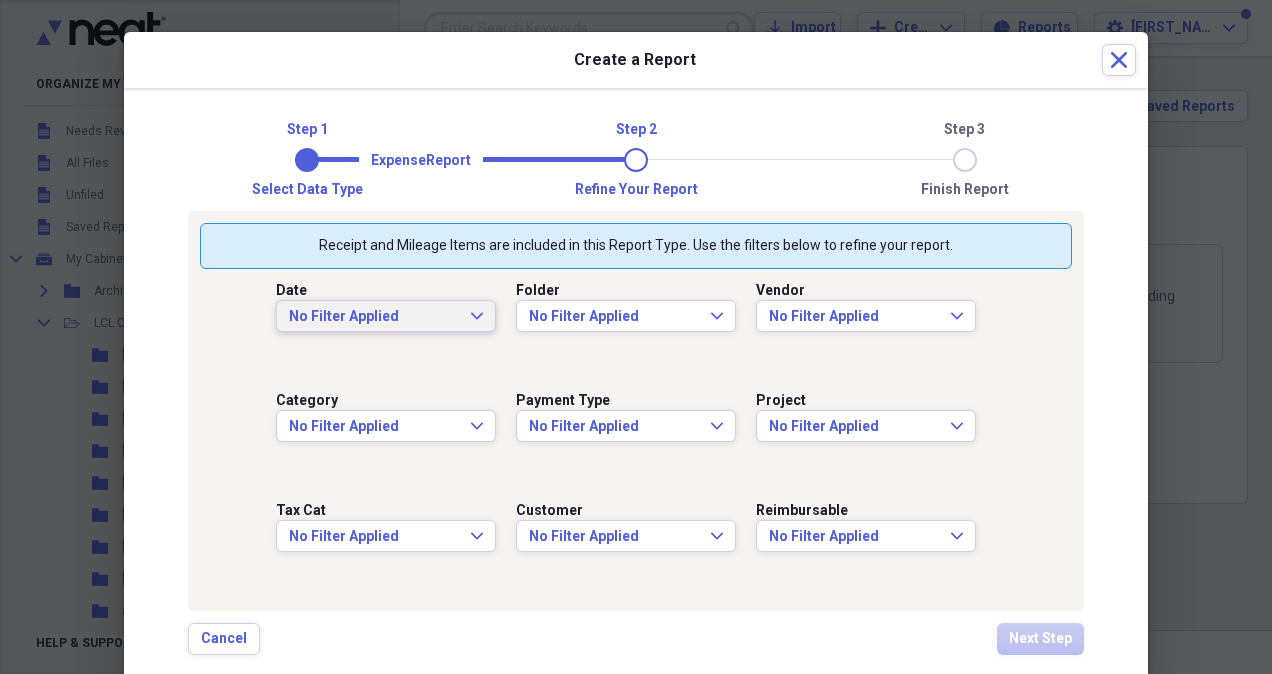 click on "No Filter Applied" at bounding box center [374, 317] 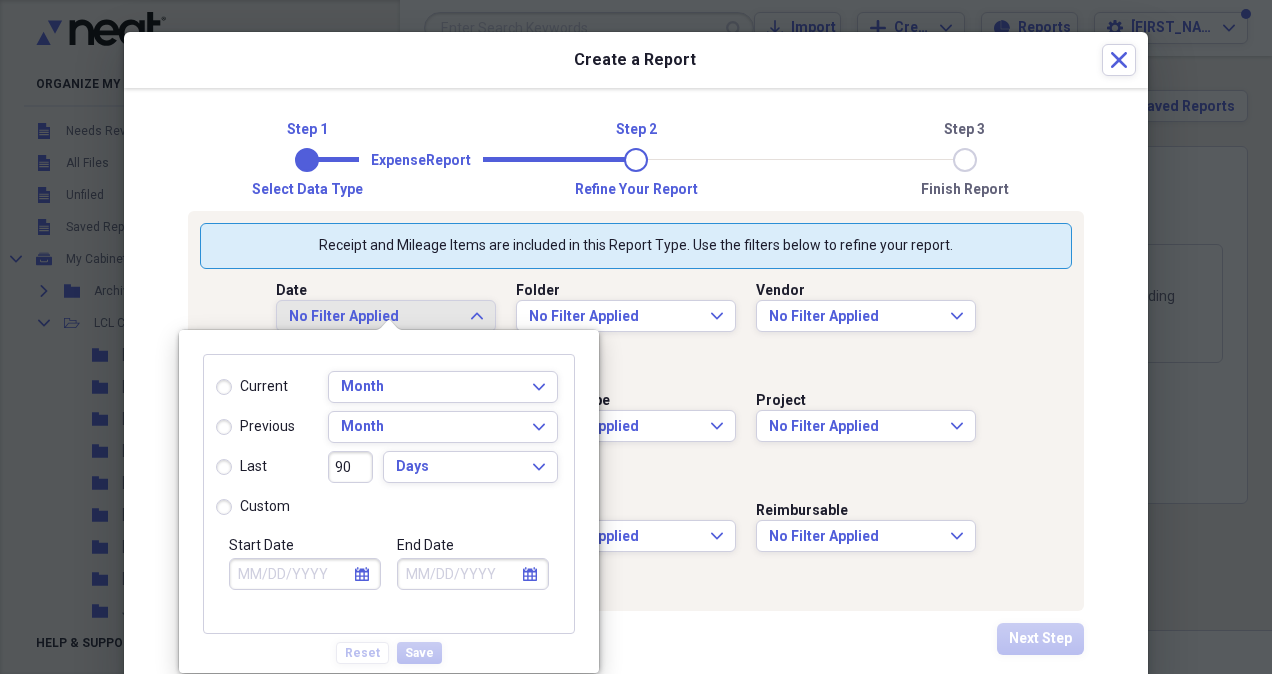 click on "calendar" 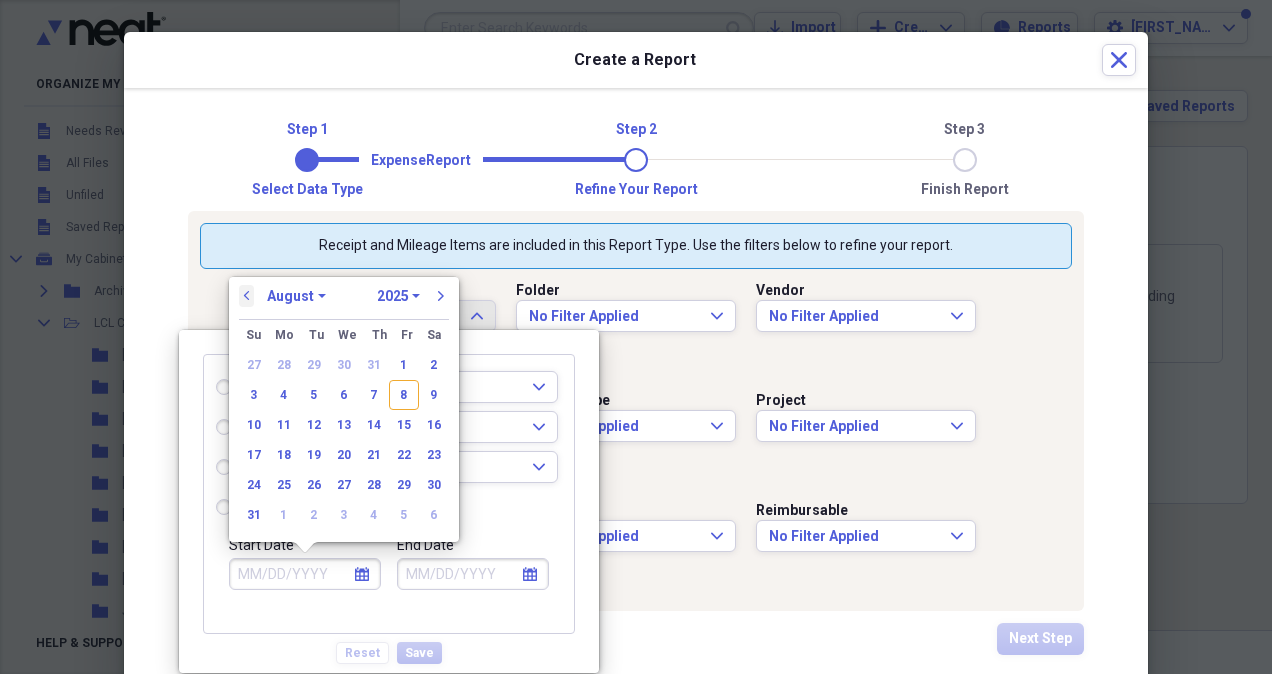 click on "previous" at bounding box center (247, 296) 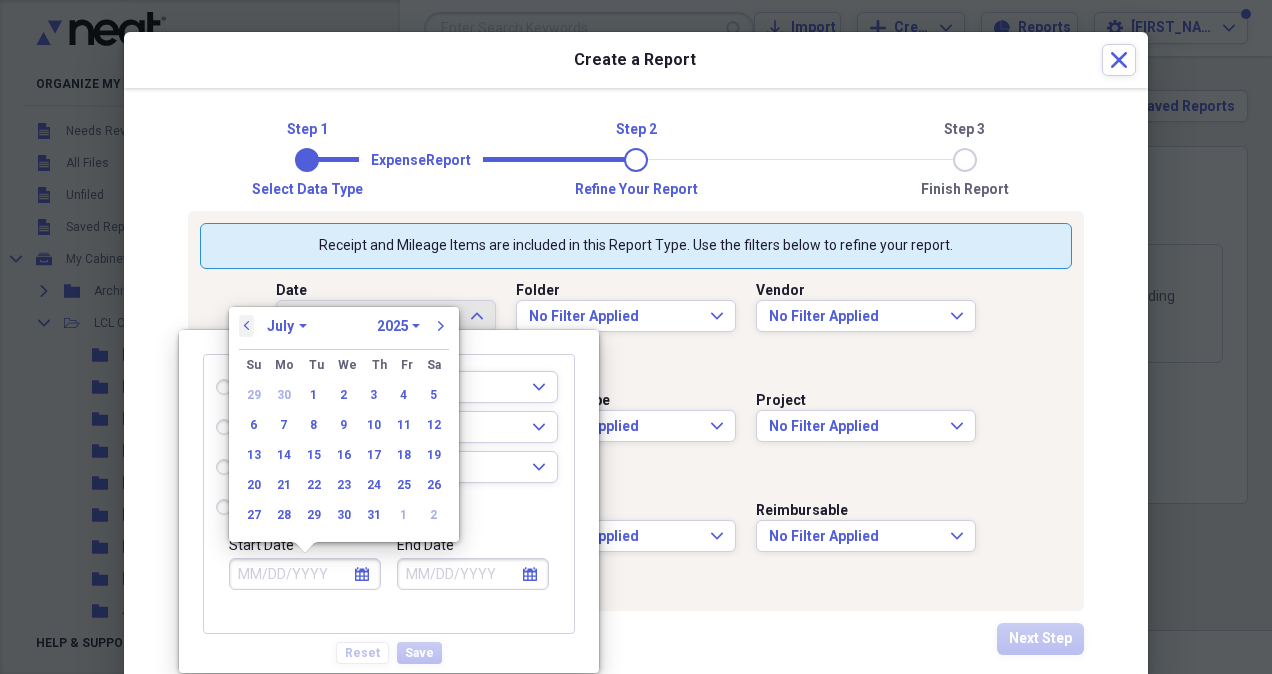 click on "previous" at bounding box center (247, 326) 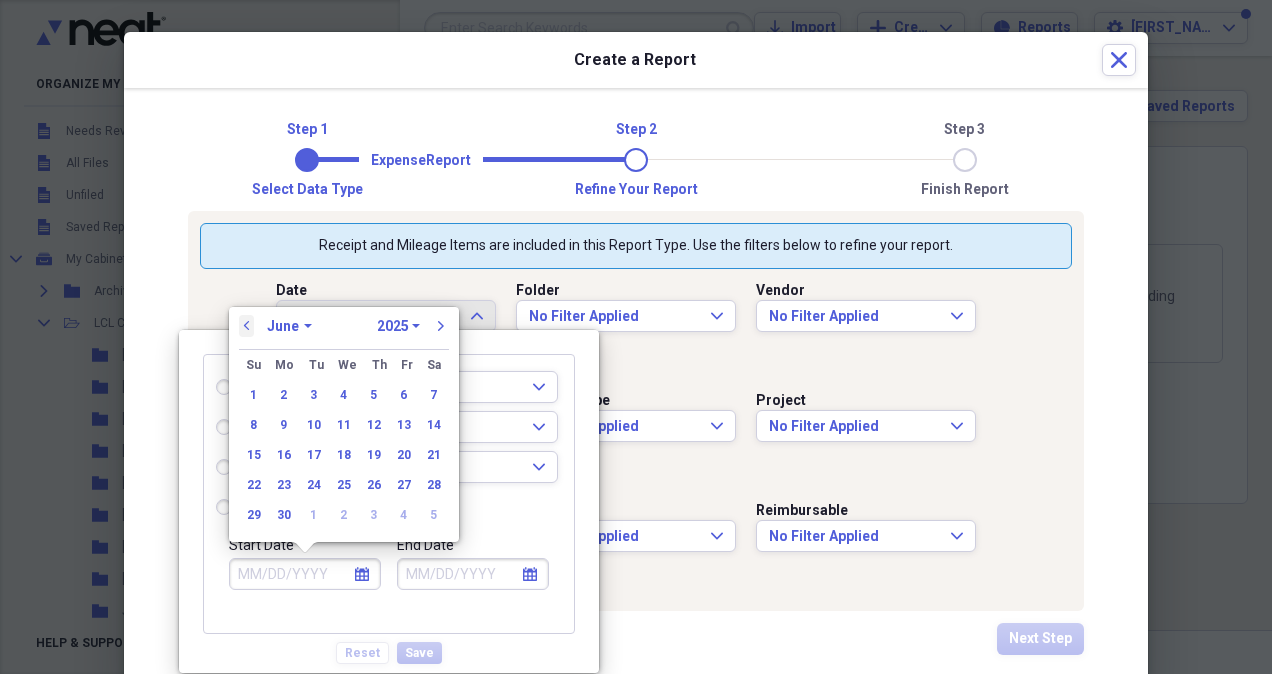 click on "previous" at bounding box center (247, 326) 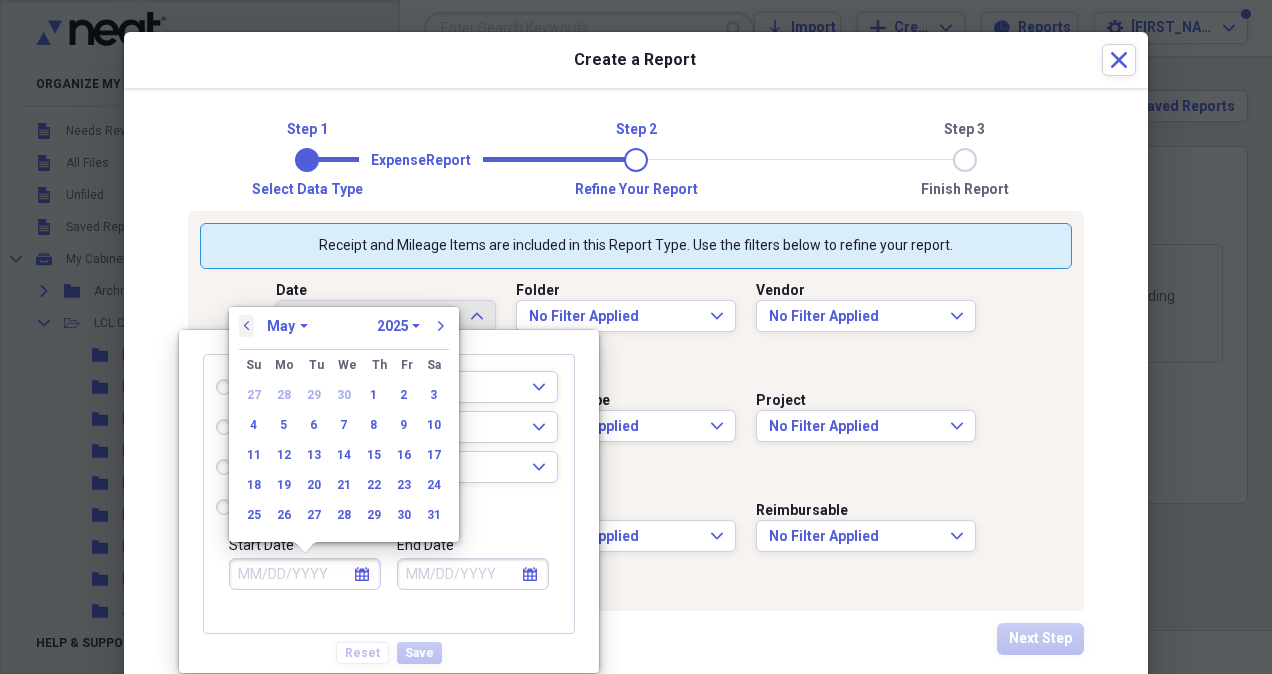 click on "previous" at bounding box center (247, 326) 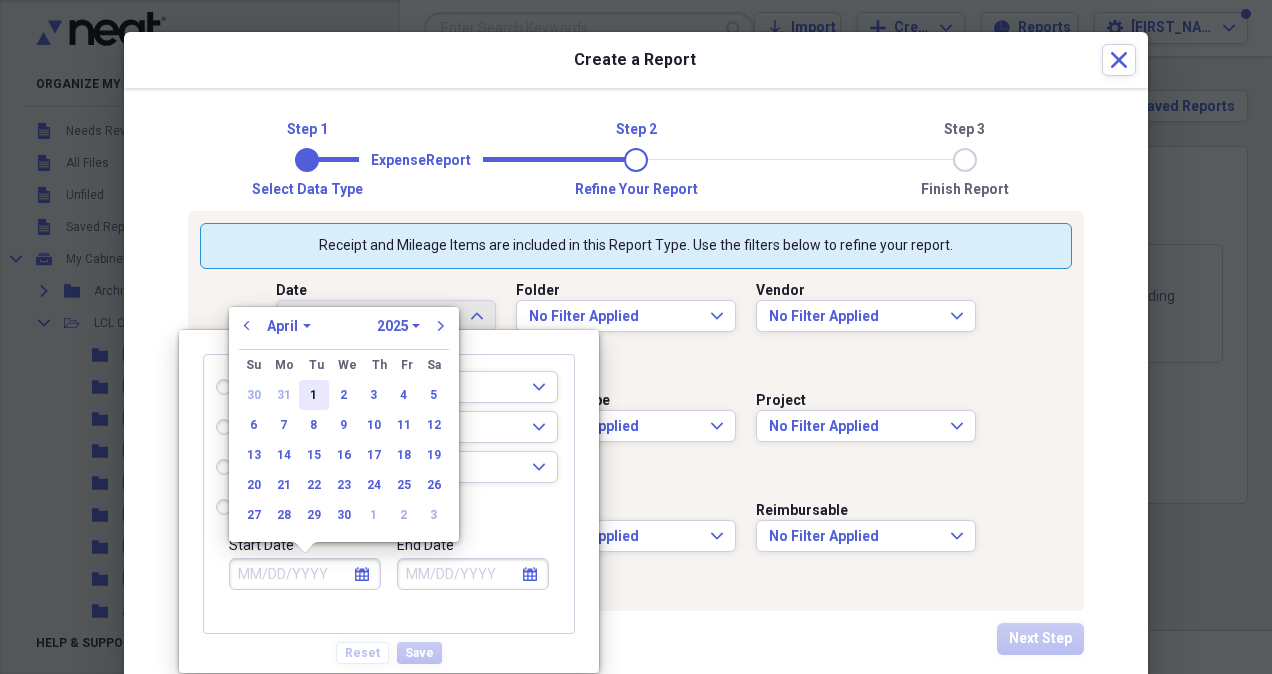 click on "1" at bounding box center [314, 395] 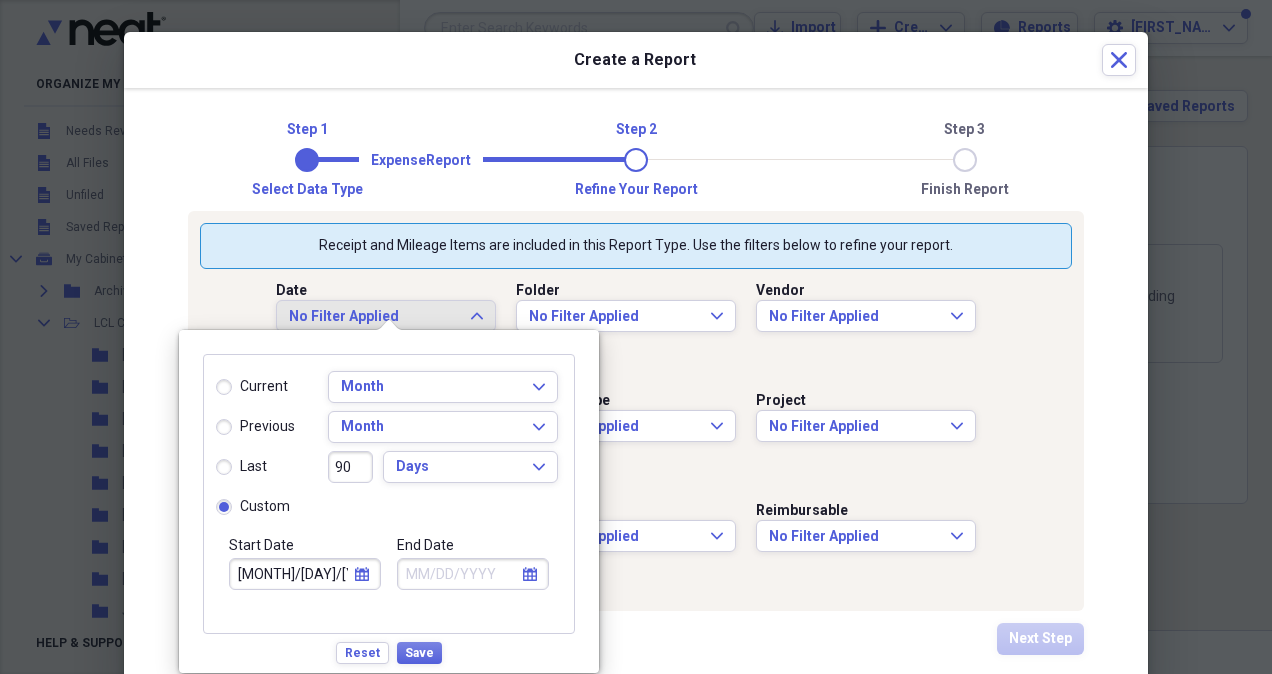 click on "calendar" 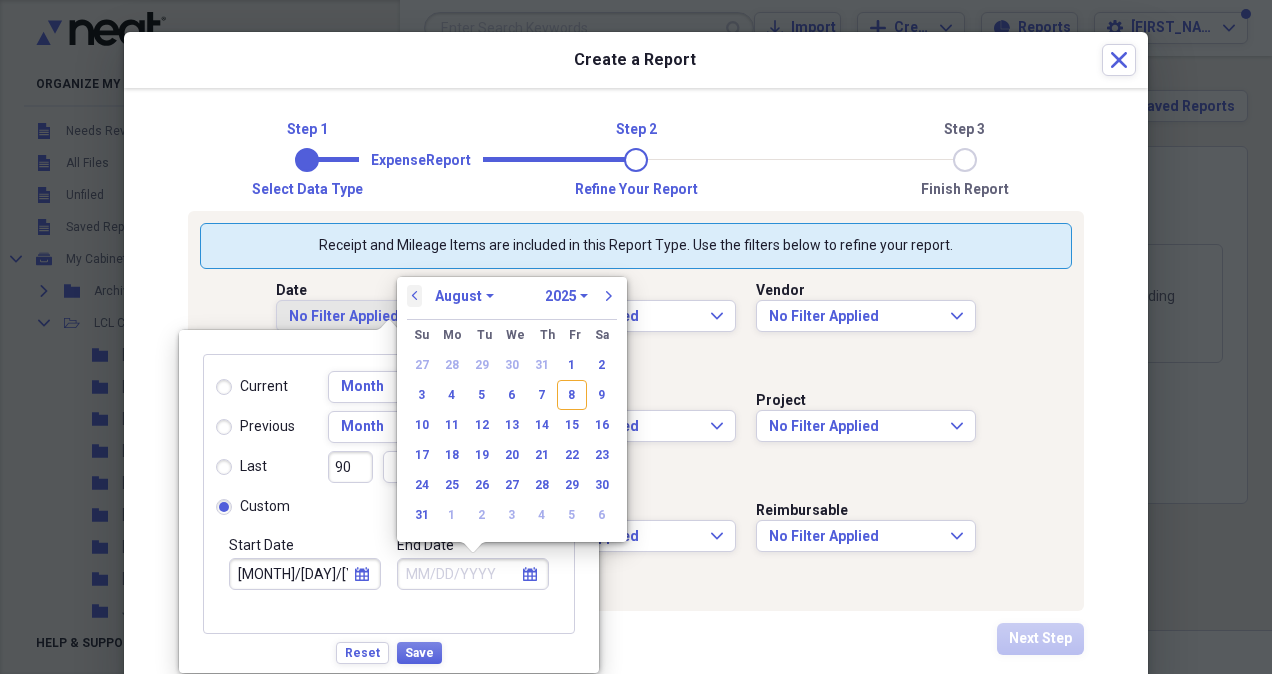 click on "previous" at bounding box center (415, 296) 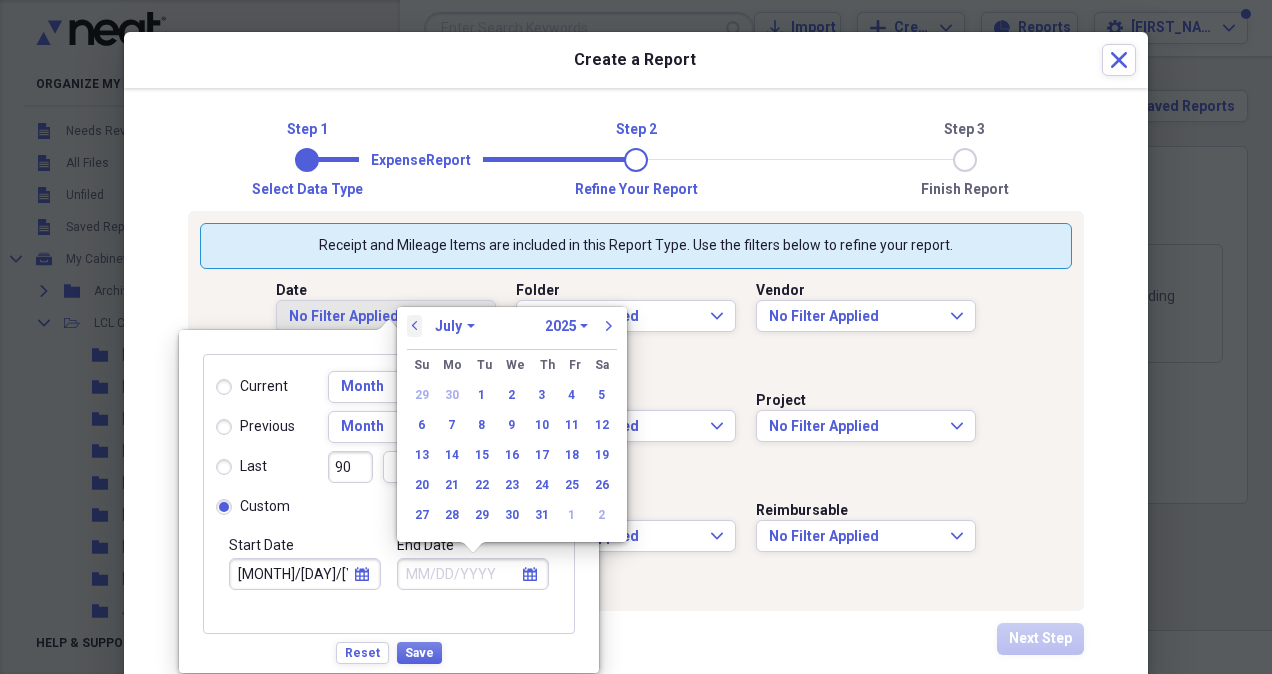 click on "previous" at bounding box center (415, 326) 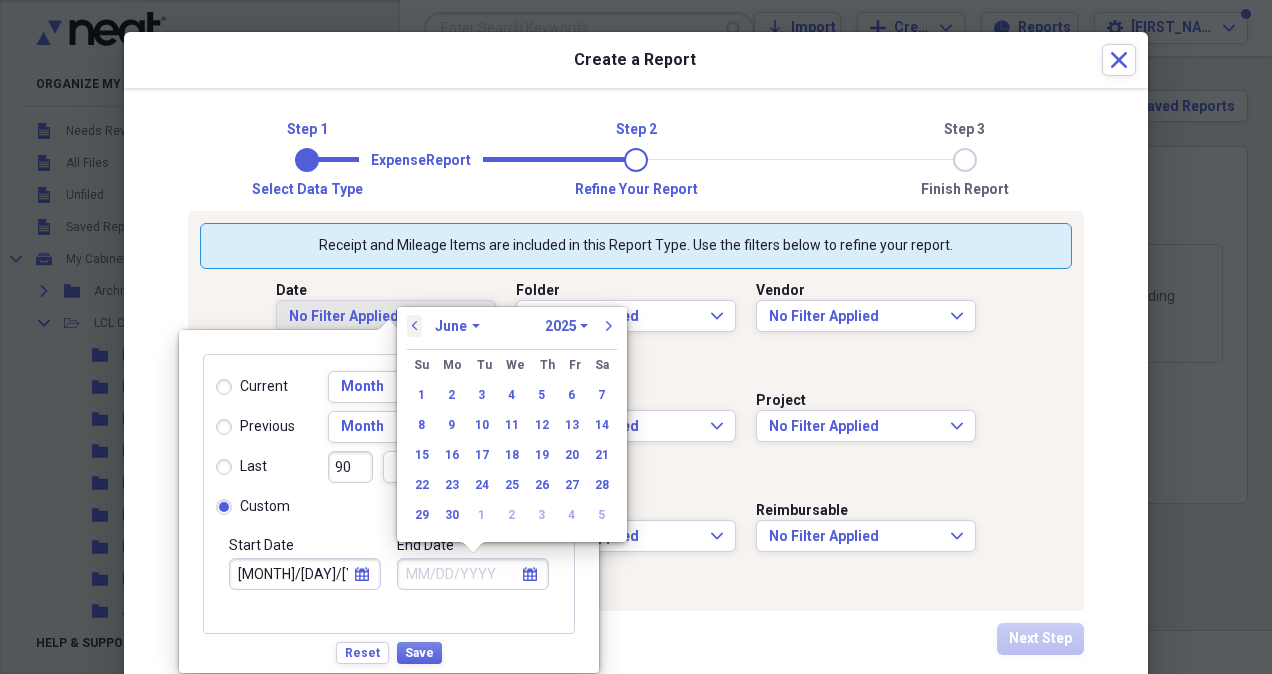 click on "previous" at bounding box center (415, 326) 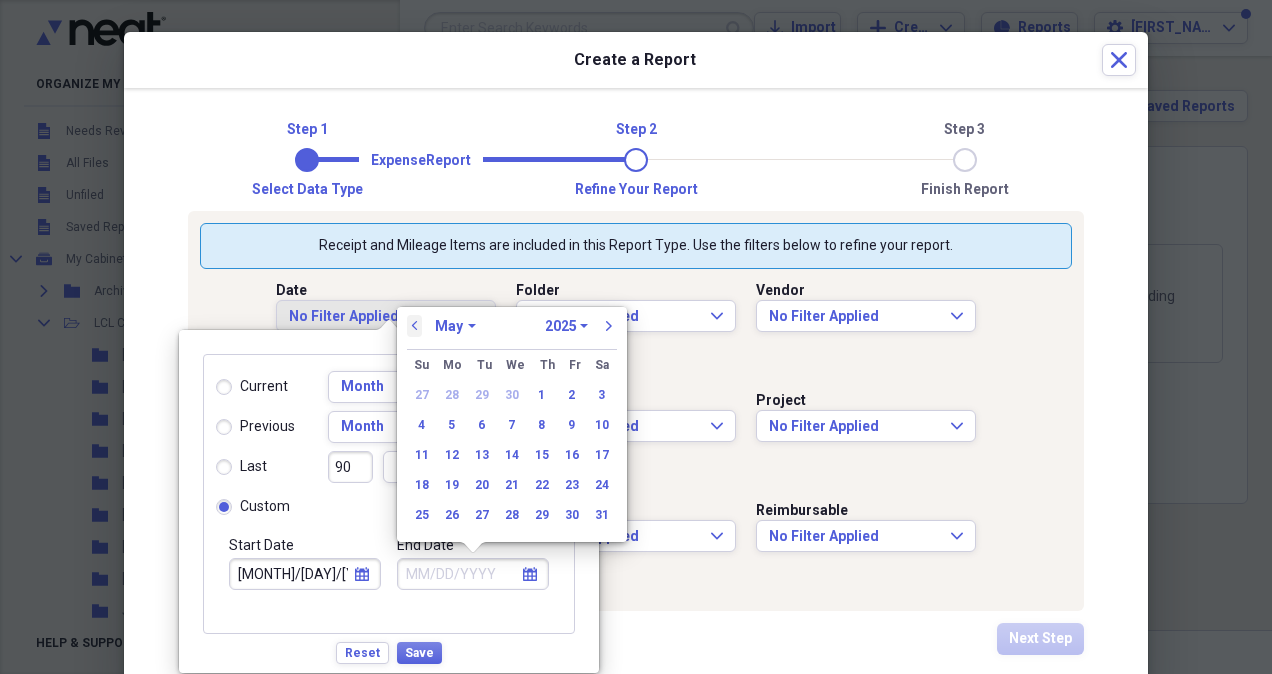 click on "previous" at bounding box center [415, 326] 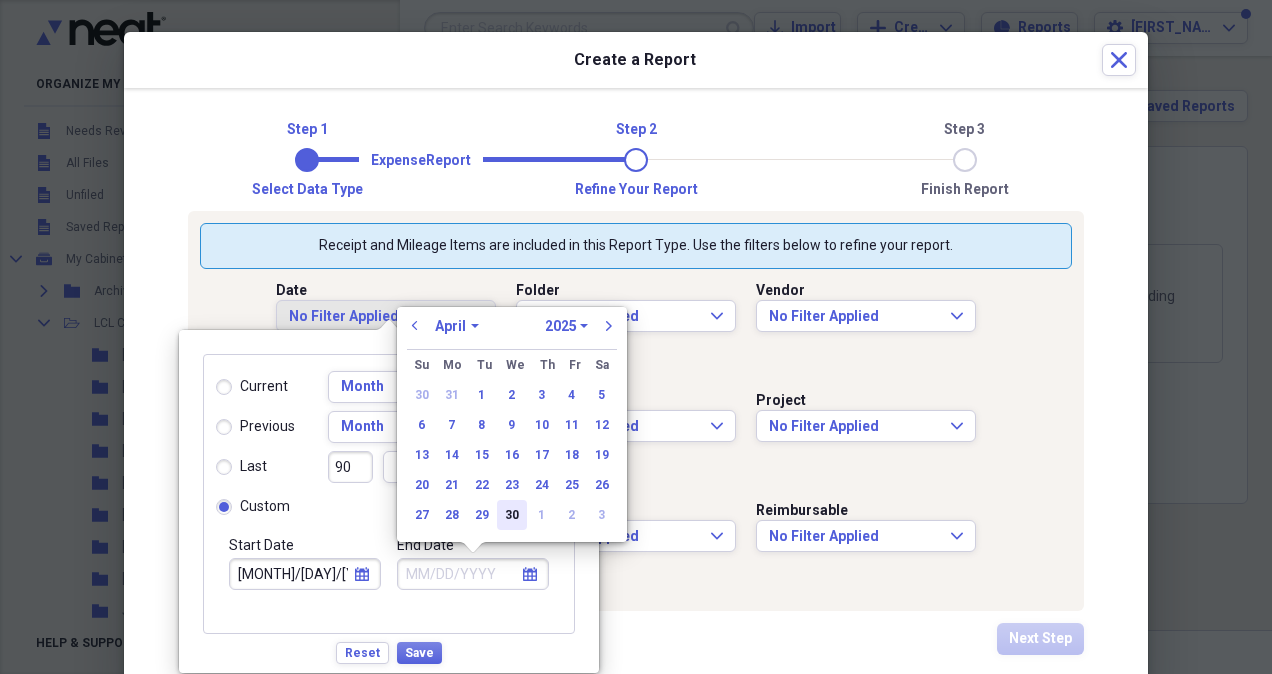 click on "30" at bounding box center [512, 515] 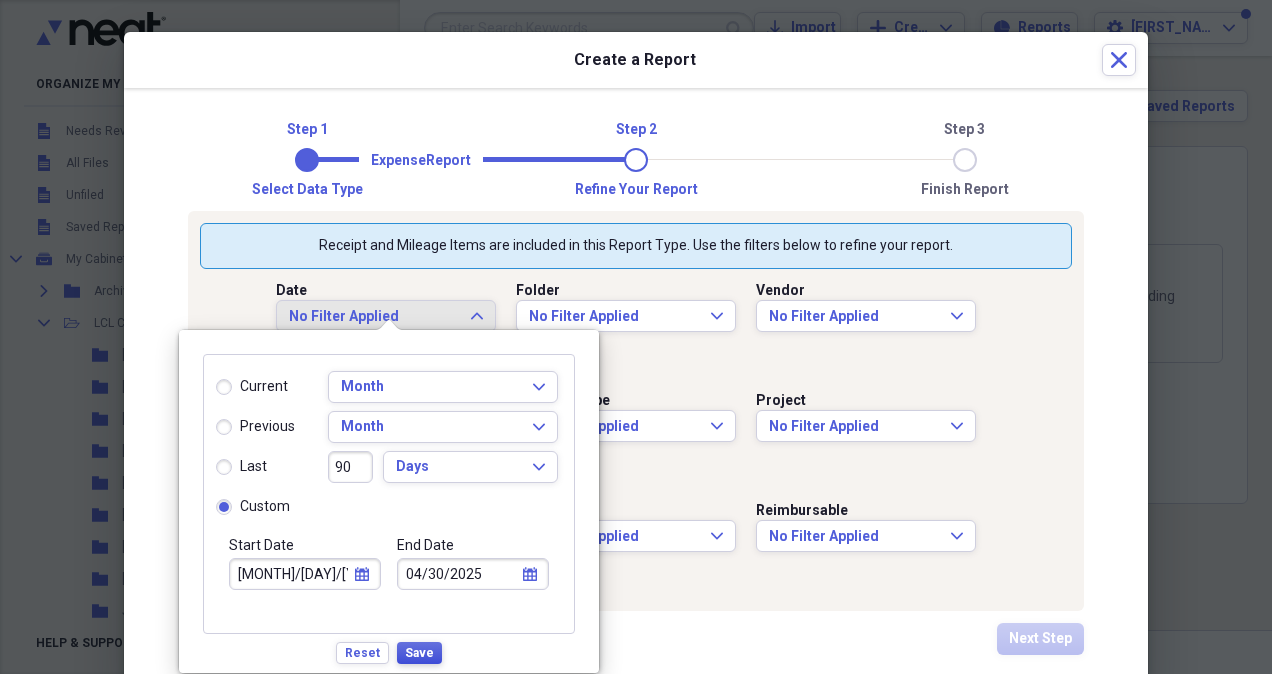 click on "Save" at bounding box center (419, 653) 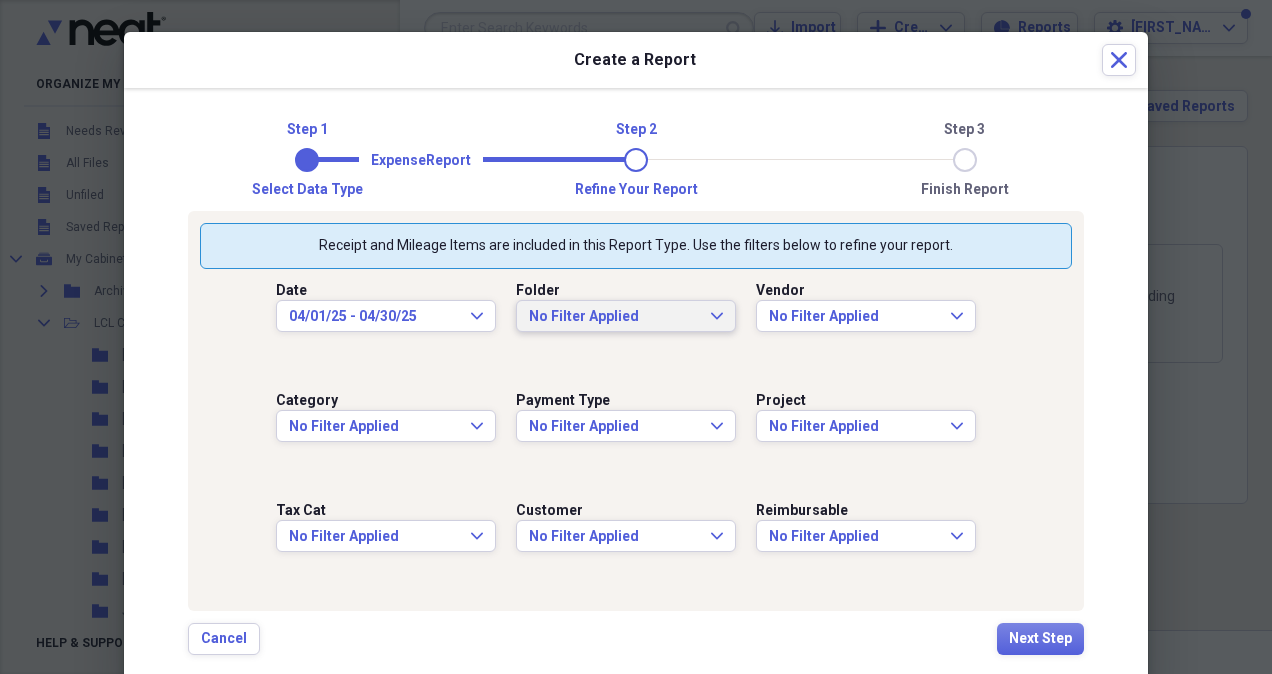 click on "Expand" 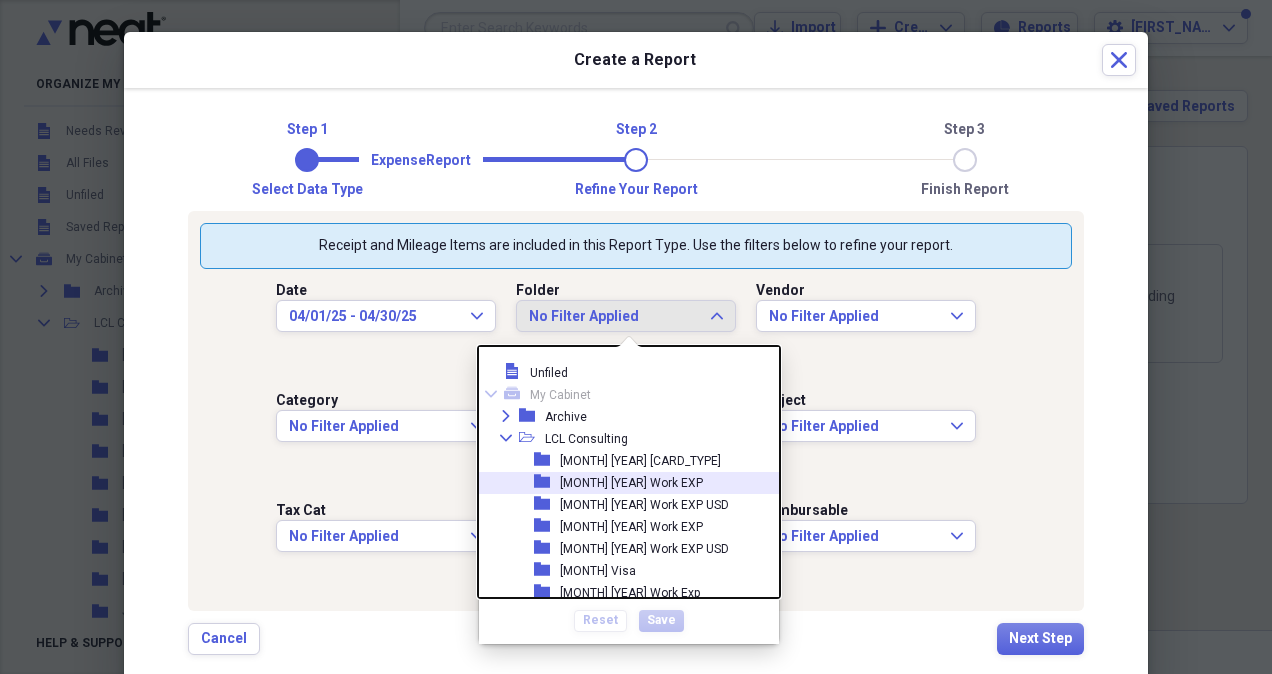 click on "[MONTH] [YEAR] Work EXP" at bounding box center [631, 483] 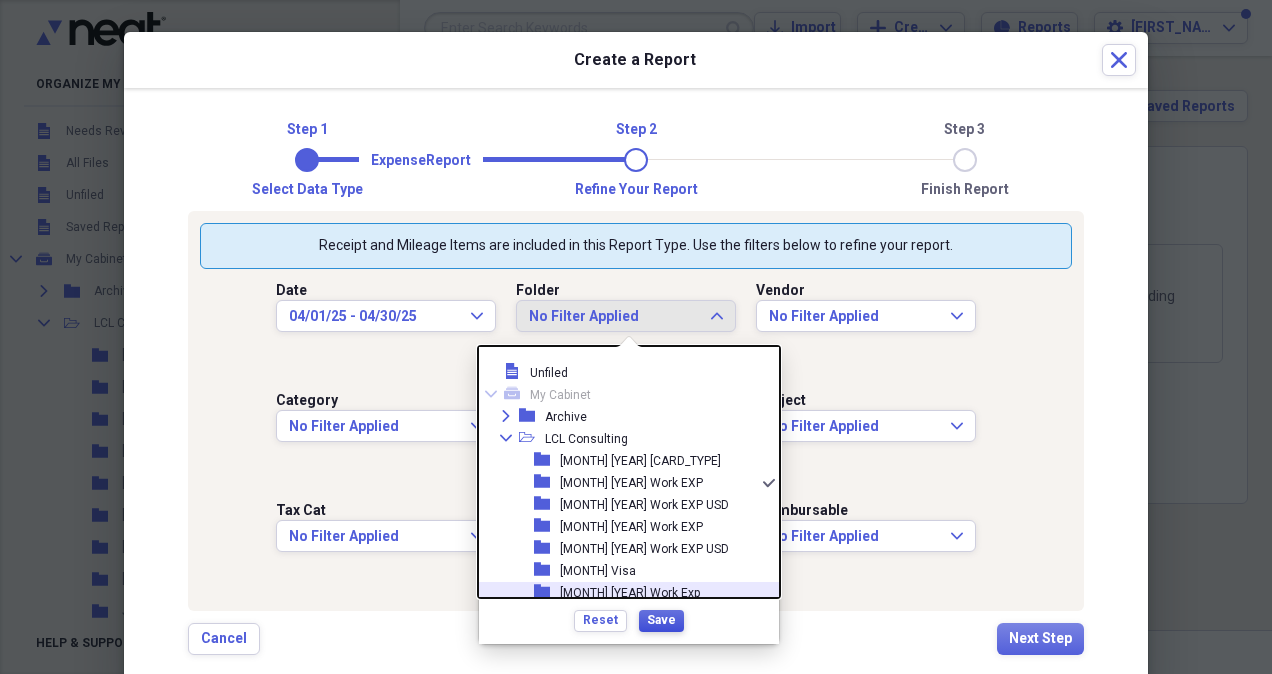 click on "Save" at bounding box center (661, 620) 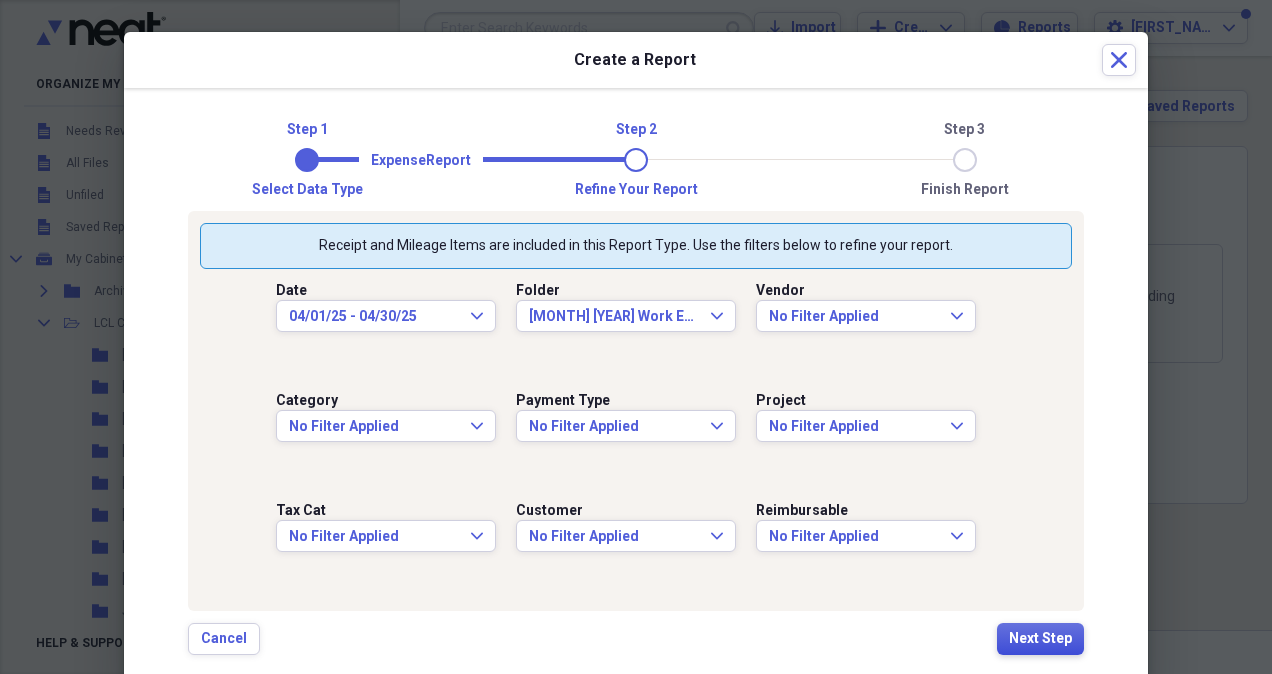 click on "Next Step" at bounding box center (1040, 639) 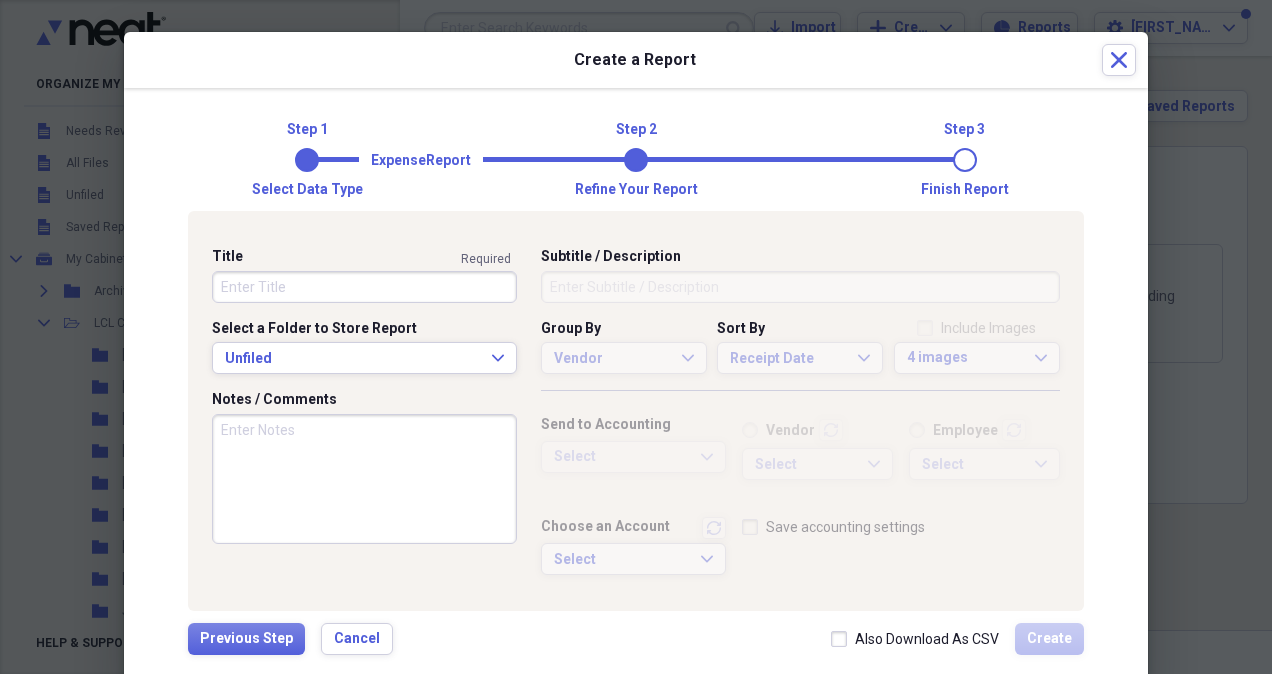 click on "Title" at bounding box center [364, 287] 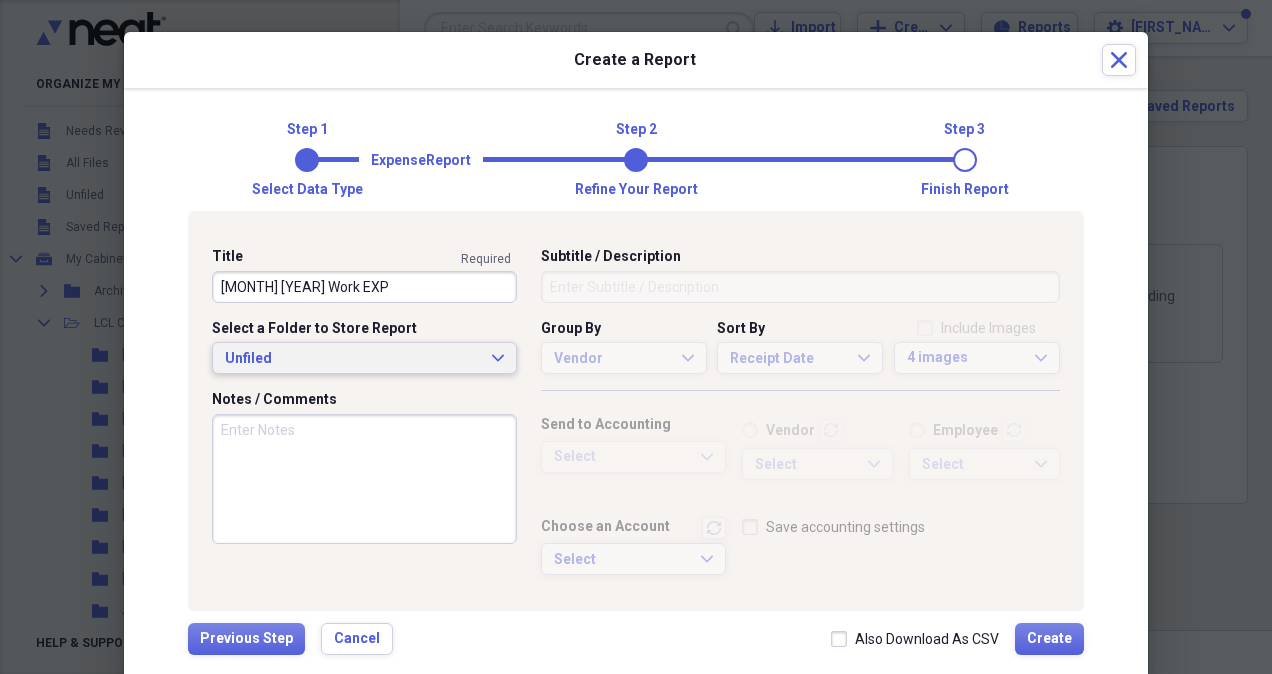 type on "[MONTH] [YEAR] Work EXP" 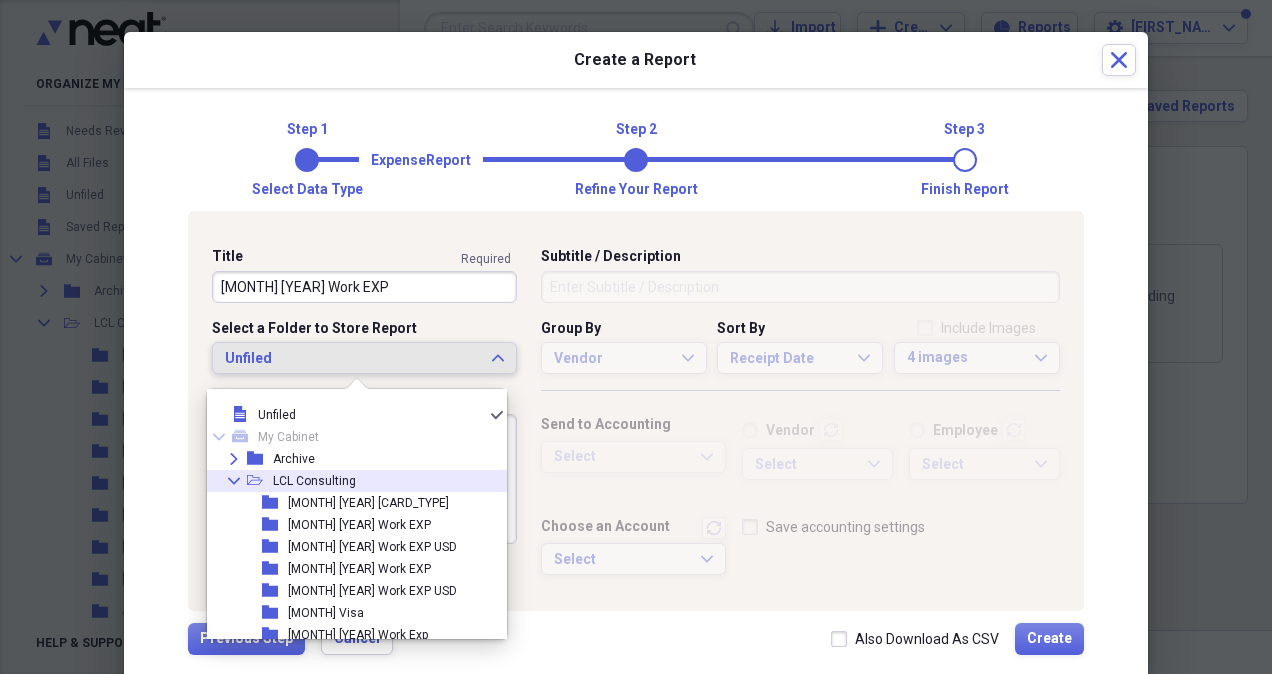 click on "LCL Consulting" at bounding box center [314, 481] 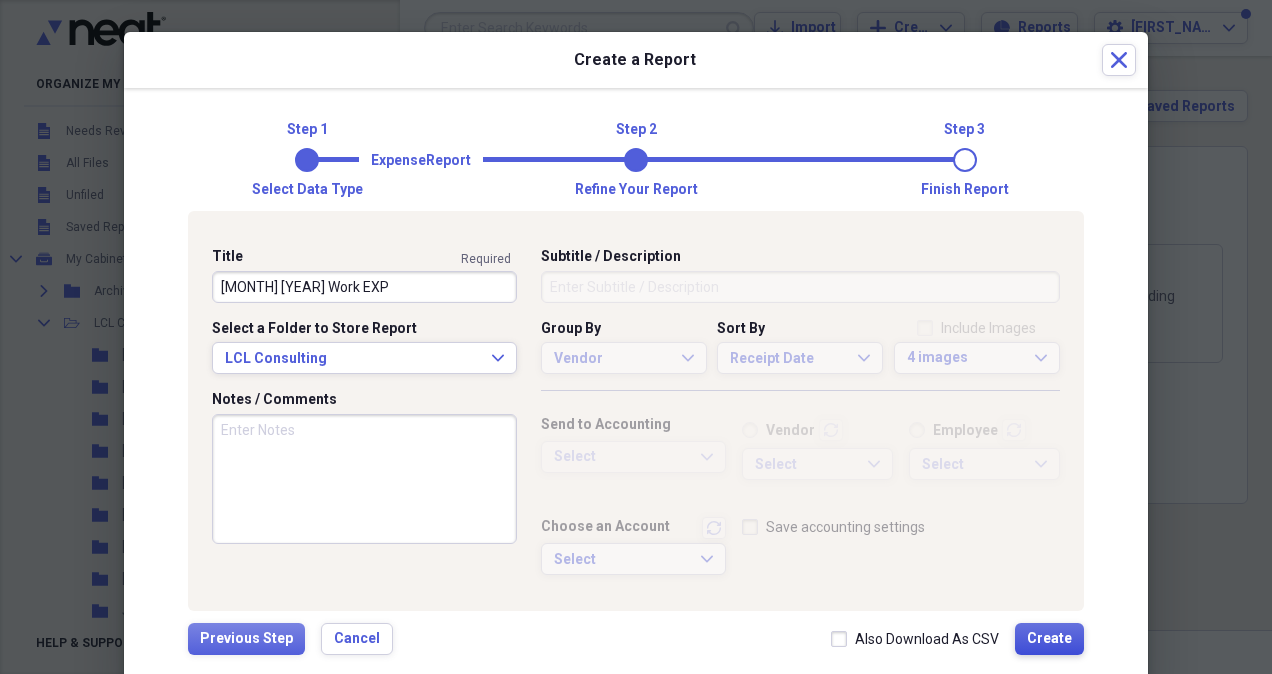 click on "Create" at bounding box center (1049, 639) 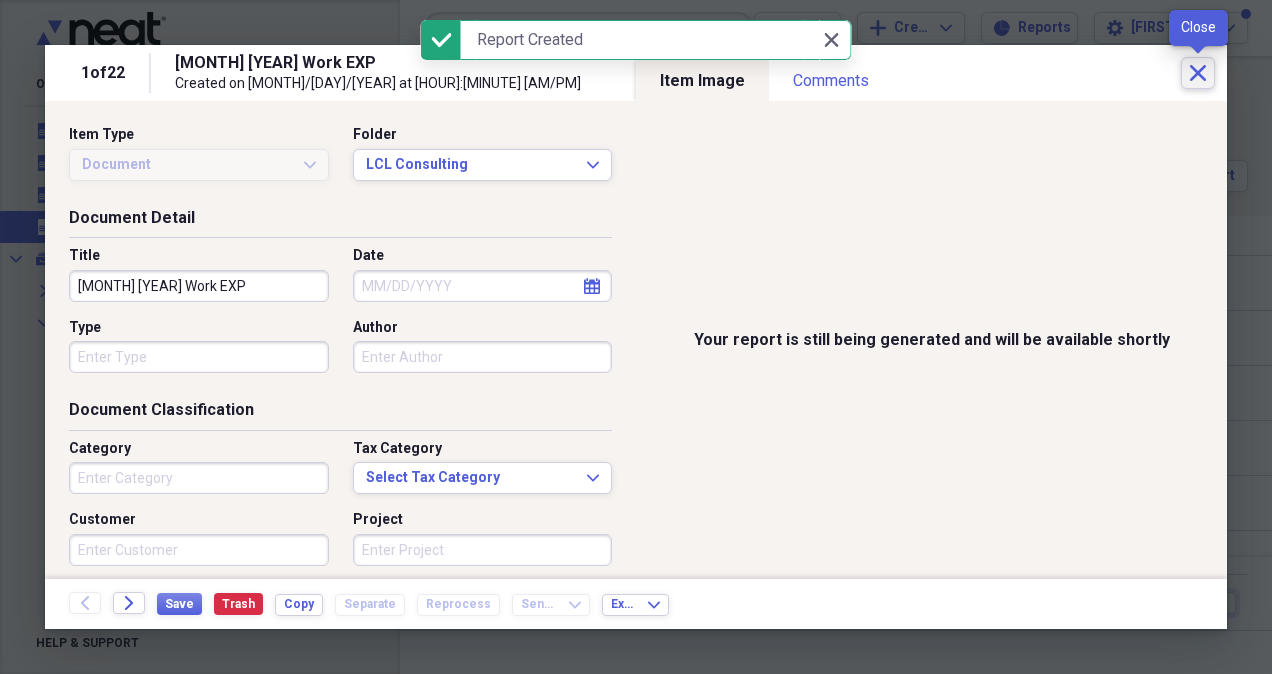 click on "Close" 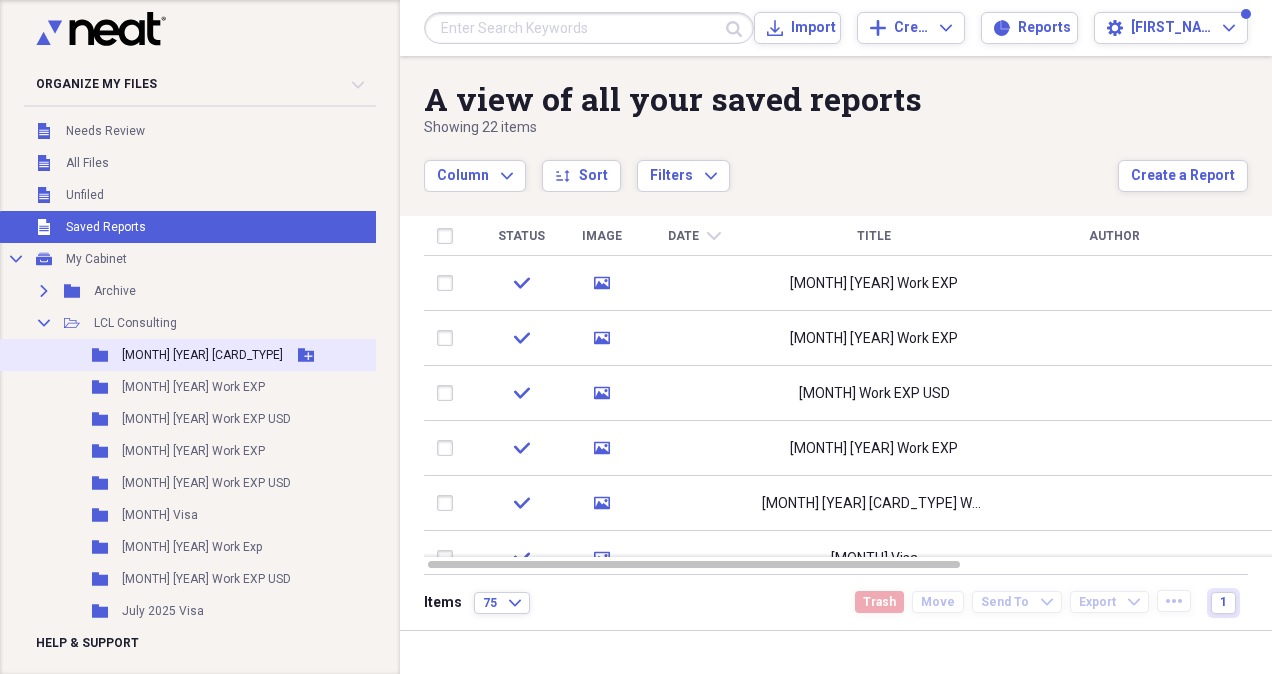 click on "[MONTH] [YEAR] [CARD_TYPE]" at bounding box center [202, 355] 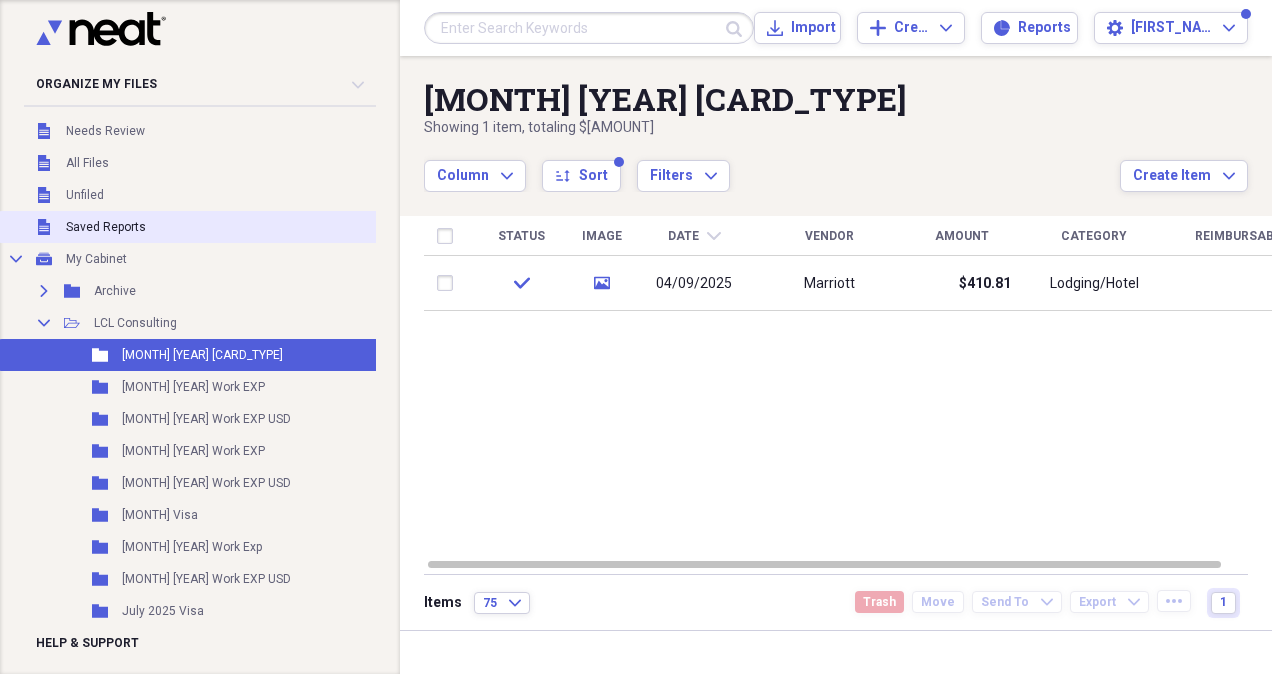 click on "Unfiled Saved Reports" at bounding box center [197, 227] 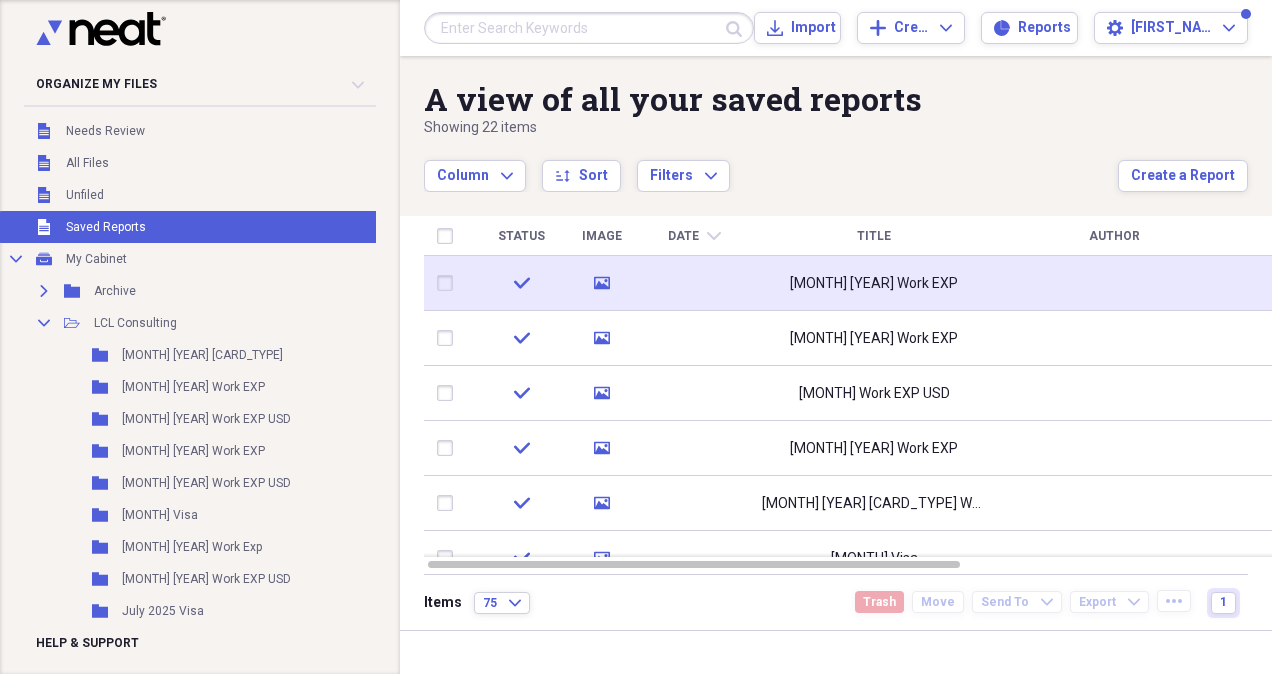 click on "[MONTH] [YEAR] Work EXP" at bounding box center [874, 284] 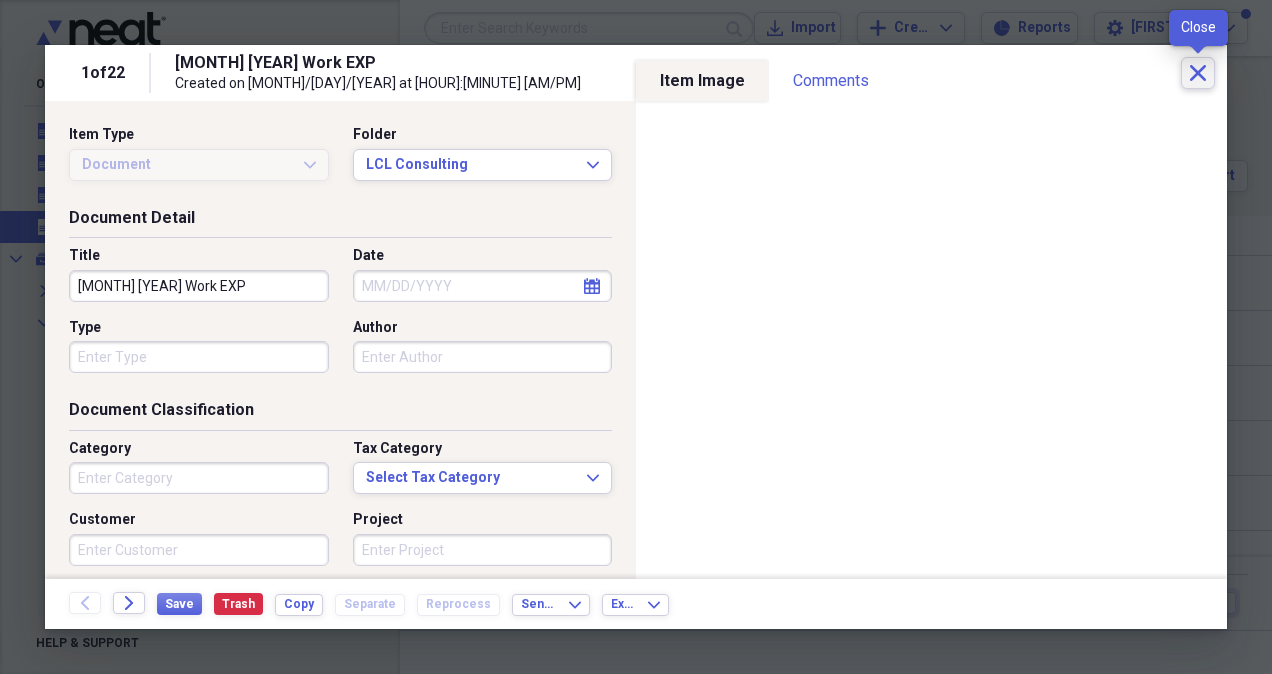 click on "Close" at bounding box center [1198, 73] 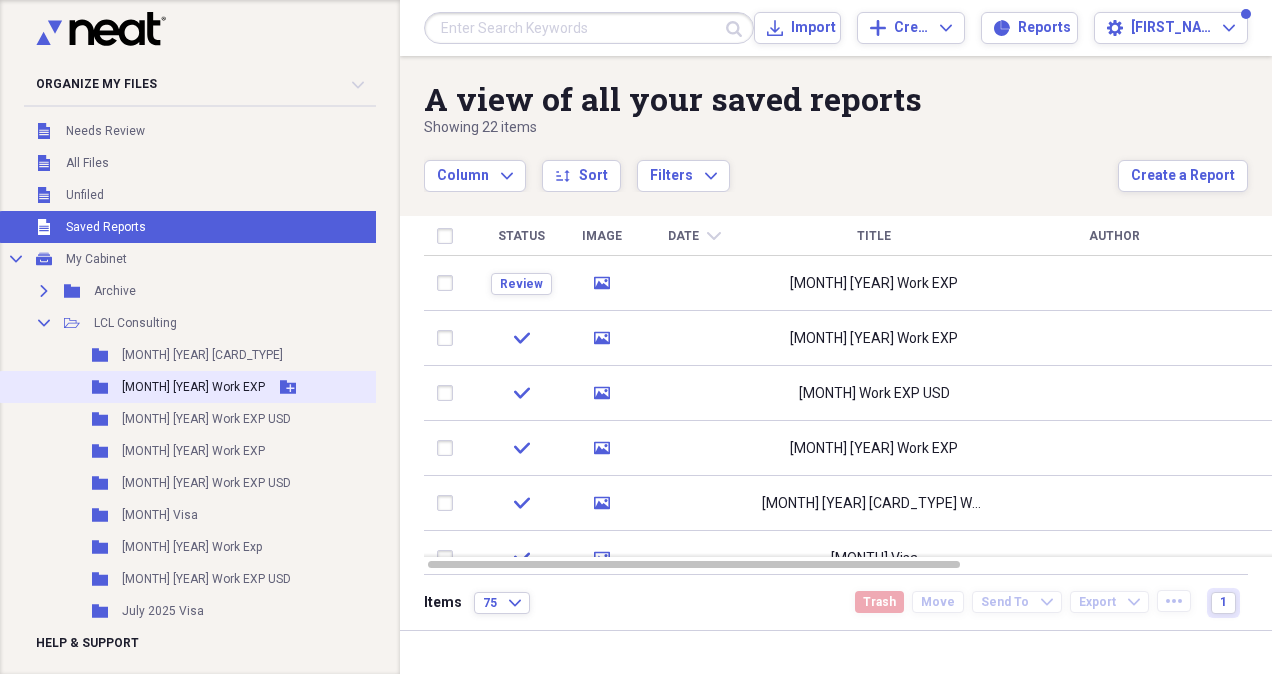 click on "Folder [MONTH] [YEAR] Work EXP Add Folder" at bounding box center (197, 387) 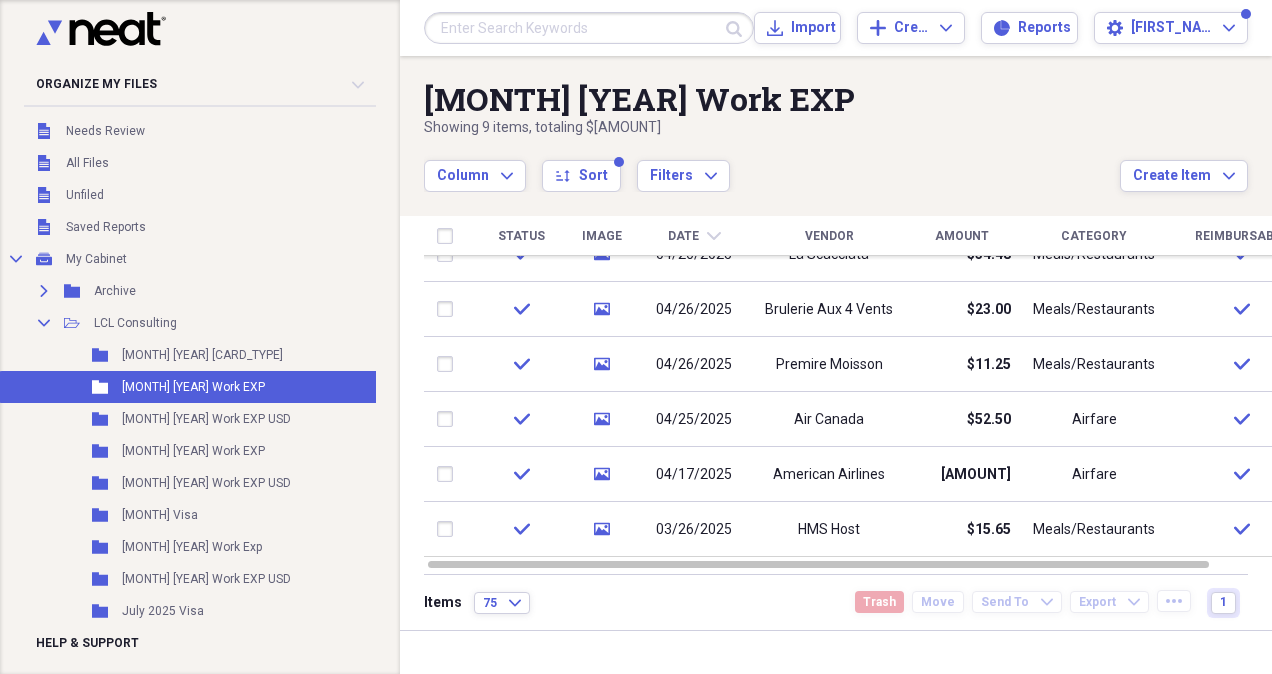drag, startPoint x: 1266, startPoint y: 351, endPoint x: 1275, endPoint y: 484, distance: 133.30417 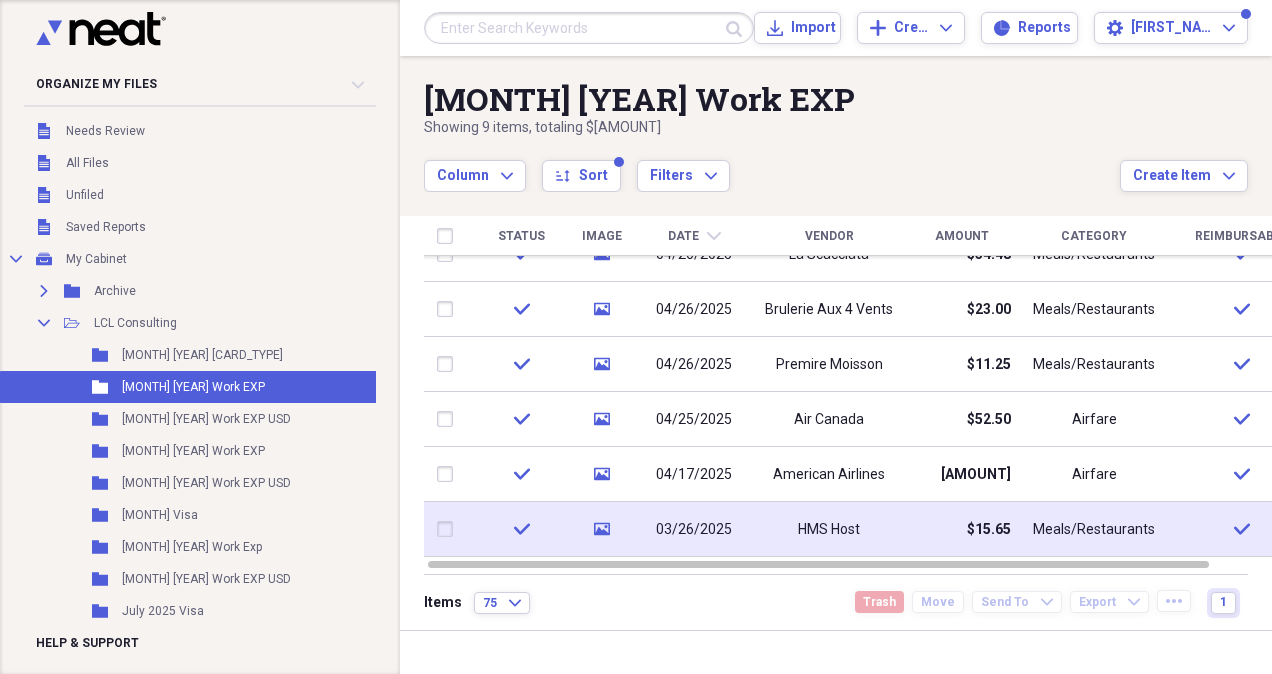 click on "03/26/2025" at bounding box center [694, 530] 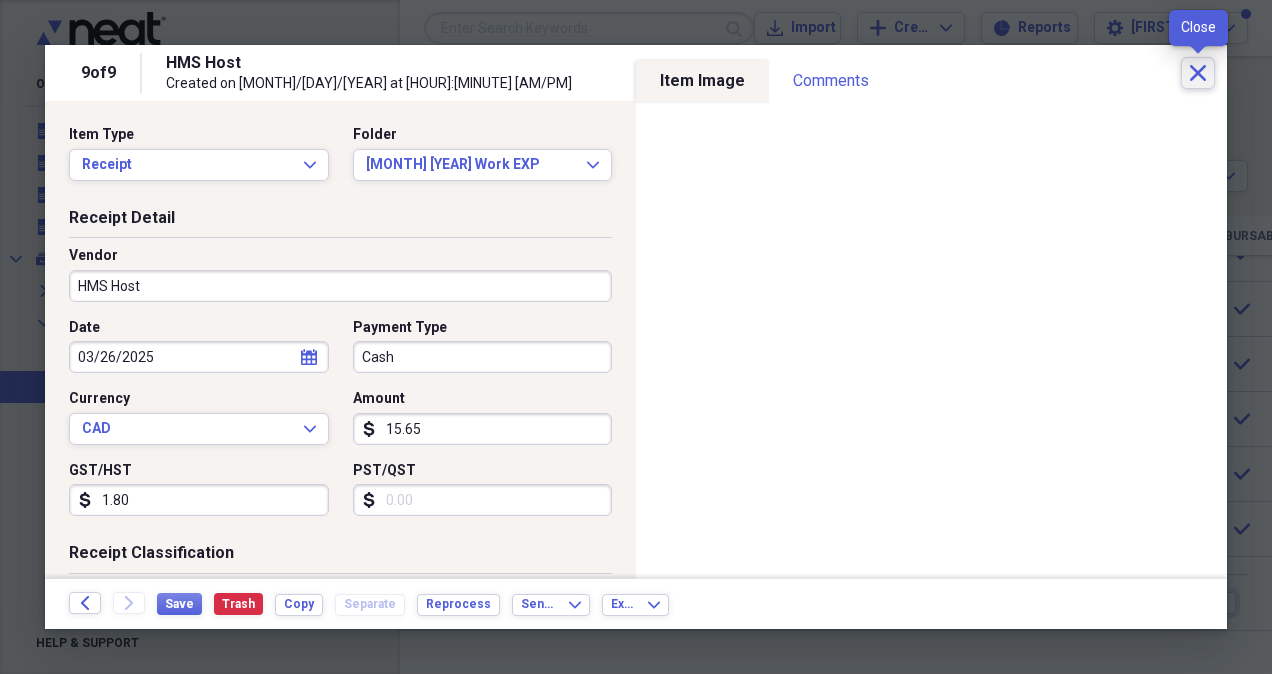 click on "Close" 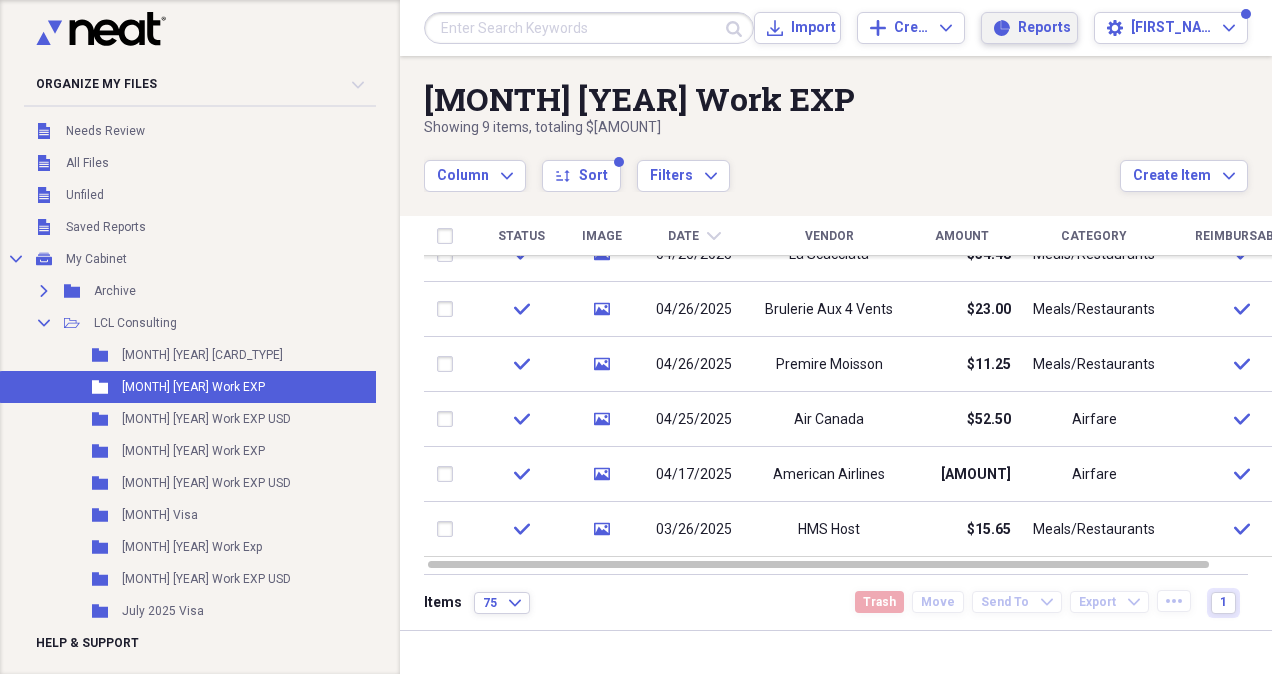 click on "Reports Reports" at bounding box center [1029, 28] 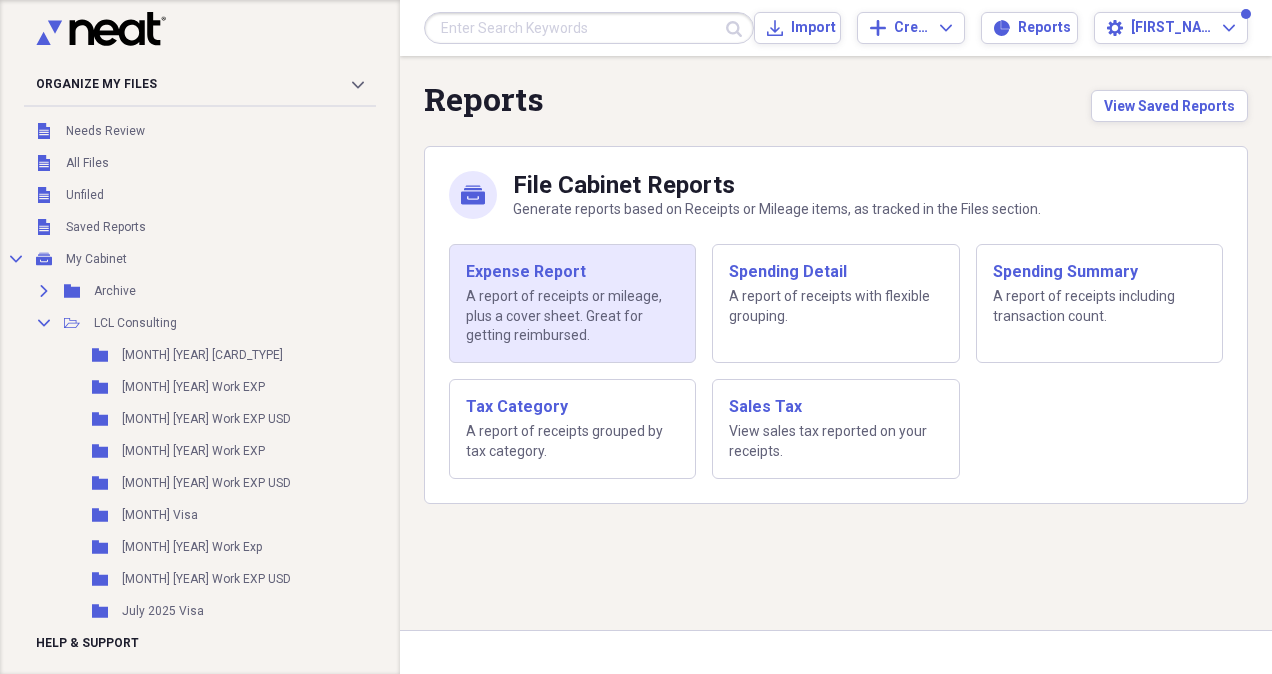 click on "Expense Report" at bounding box center [572, 272] 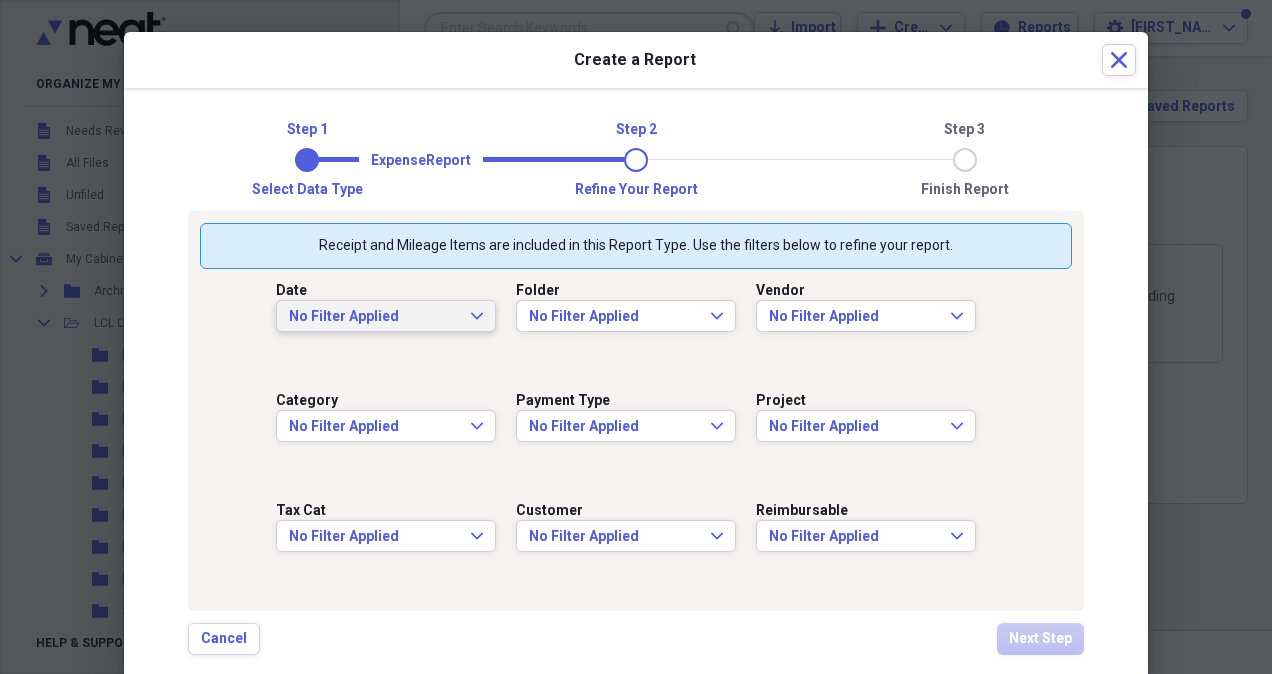 click on "No Filter Applied Expand" at bounding box center [386, 317] 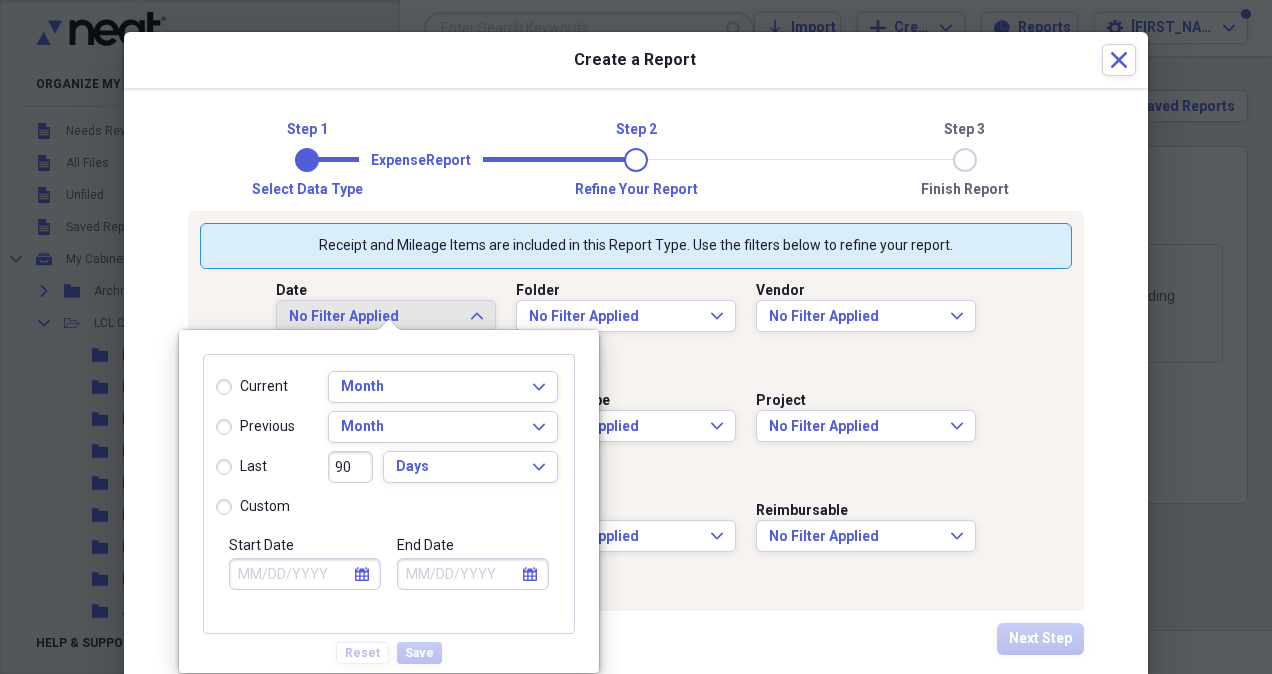 click 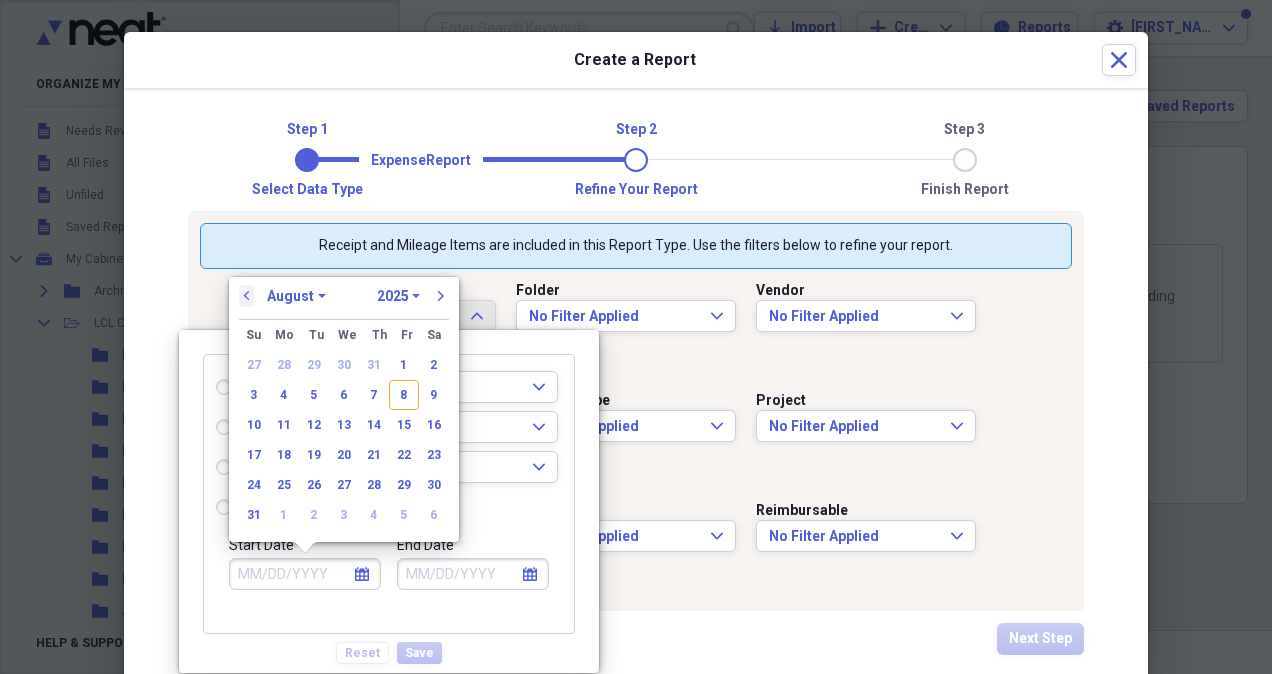 click on "previous" at bounding box center (247, 296) 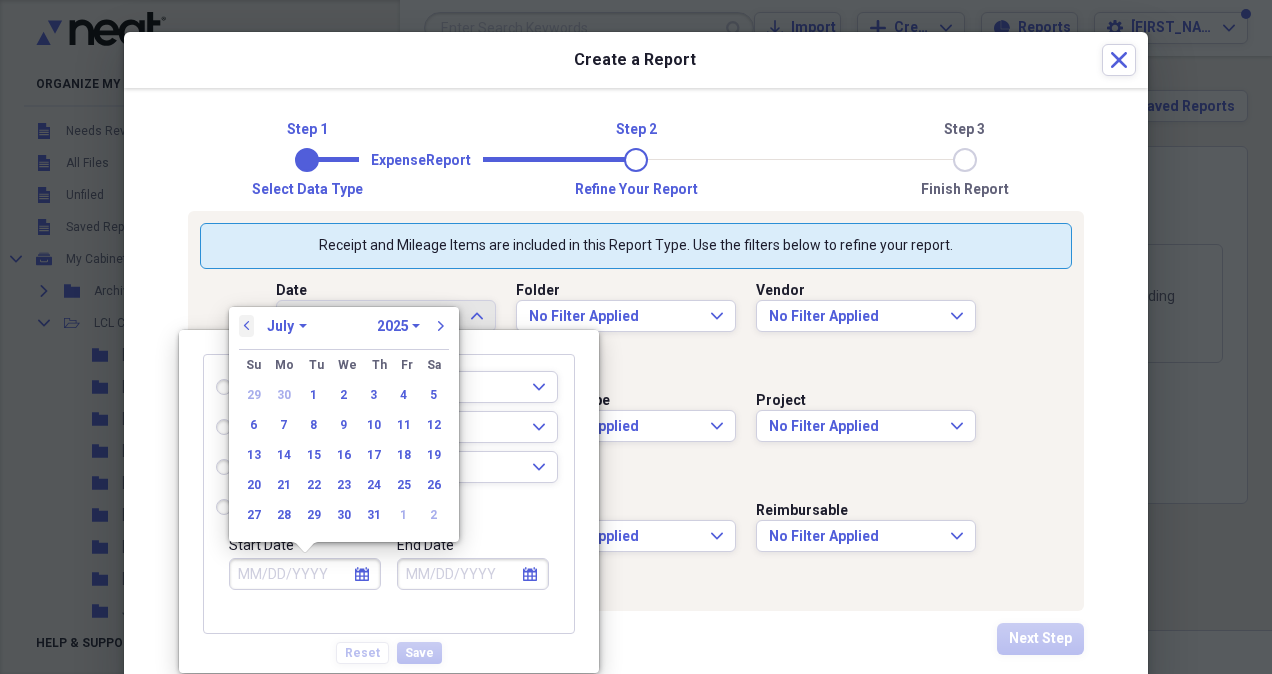 click on "previous" at bounding box center (247, 326) 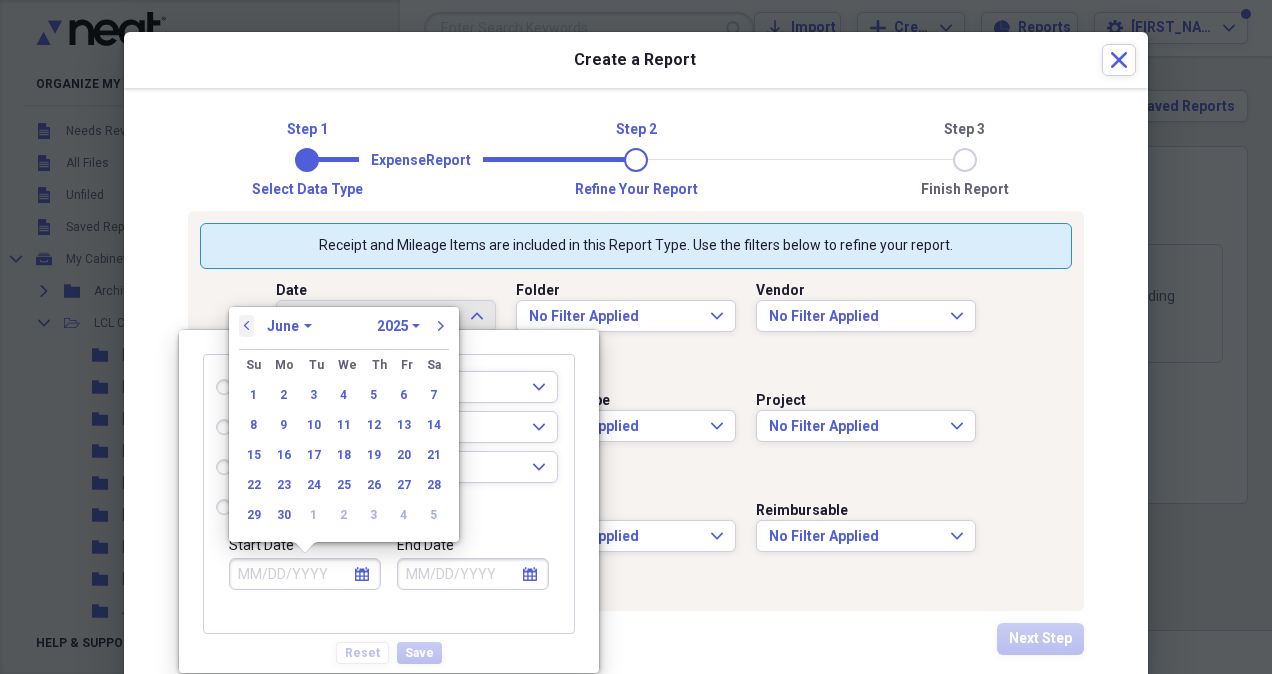 click on "previous" at bounding box center (247, 326) 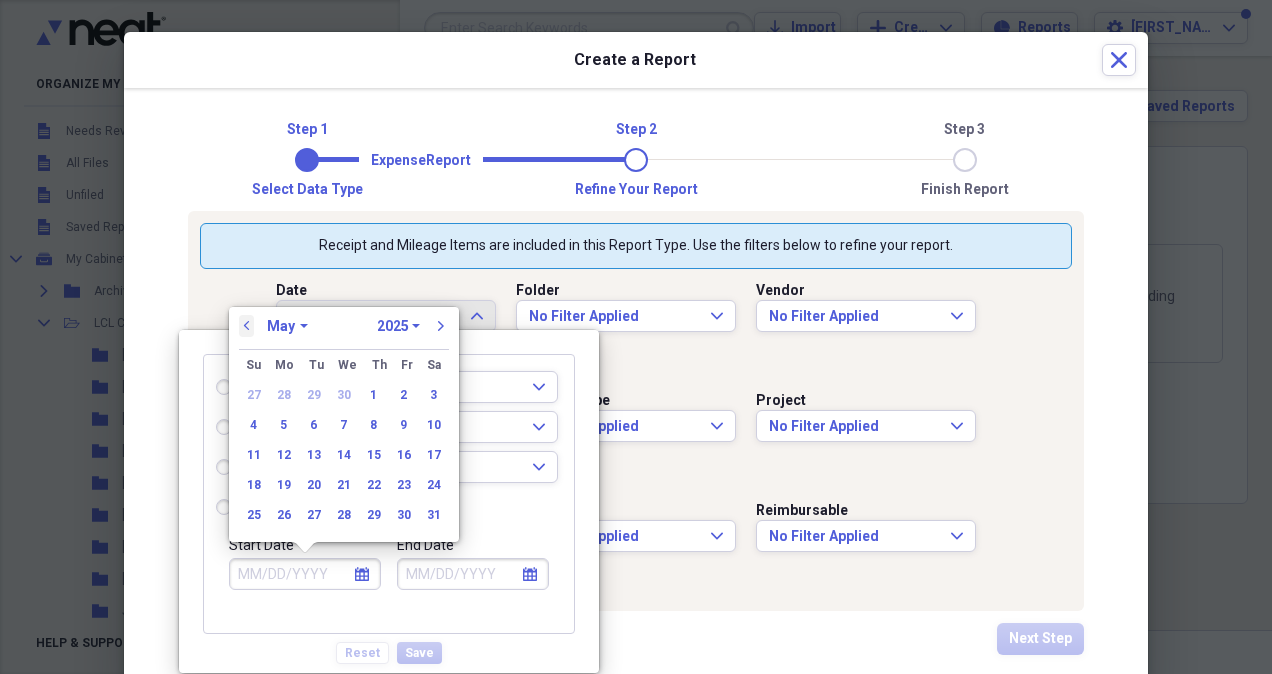 click on "previous" at bounding box center [247, 326] 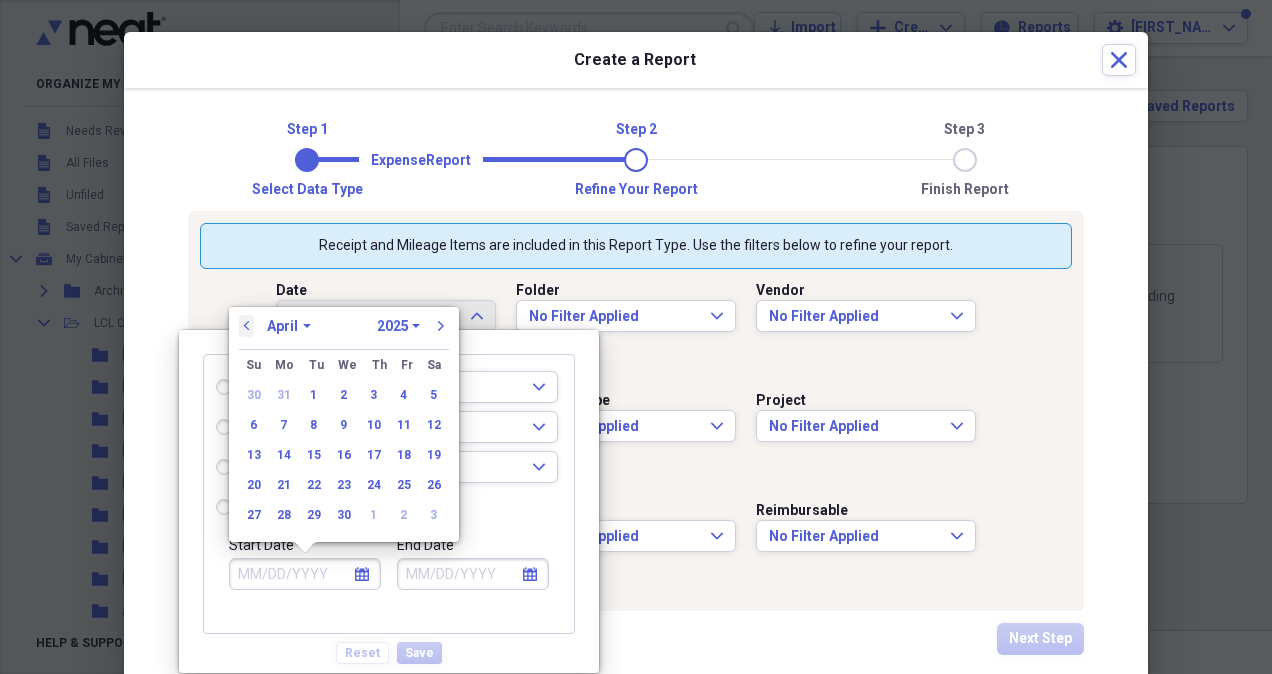 click on "previous" at bounding box center [247, 326] 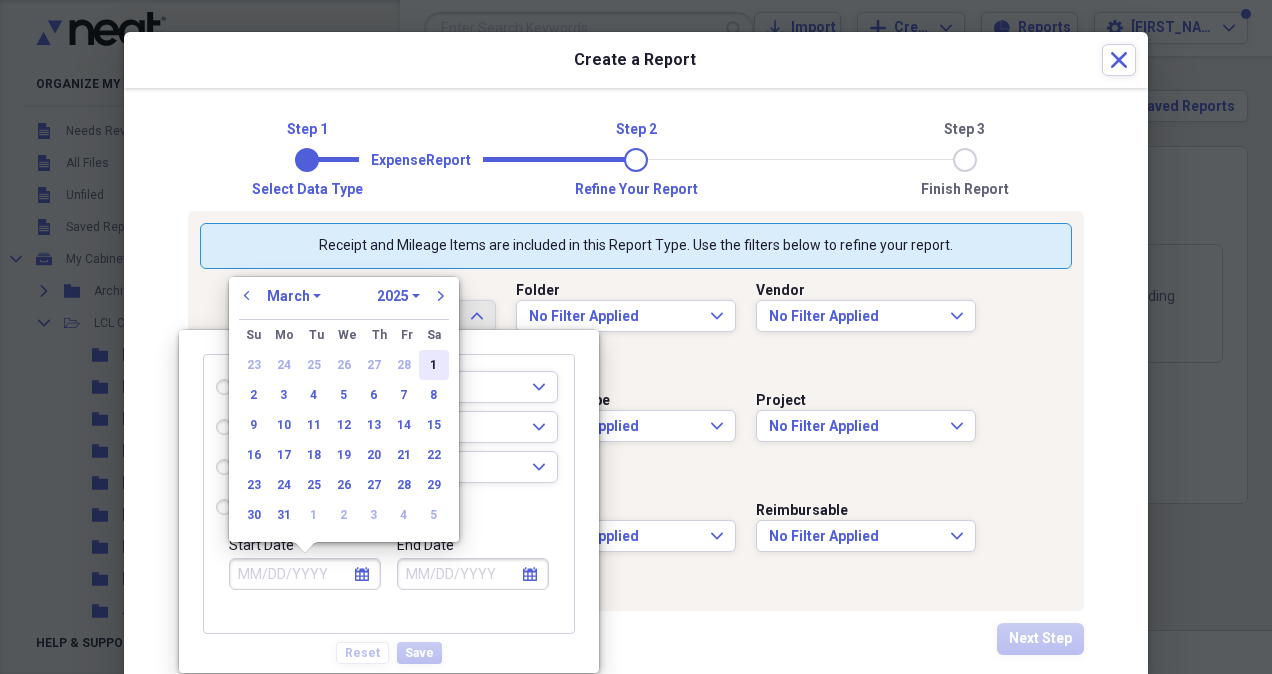 click on "1" at bounding box center [434, 365] 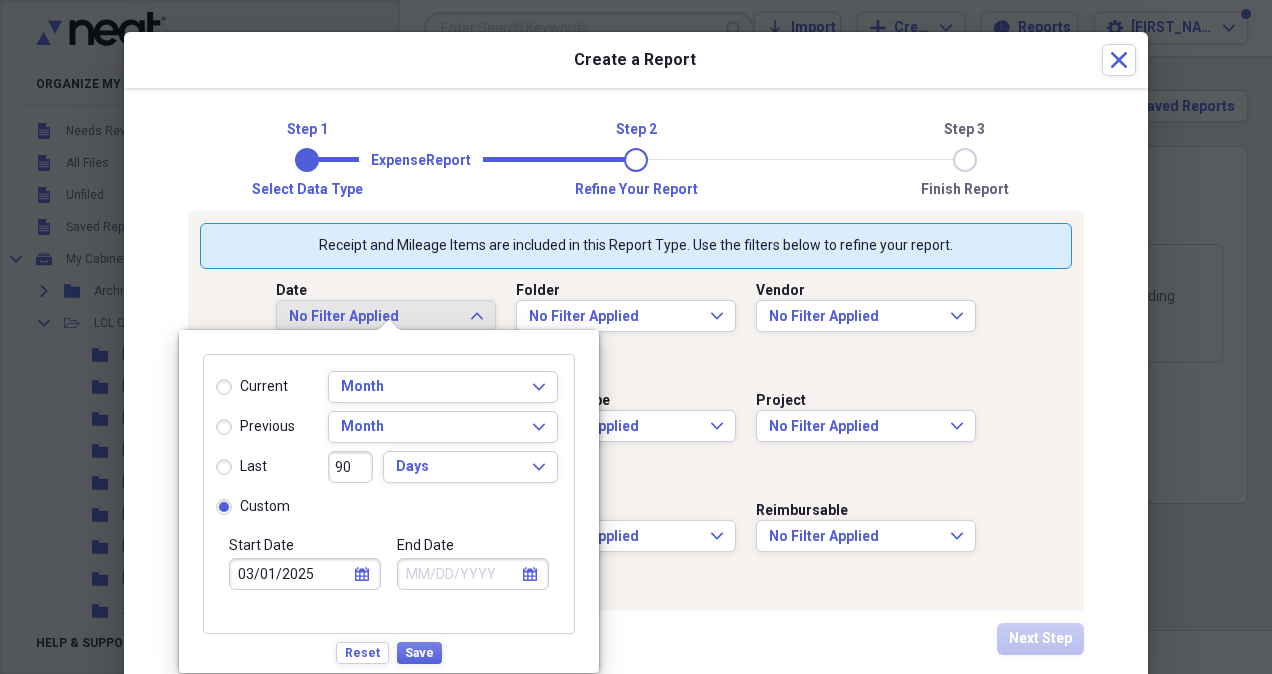 click 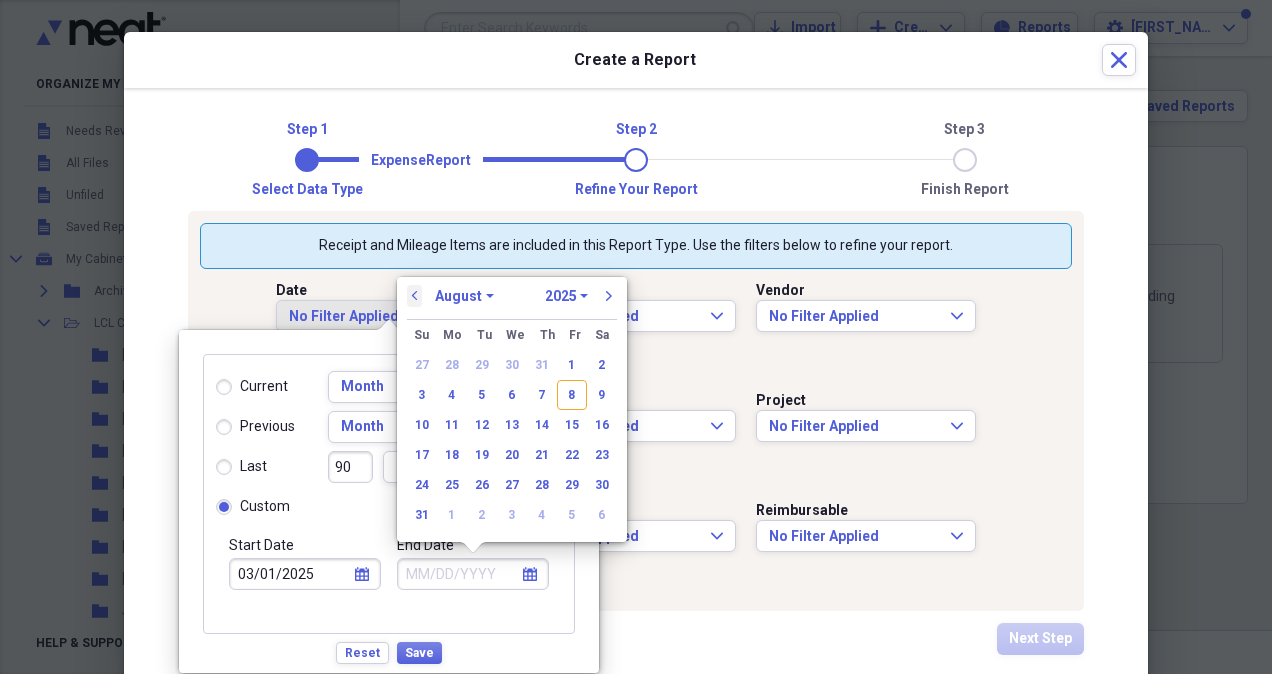 click on "previous" at bounding box center (415, 296) 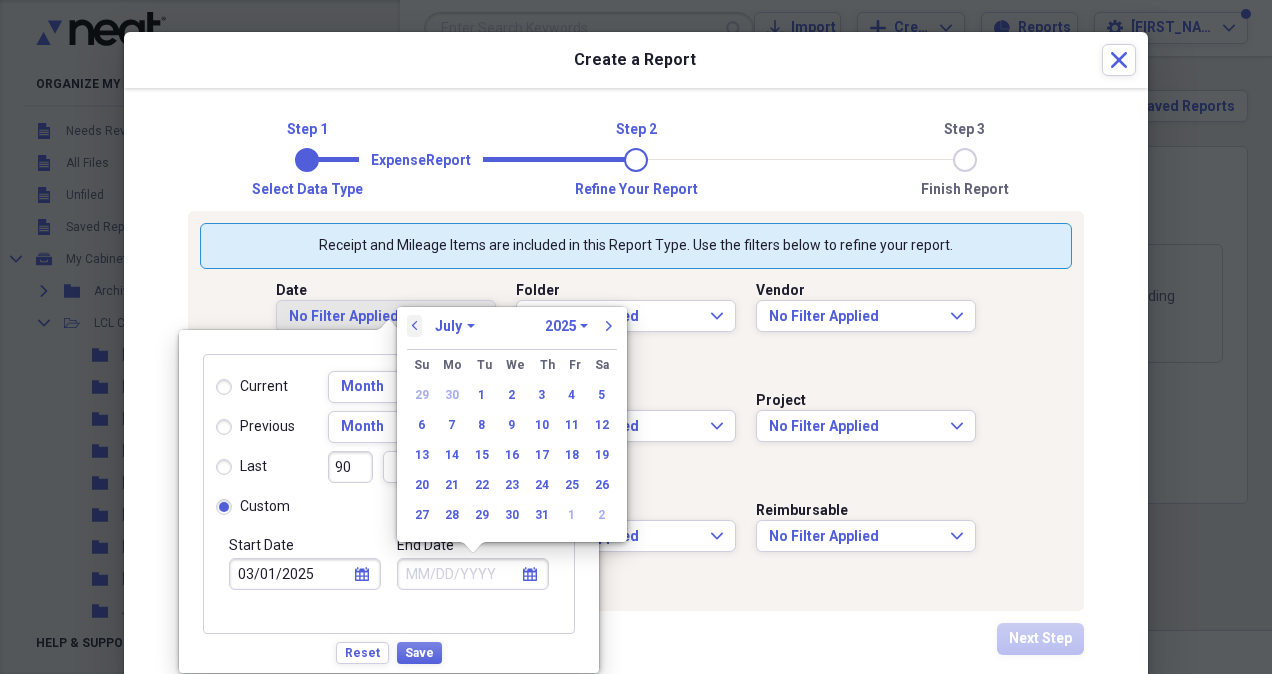 click on "previous" at bounding box center [415, 326] 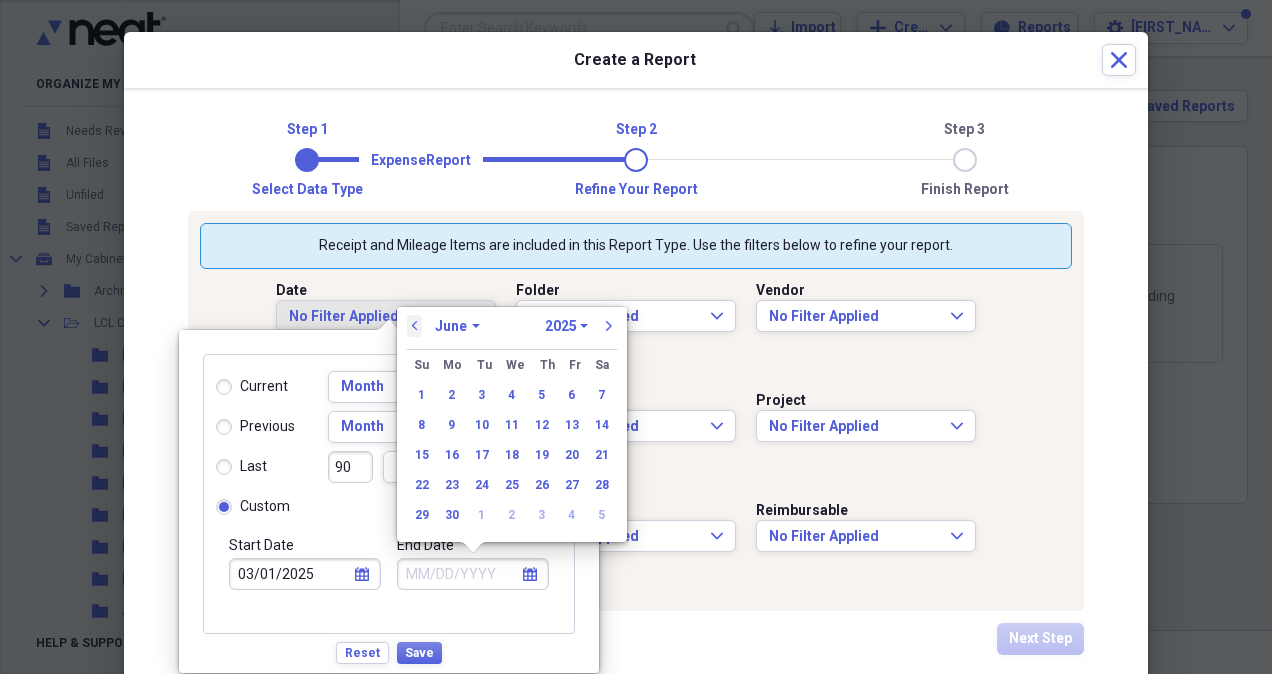 click on "previous" at bounding box center [415, 326] 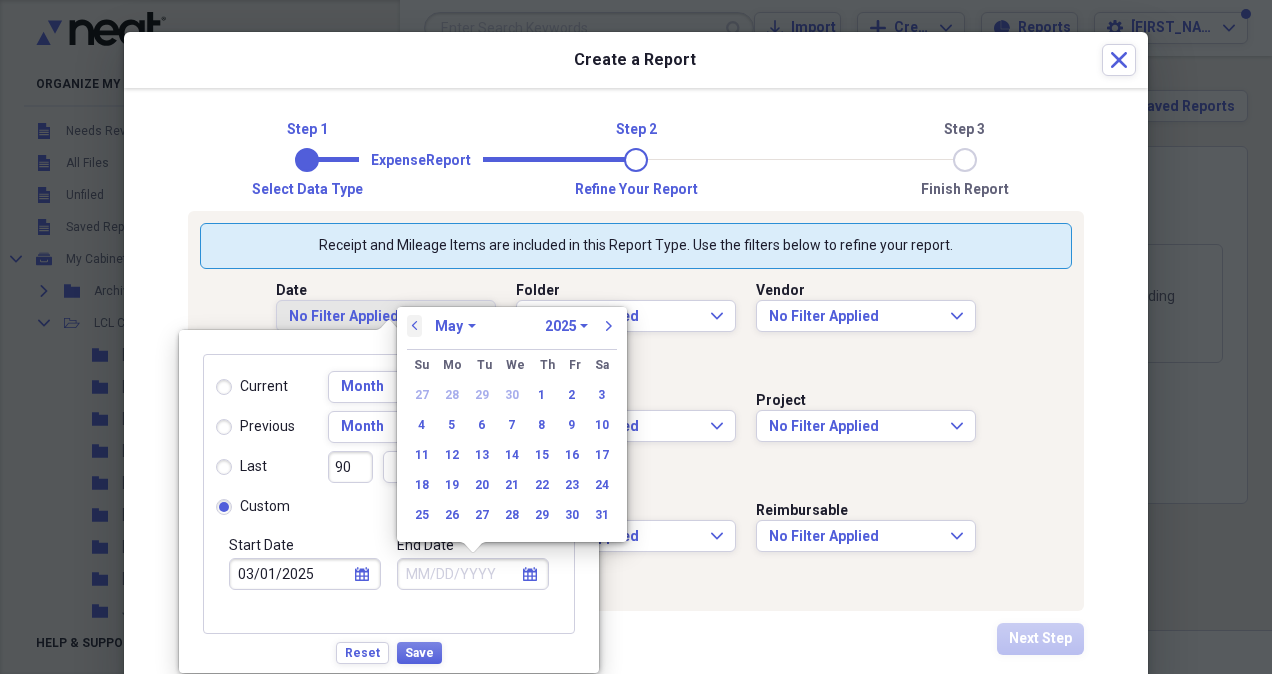 click on "previous" at bounding box center (415, 326) 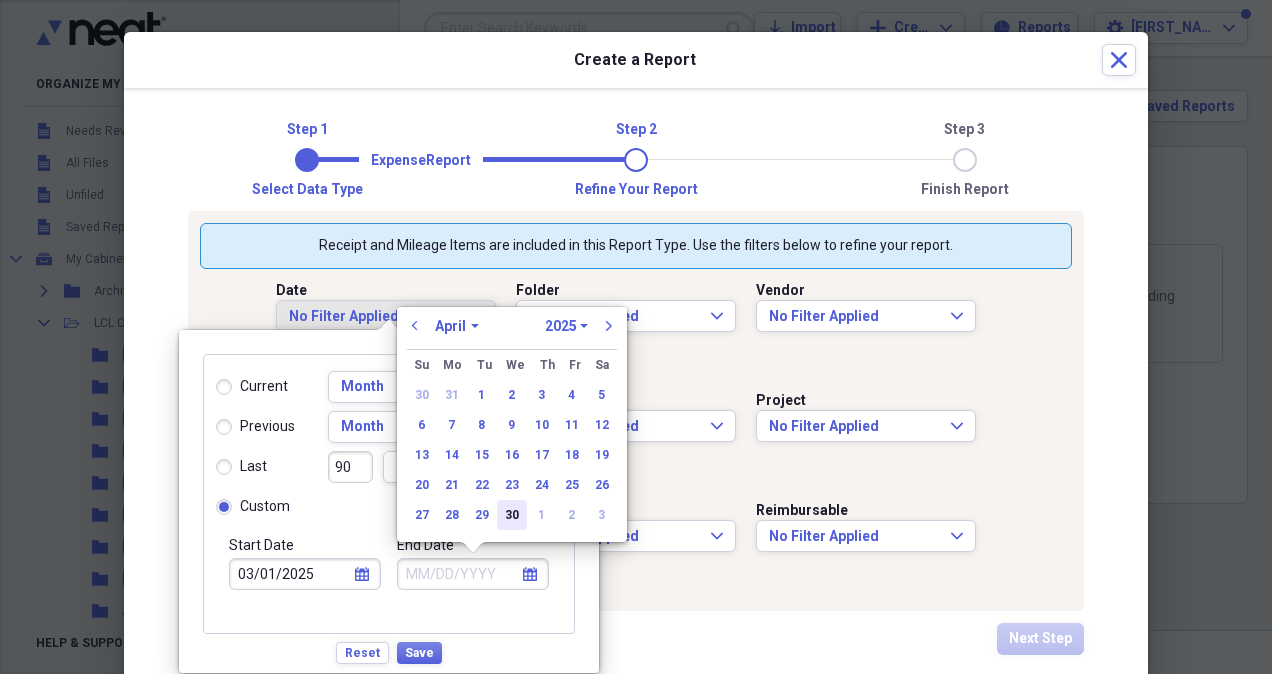click on "30" at bounding box center (512, 515) 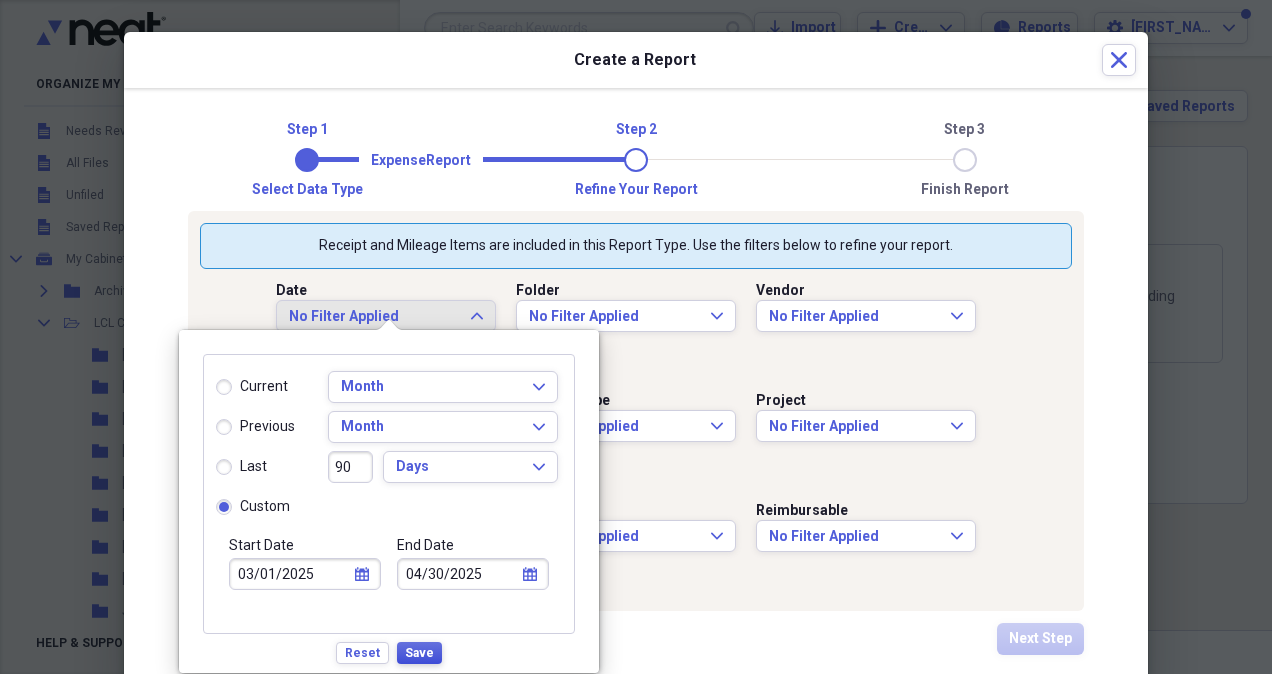 click on "Save" at bounding box center (419, 653) 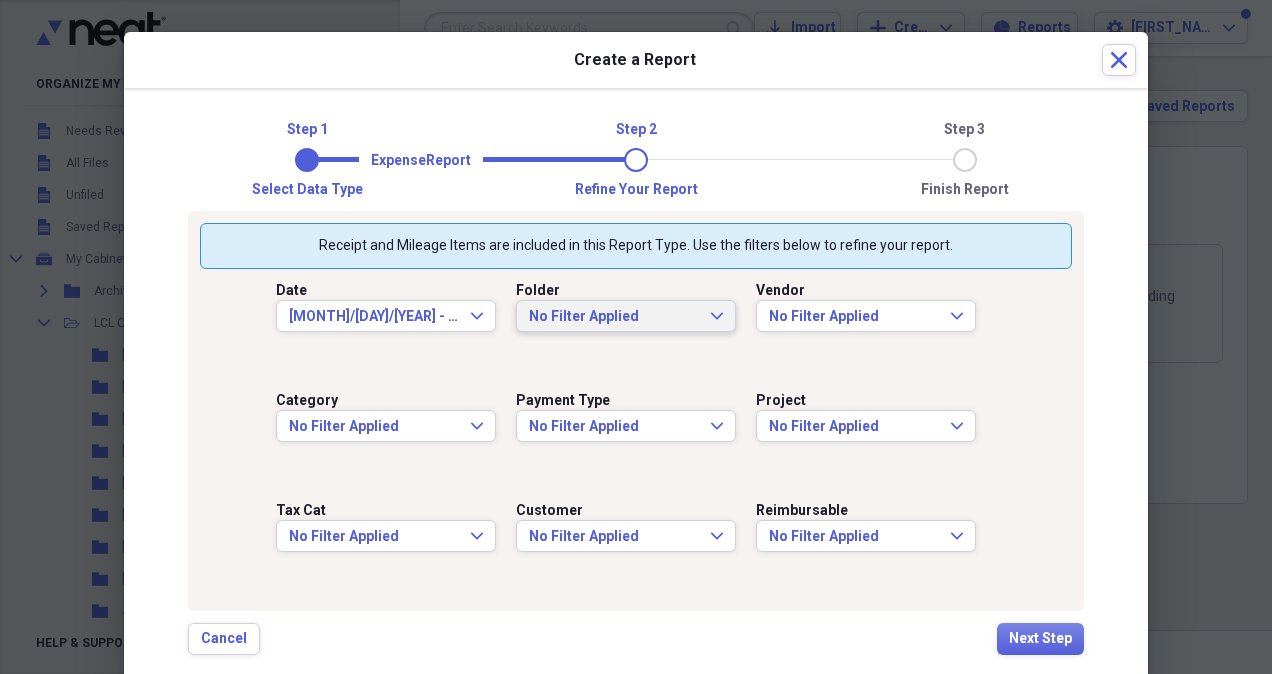click on "Expand" 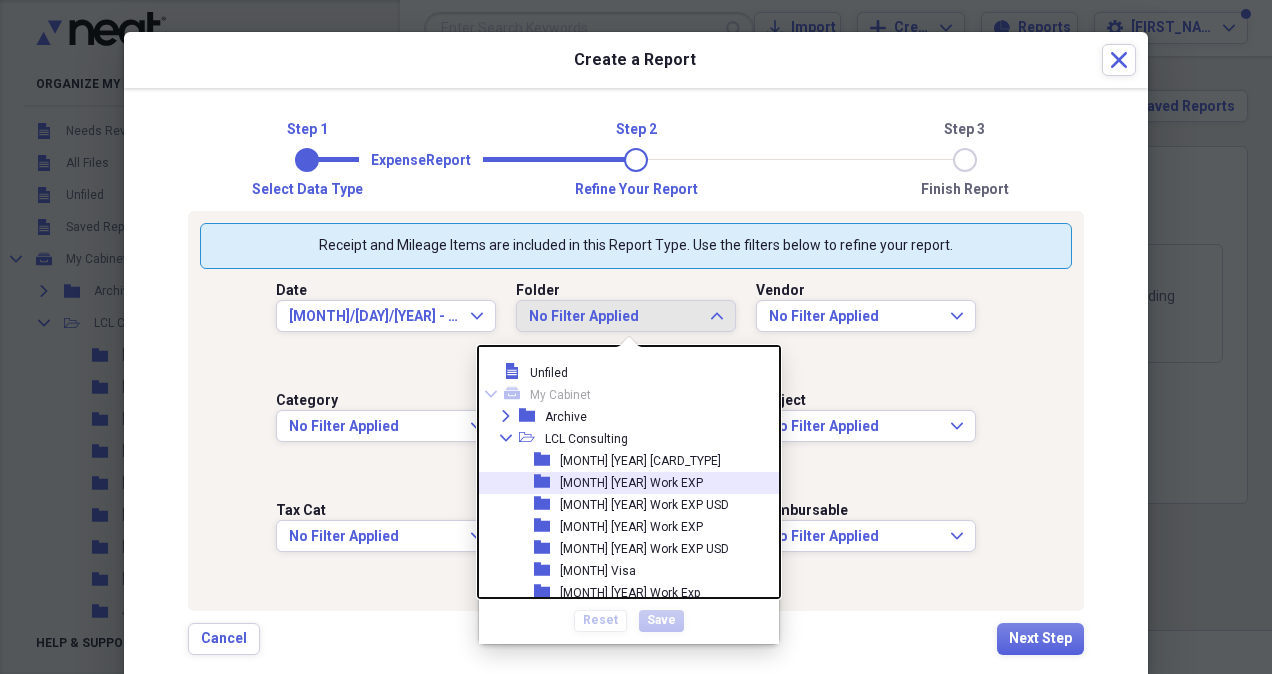 click on "[MONTH] [YEAR] Work EXP" at bounding box center (631, 483) 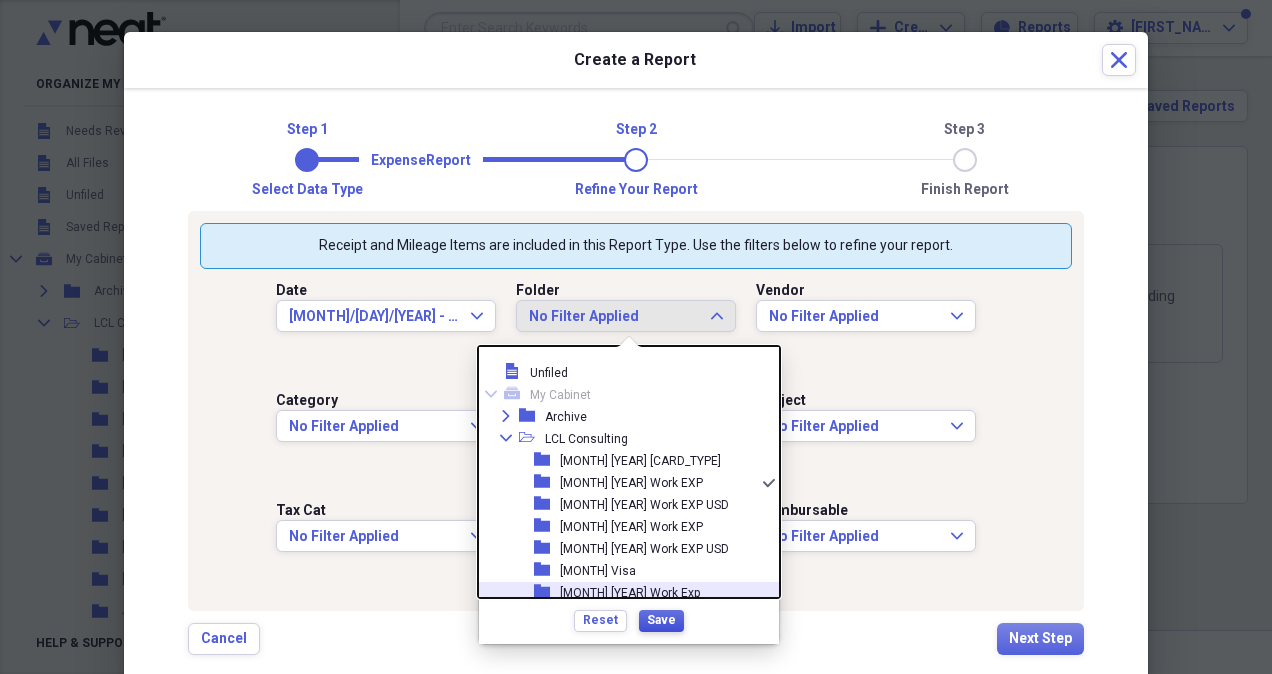 click on "Save" at bounding box center [661, 620] 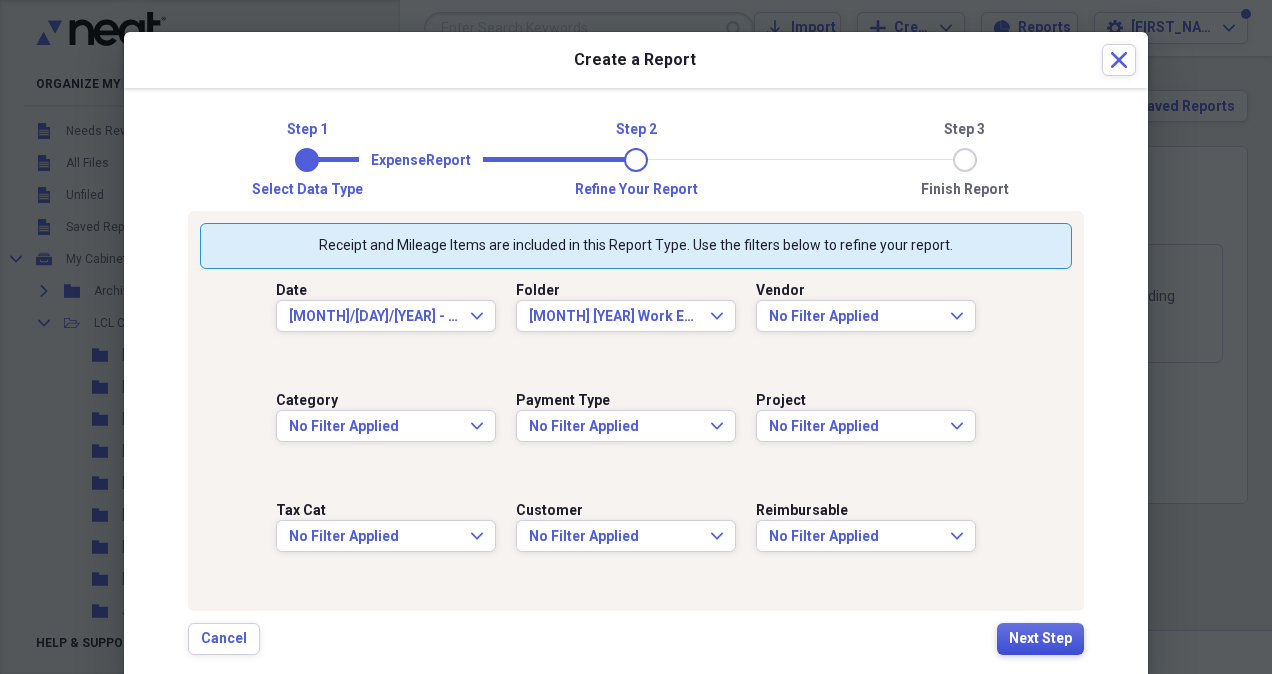 click on "Next Step" at bounding box center (1040, 639) 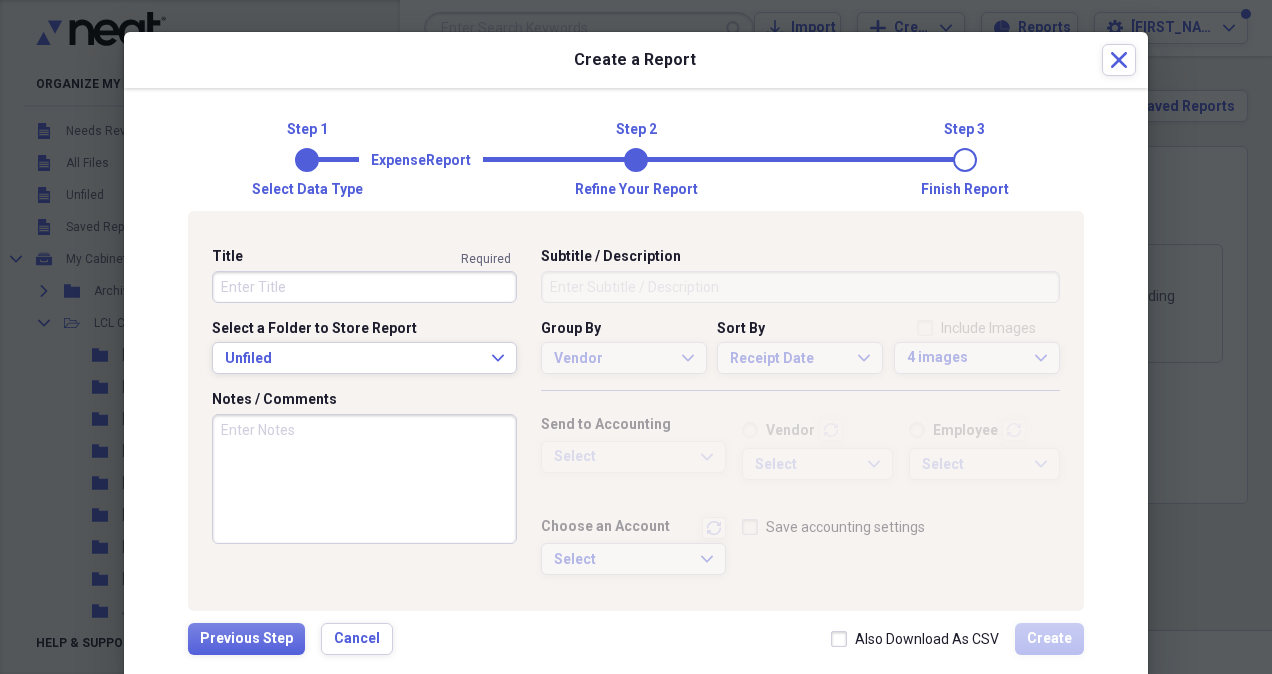 click on "Title" at bounding box center [364, 287] 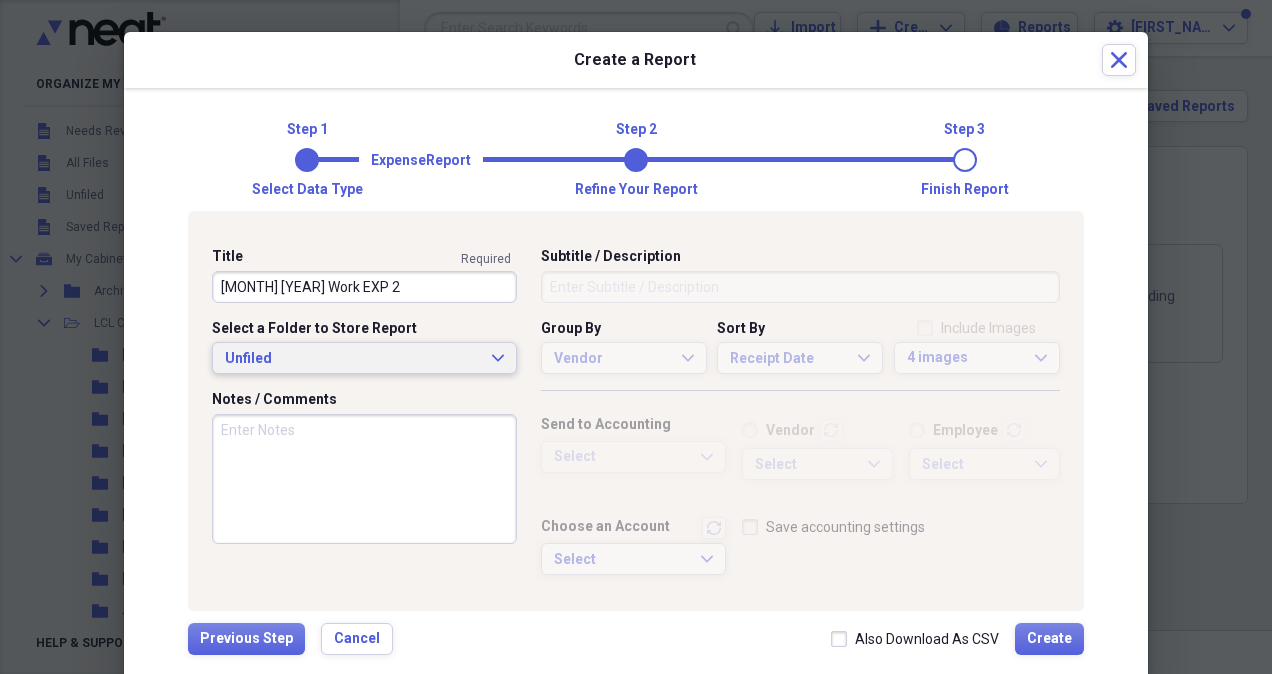 type on "[MONTH] [YEAR] Work EXP 2" 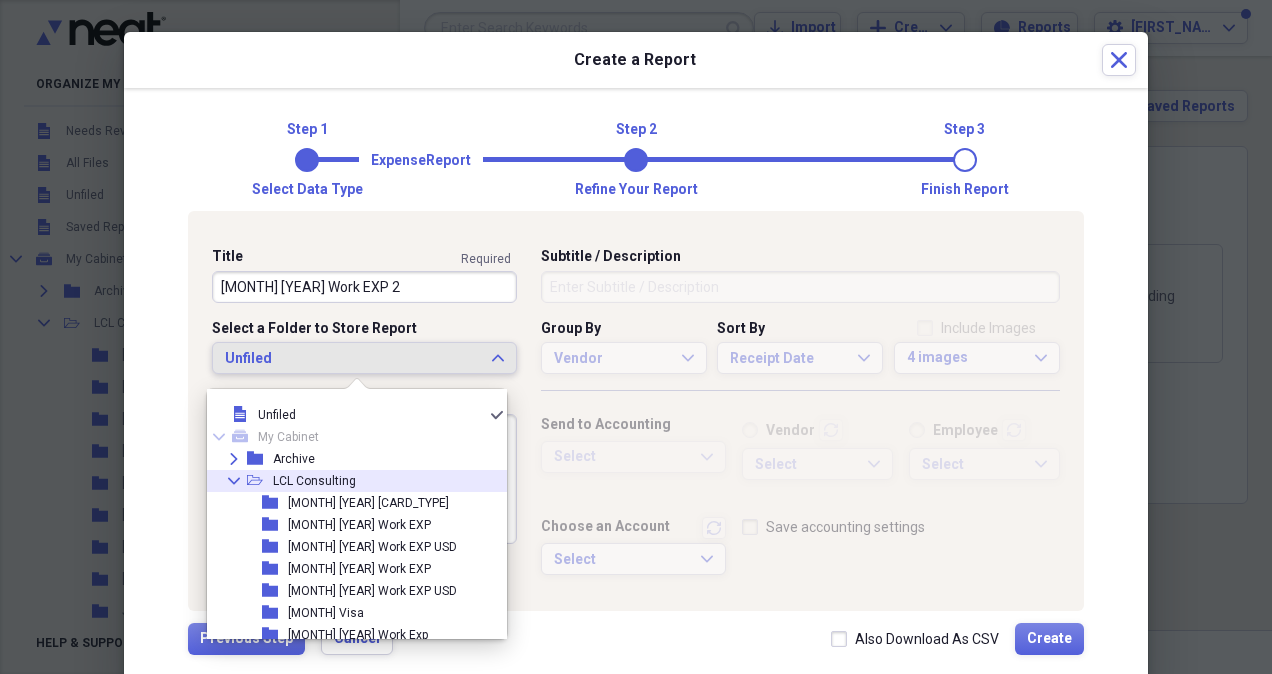 click on "LCL Consulting" at bounding box center [314, 481] 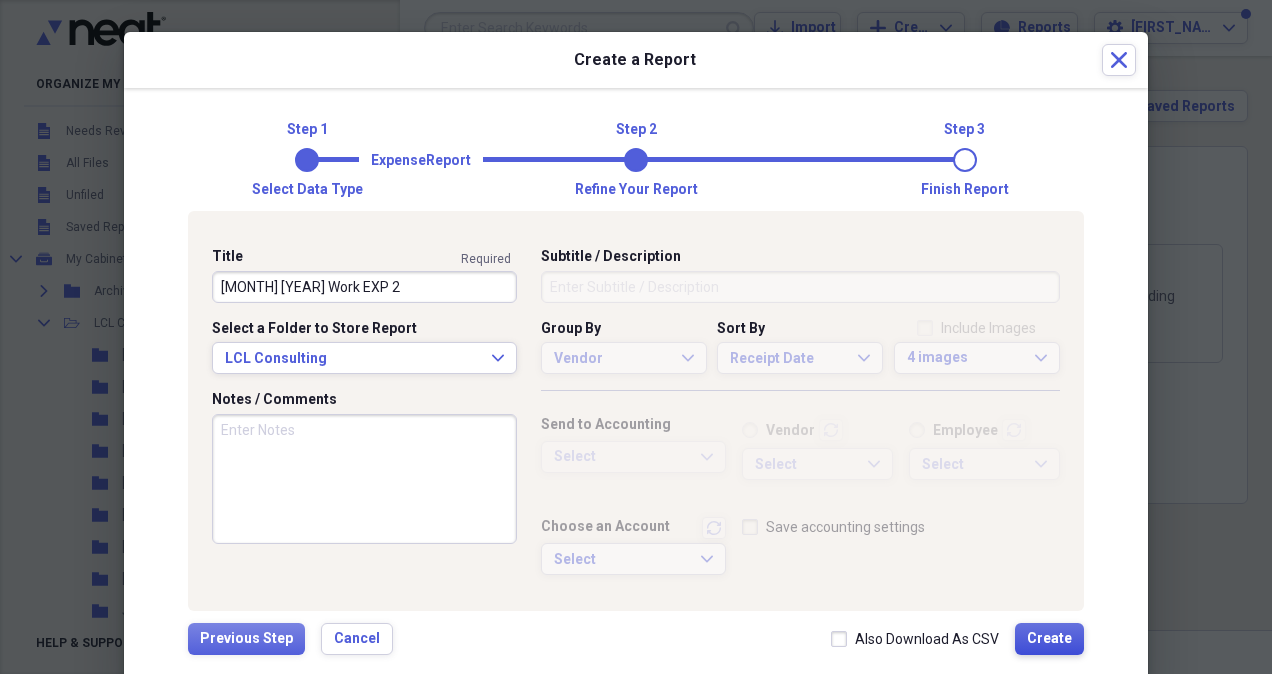 click on "Create" at bounding box center (1049, 639) 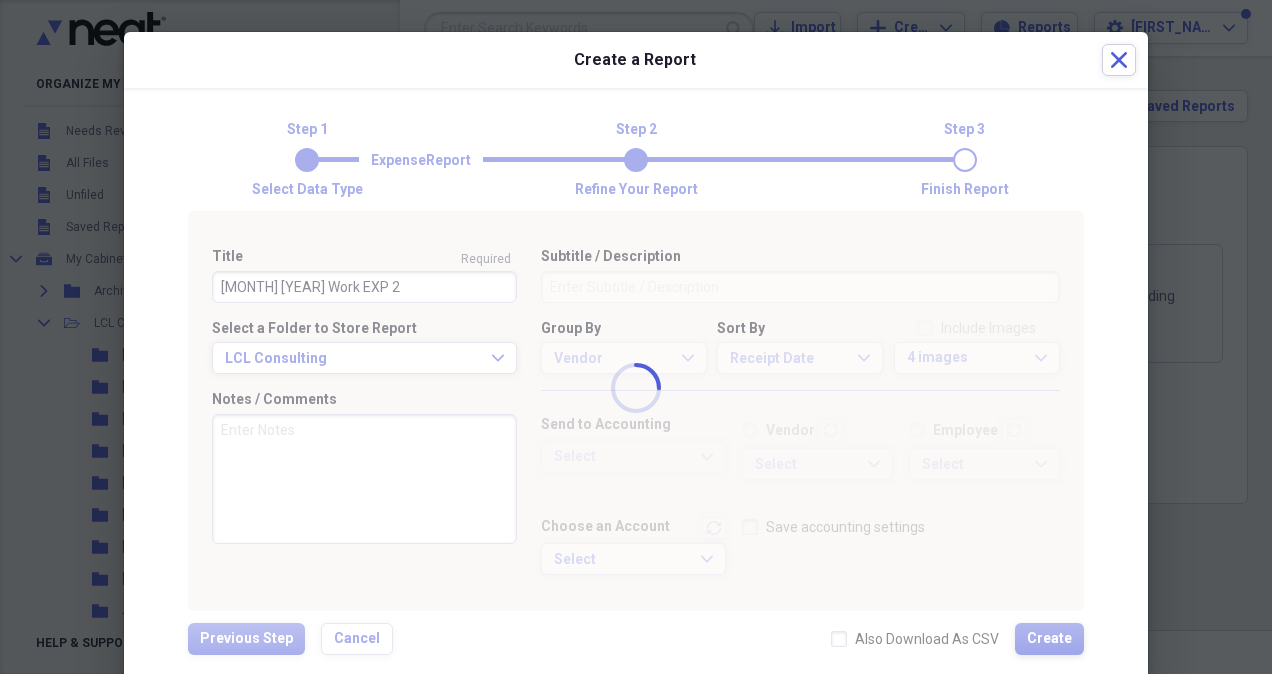 type 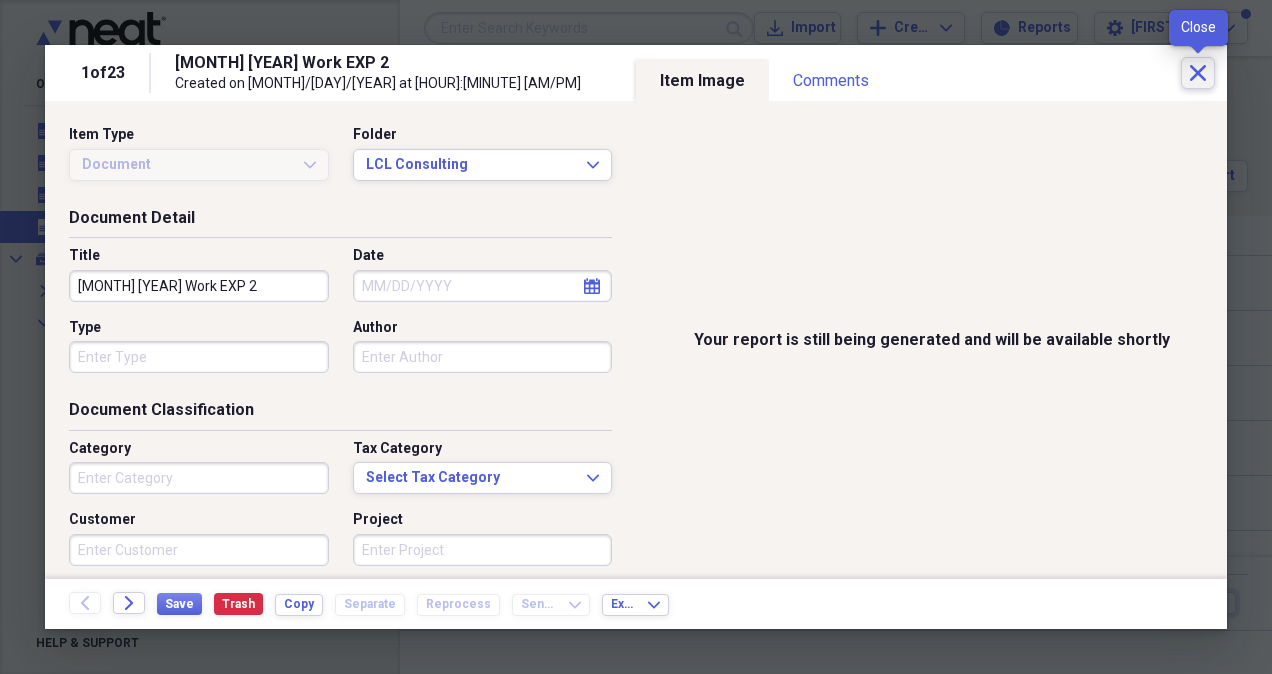 click 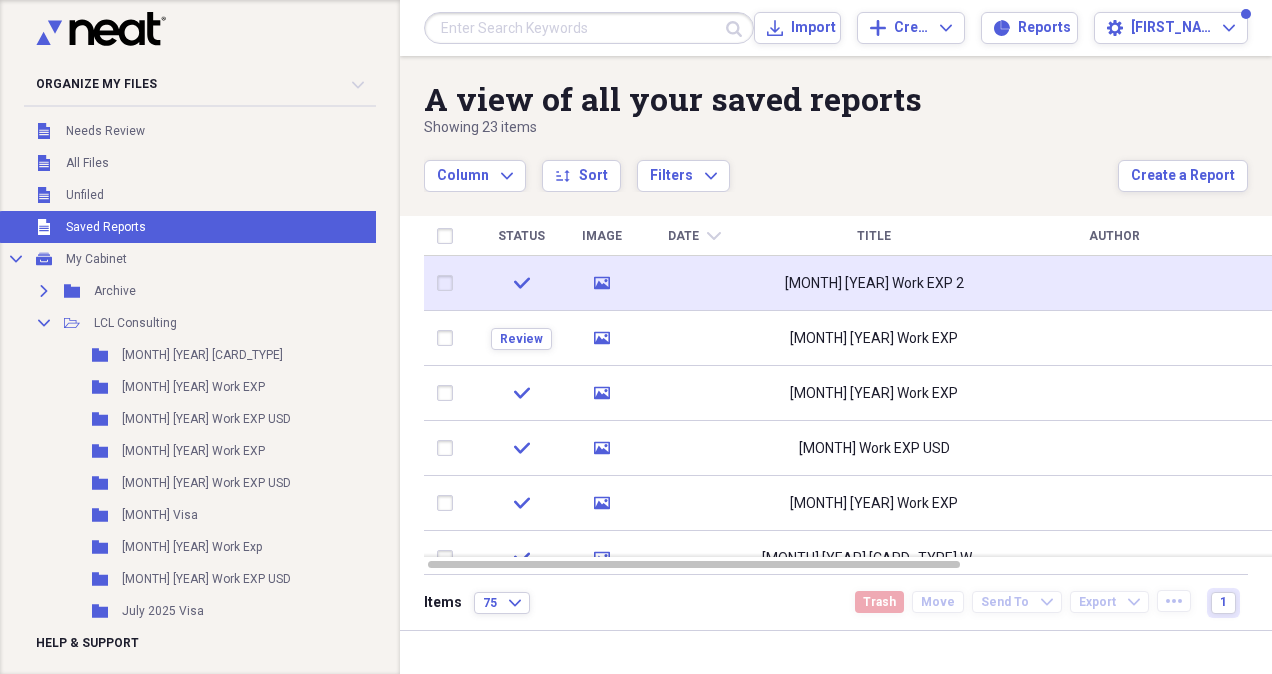 click at bounding box center (694, 283) 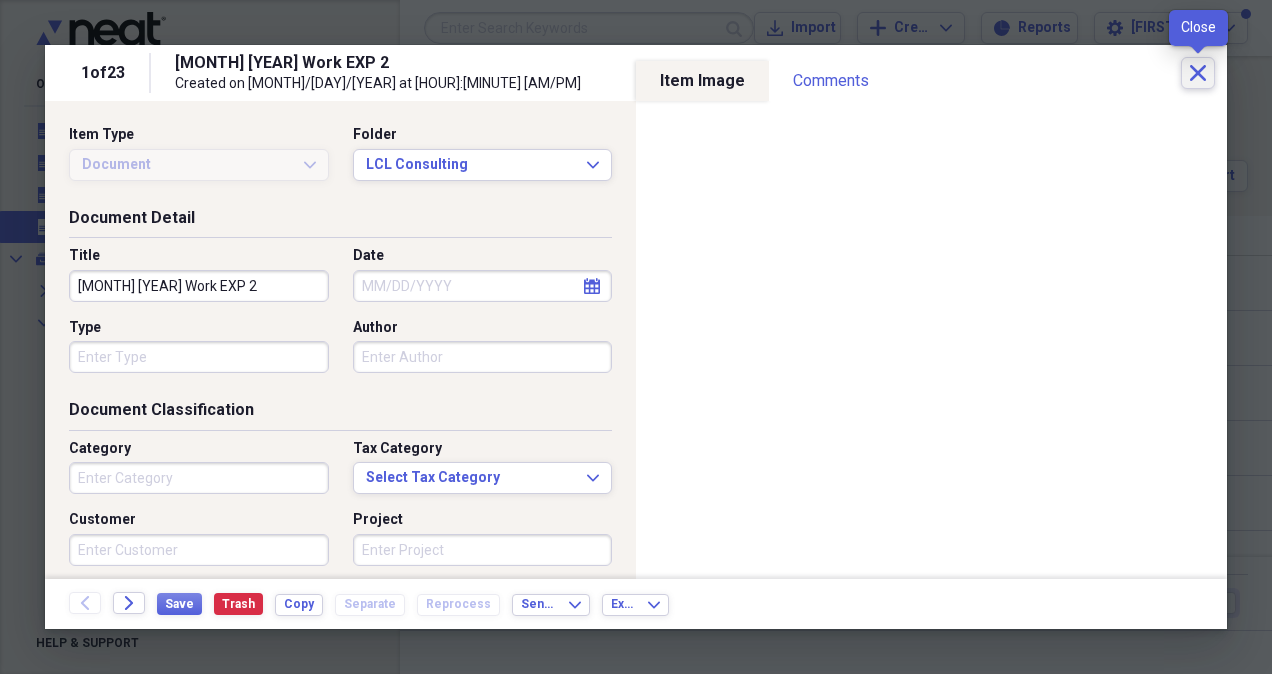 click 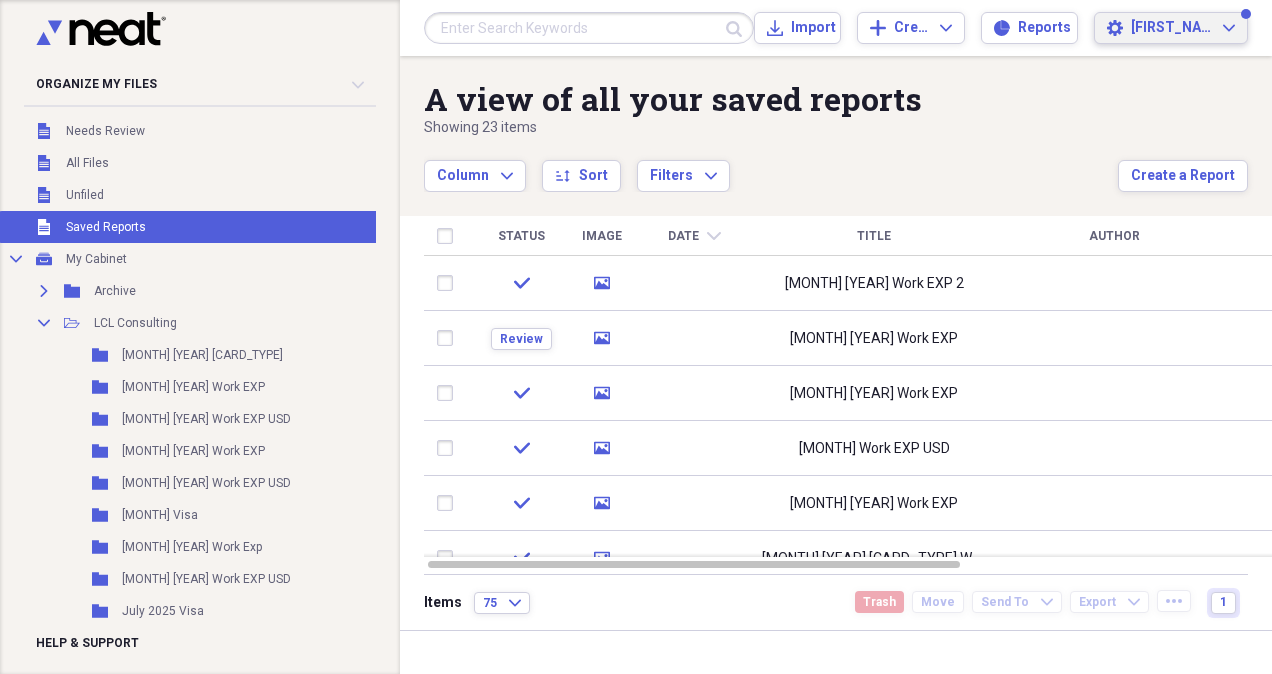 click on "[FIRST_NAME] Expand" at bounding box center (1183, 28) 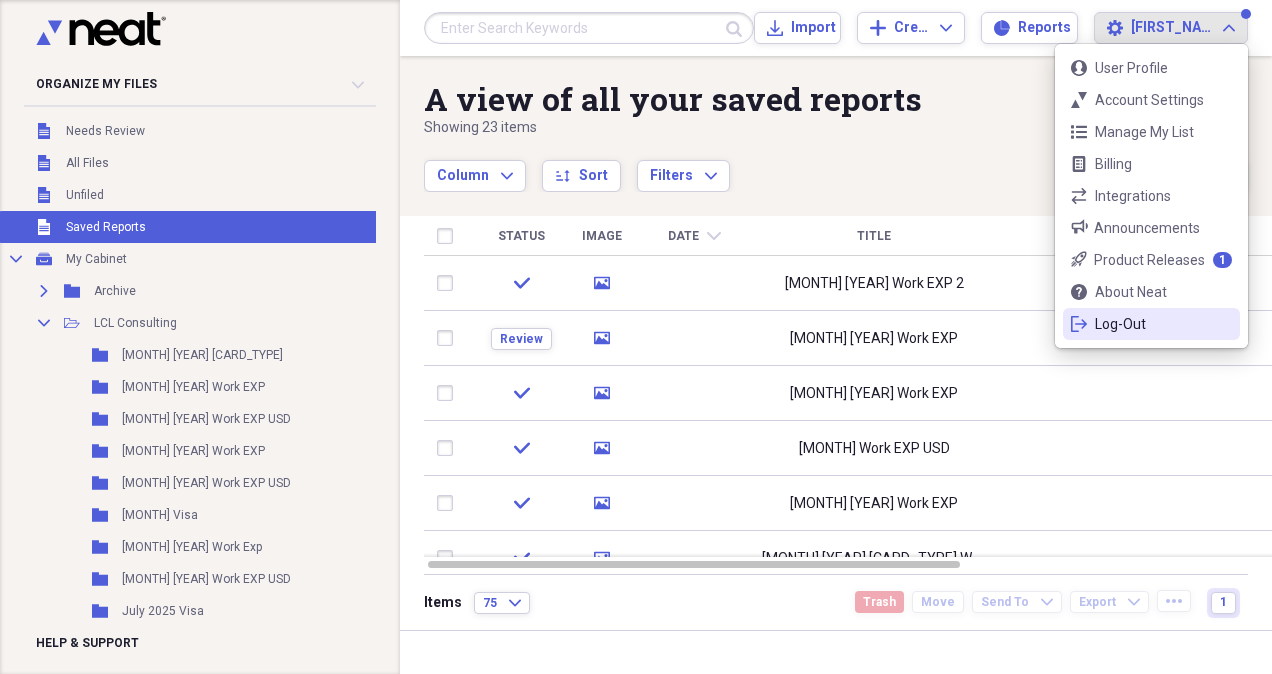 click on "Log-Out" at bounding box center [1151, 324] 